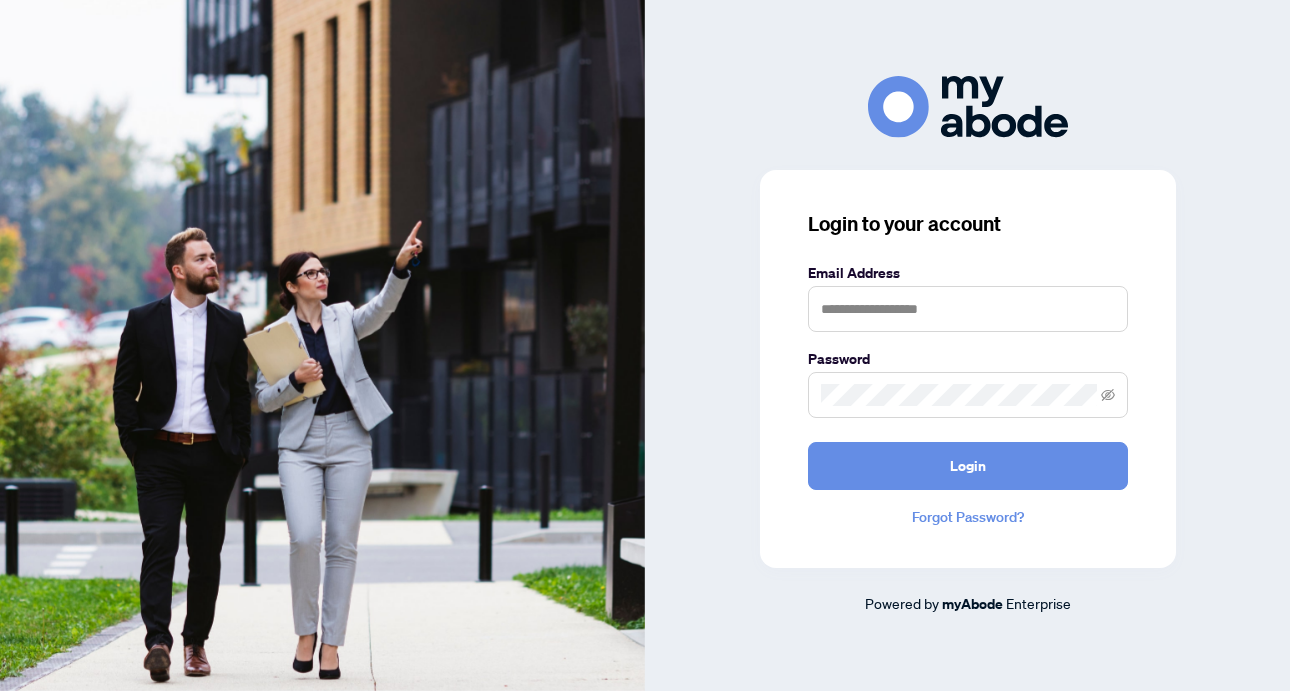 scroll, scrollTop: 0, scrollLeft: 0, axis: both 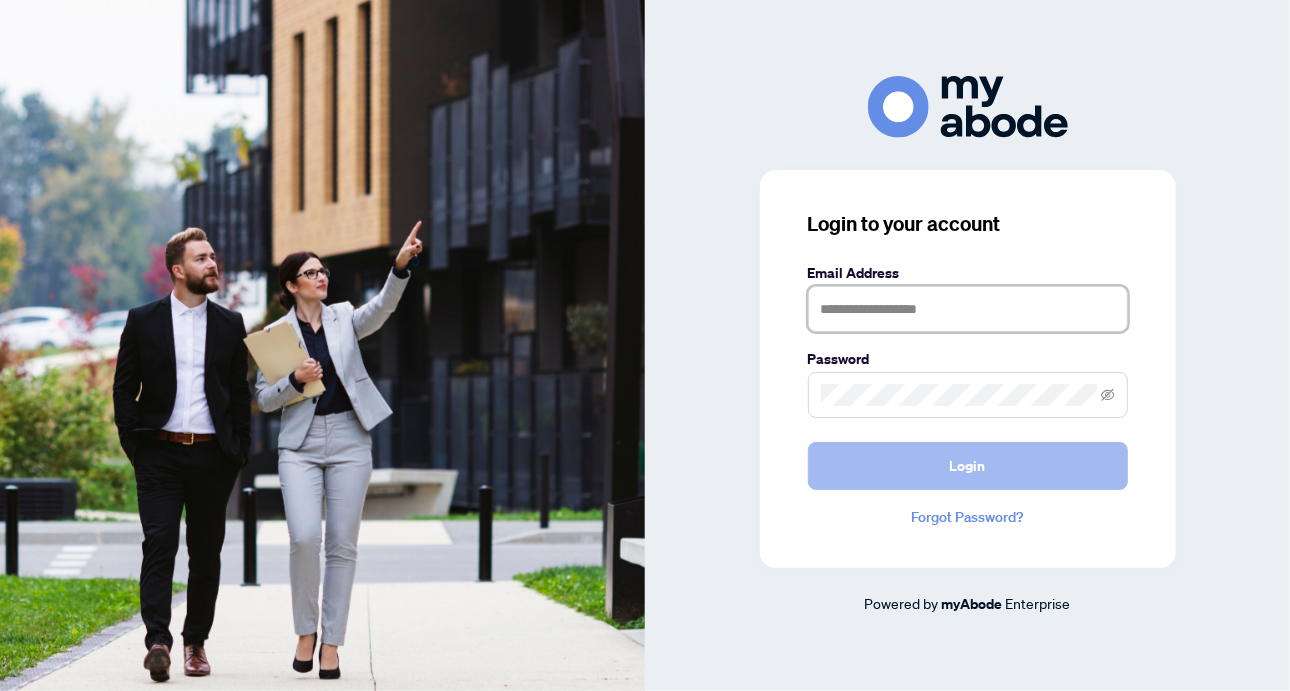 type on "**********" 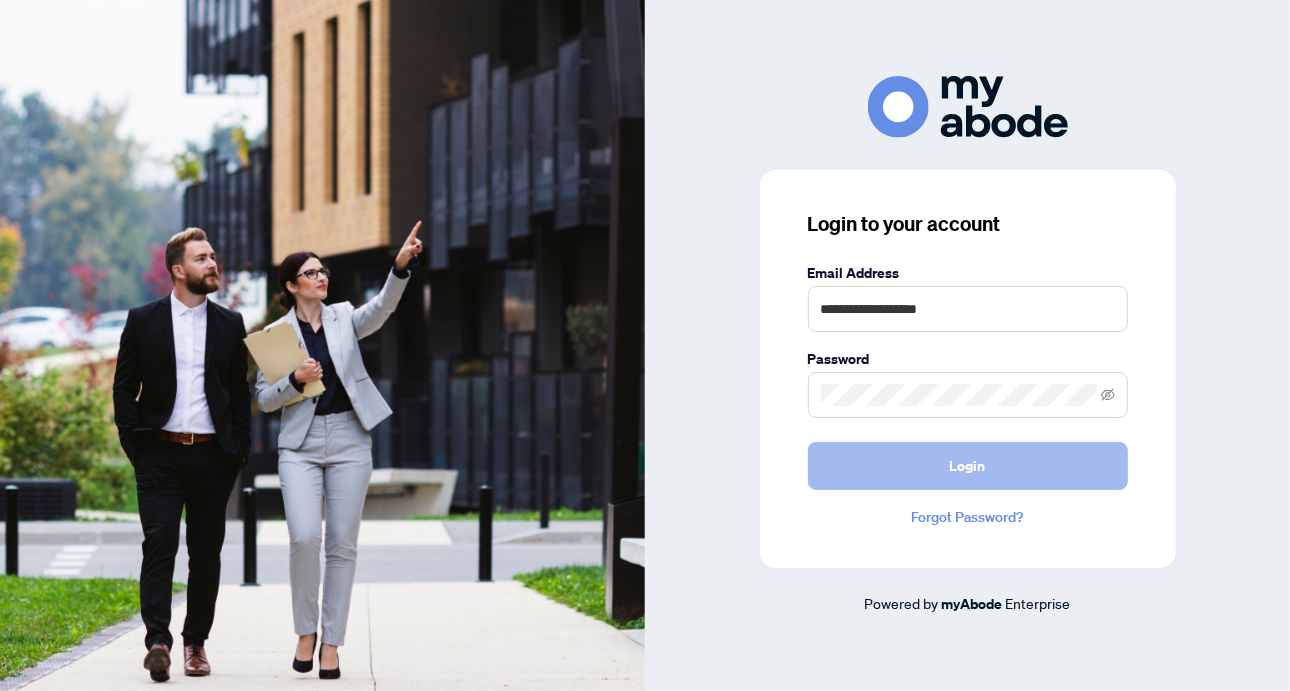 click on "Login" at bounding box center (968, 466) 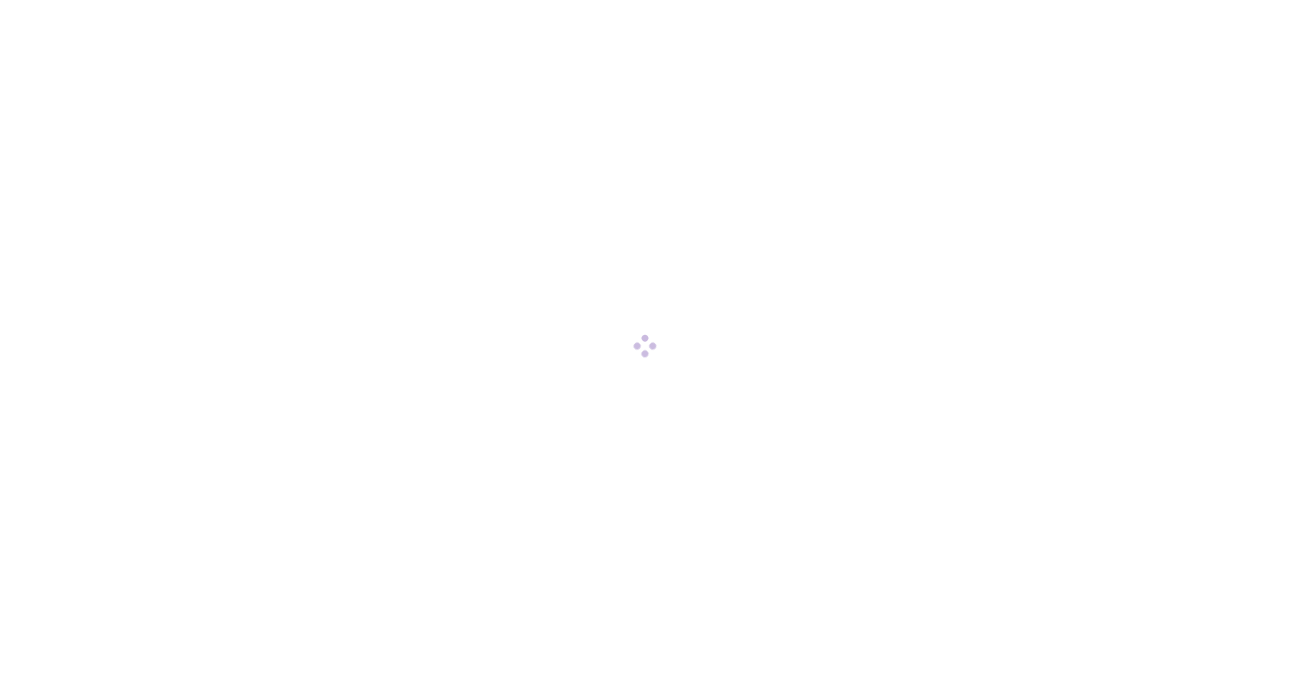 scroll, scrollTop: 0, scrollLeft: 0, axis: both 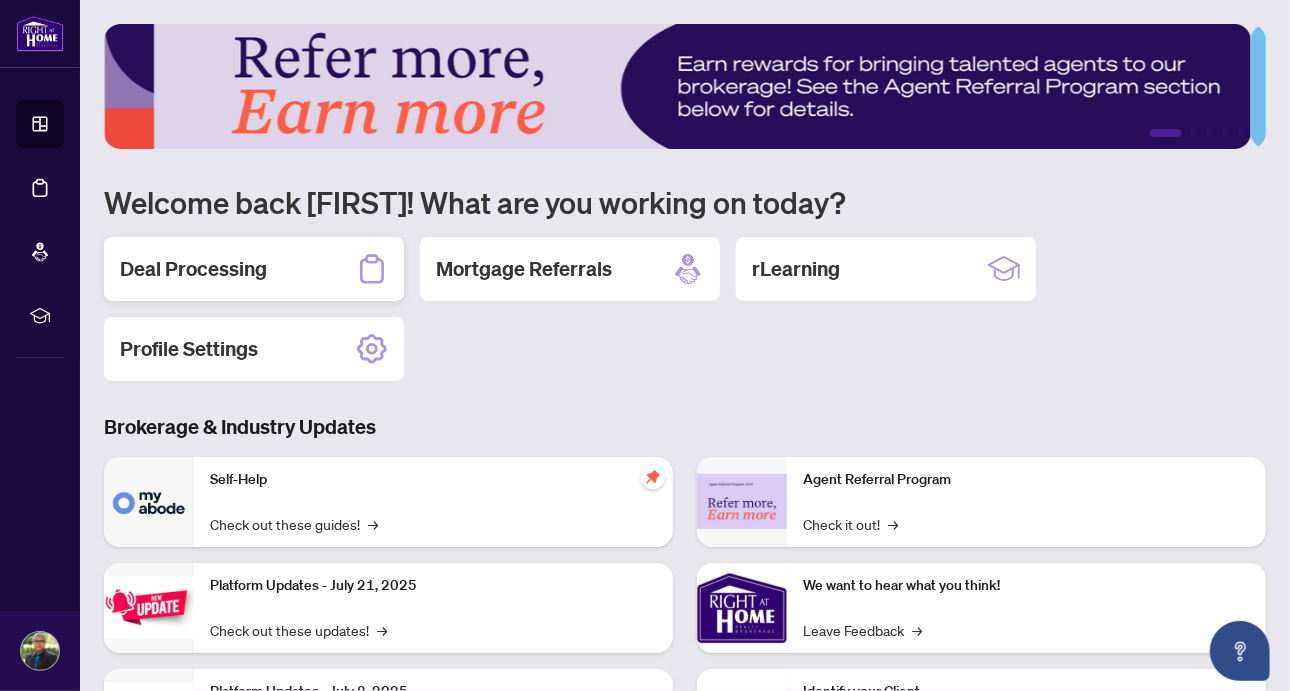 click on "Deal Processing" at bounding box center (254, 269) 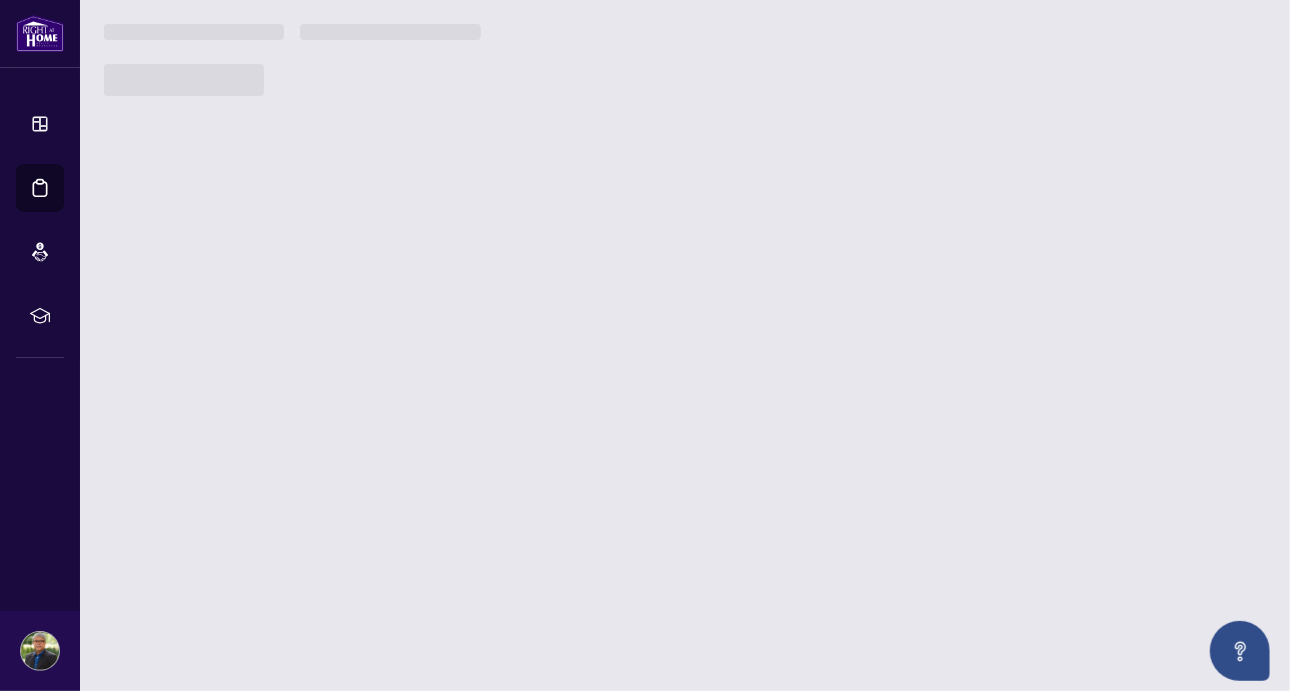 click on "1 2 3 4 5 Welcome back [FIRST]! What are you working on today? Deal Processing Mortgage Referrals rLearning Profile Settings Brokerage & Industry Updates   Self-Help Check out these guides! → Platform Updates - July 21, 2025 Check out these updates! → Platform Updates - July 8, 2025 Check out these updates! → Platform Updates - June 23, 2025 Check out these updates! → Agent Referral Program Check it out! → We want to hear what you think! Leave Feedback → Identify your Client Sign In! → Sail Away With 8Twelve  Check it Out! →" at bounding box center [685, 345] 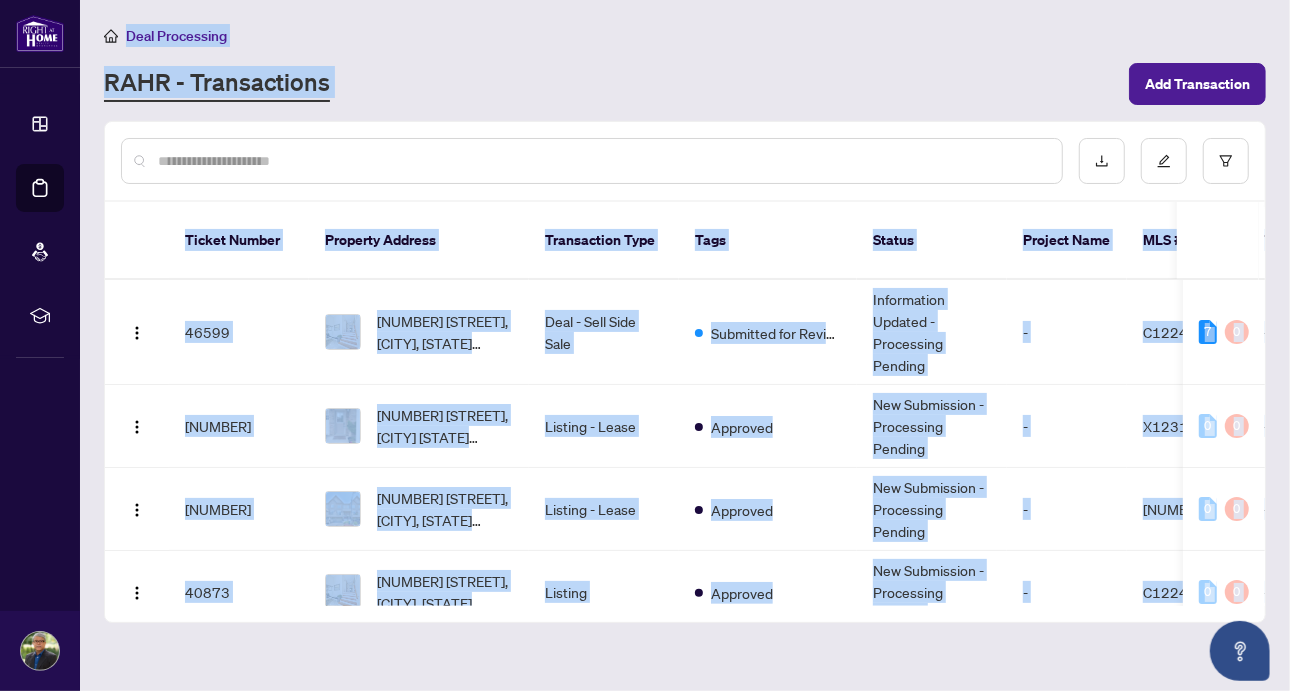 click on "Deal Processing" at bounding box center [685, 35] 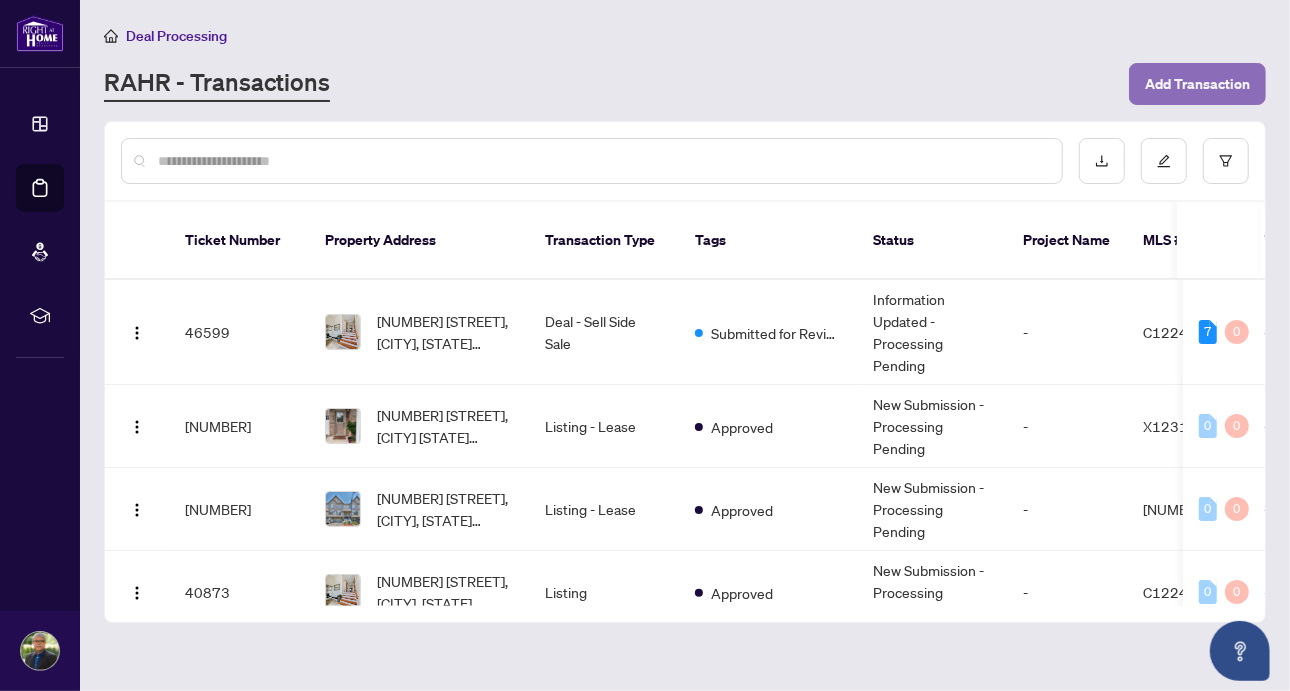 click on "Add Transaction" at bounding box center (1197, 84) 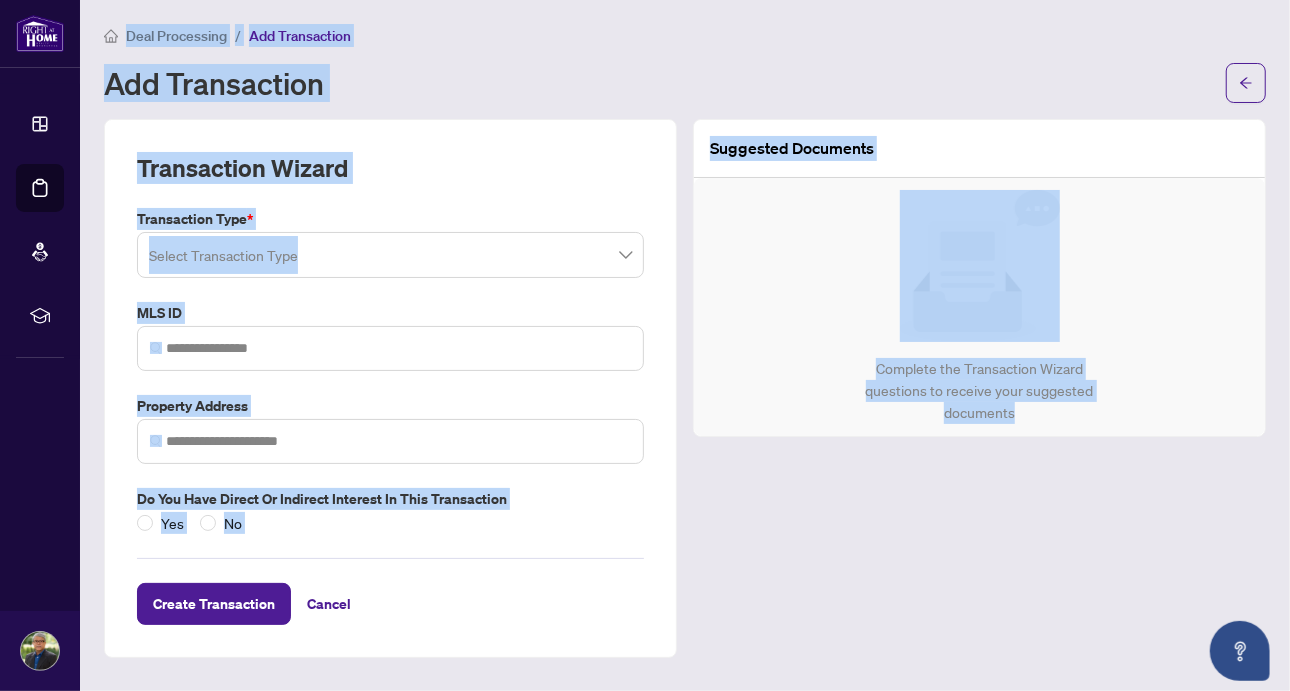 click on "Deal Processing / Add Transaction" at bounding box center [685, 35] 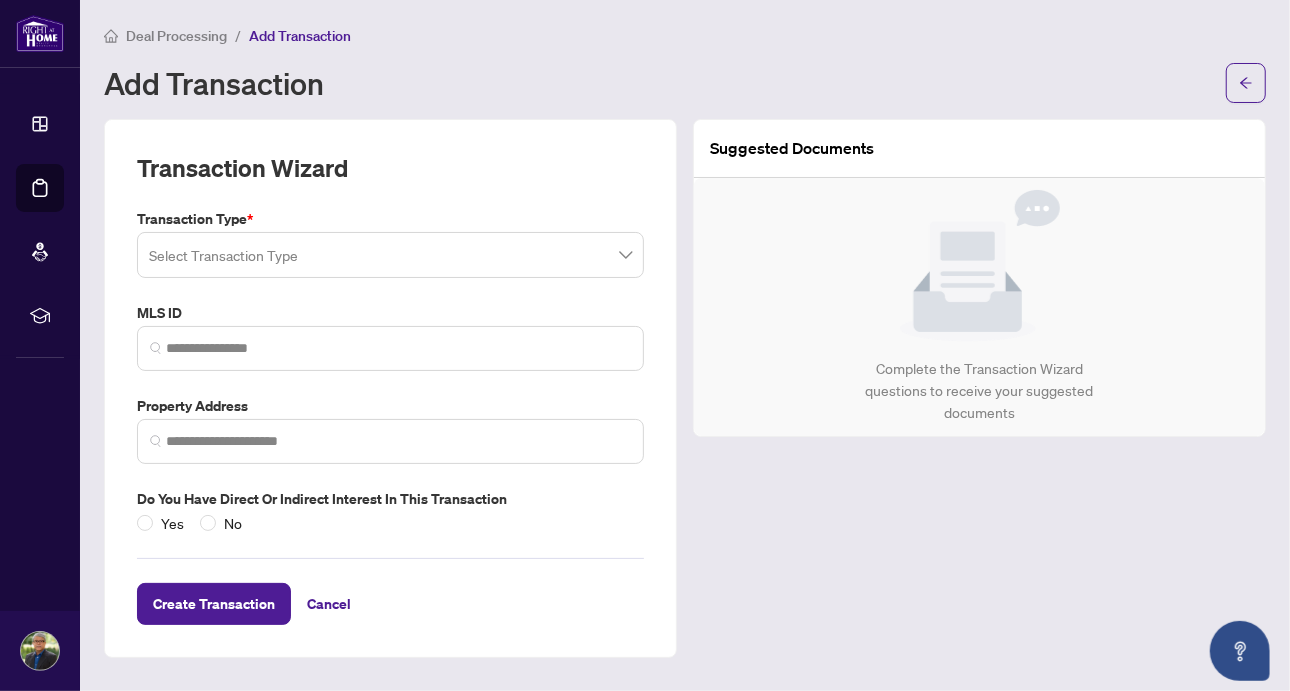 click at bounding box center [390, 255] 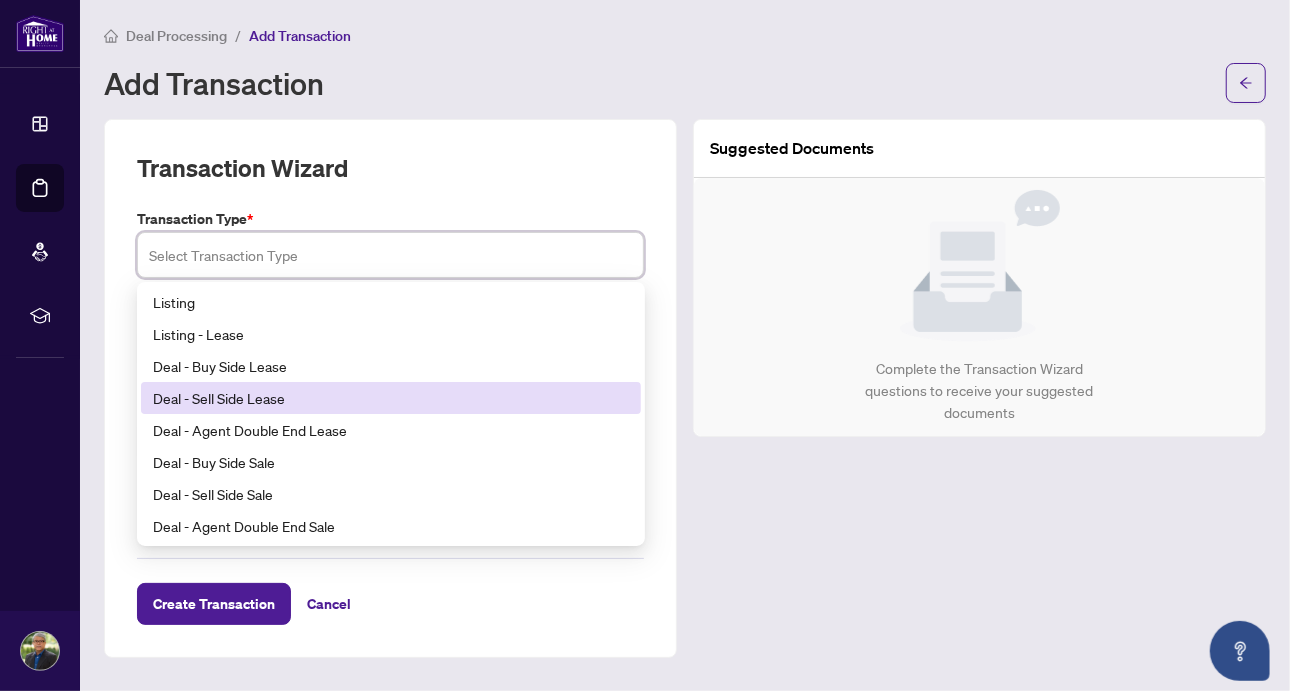 click on "Deal - Sell Side Lease" at bounding box center (391, 398) 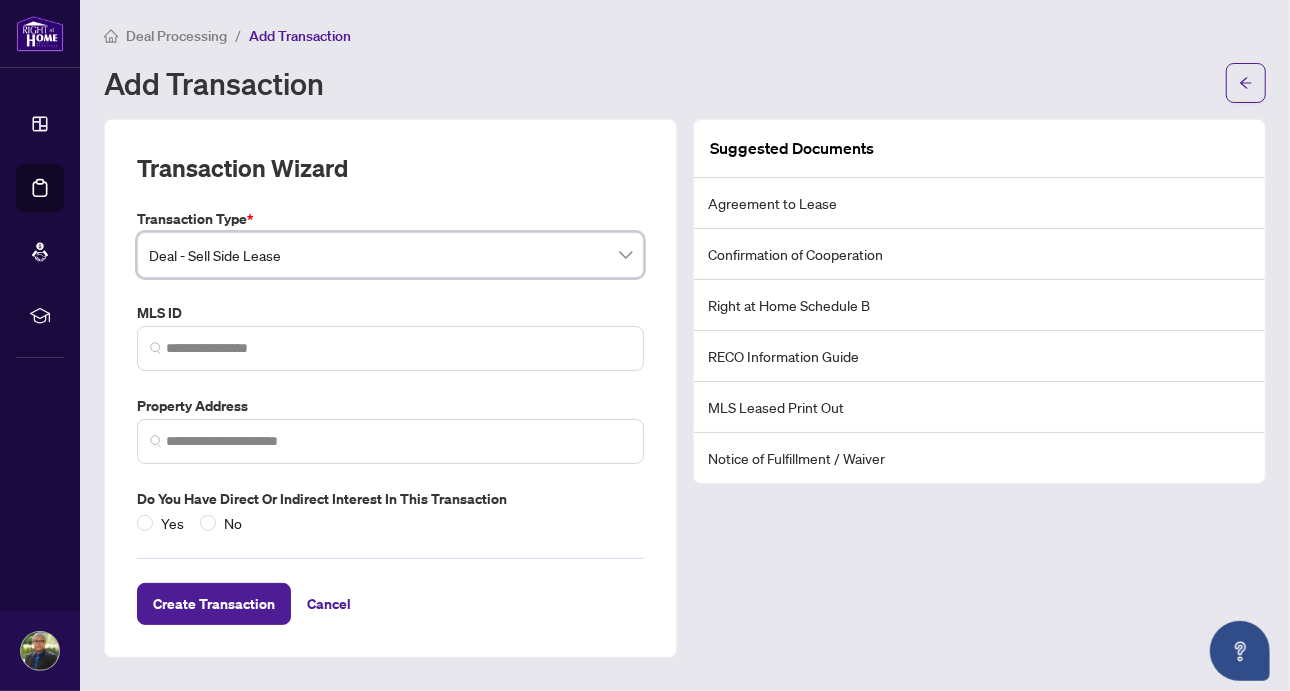 click at bounding box center (156, 348) 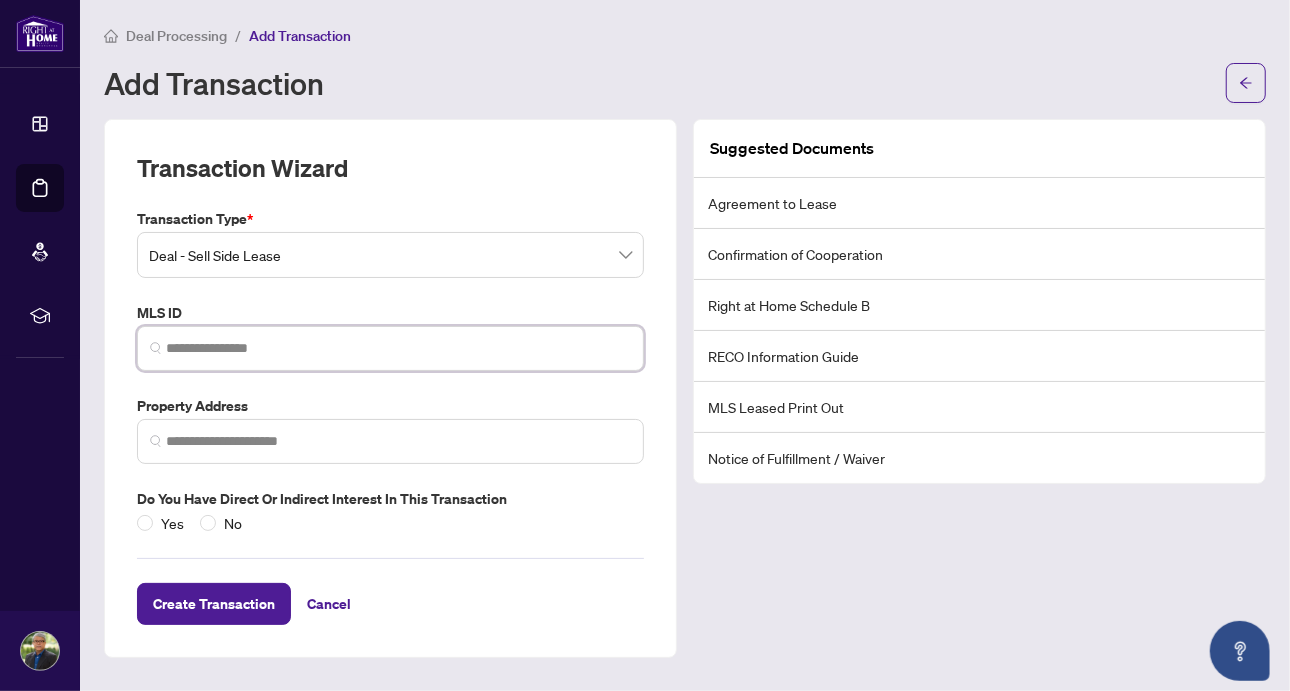 paste on "*********" 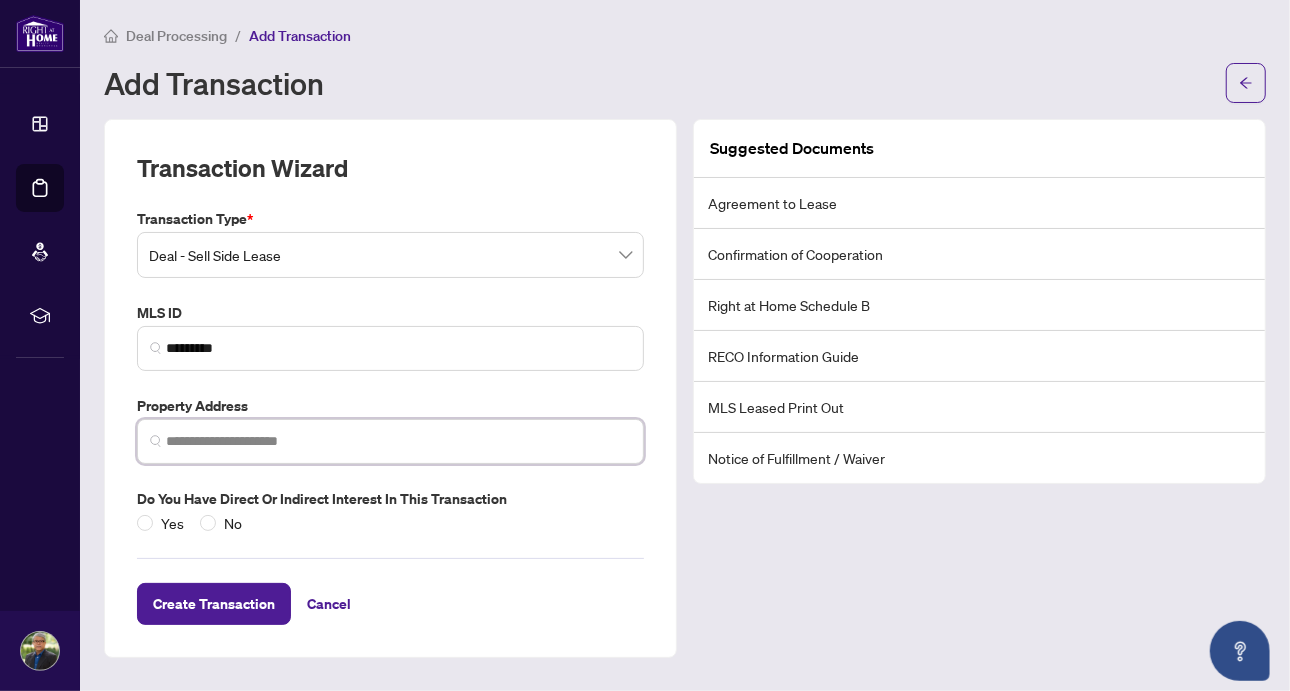 paste on "**********" 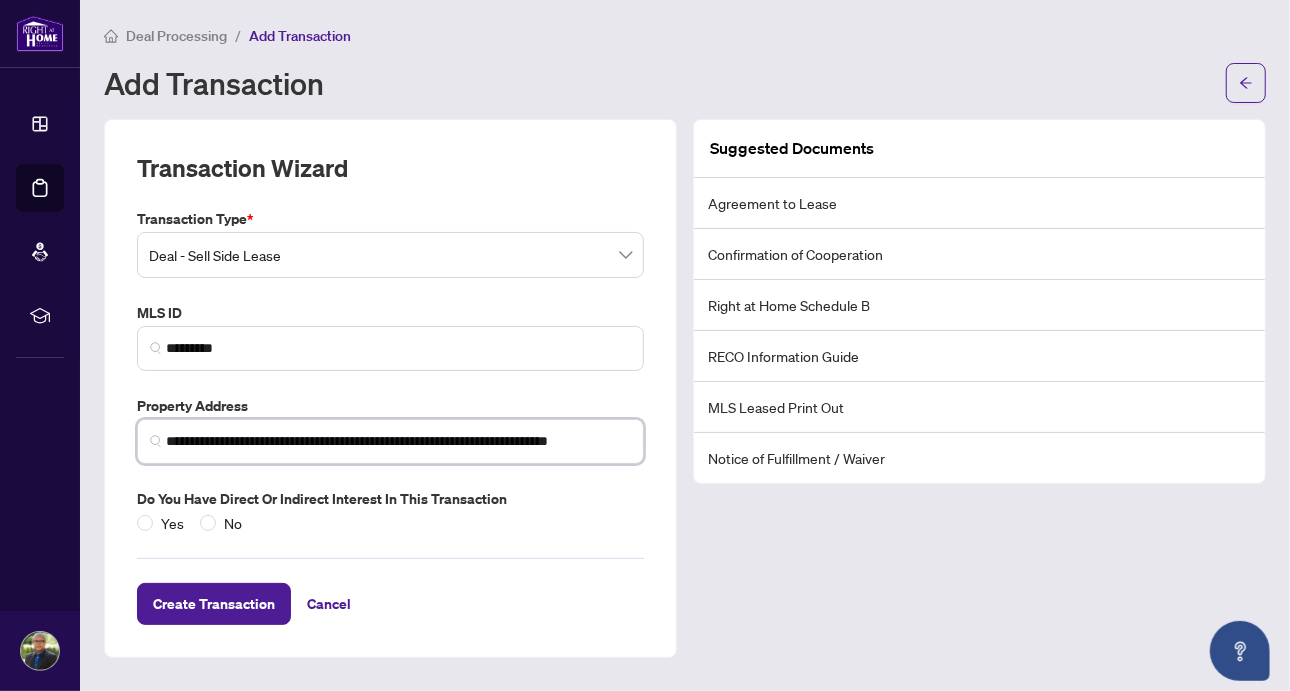 scroll, scrollTop: 0, scrollLeft: 27, axis: horizontal 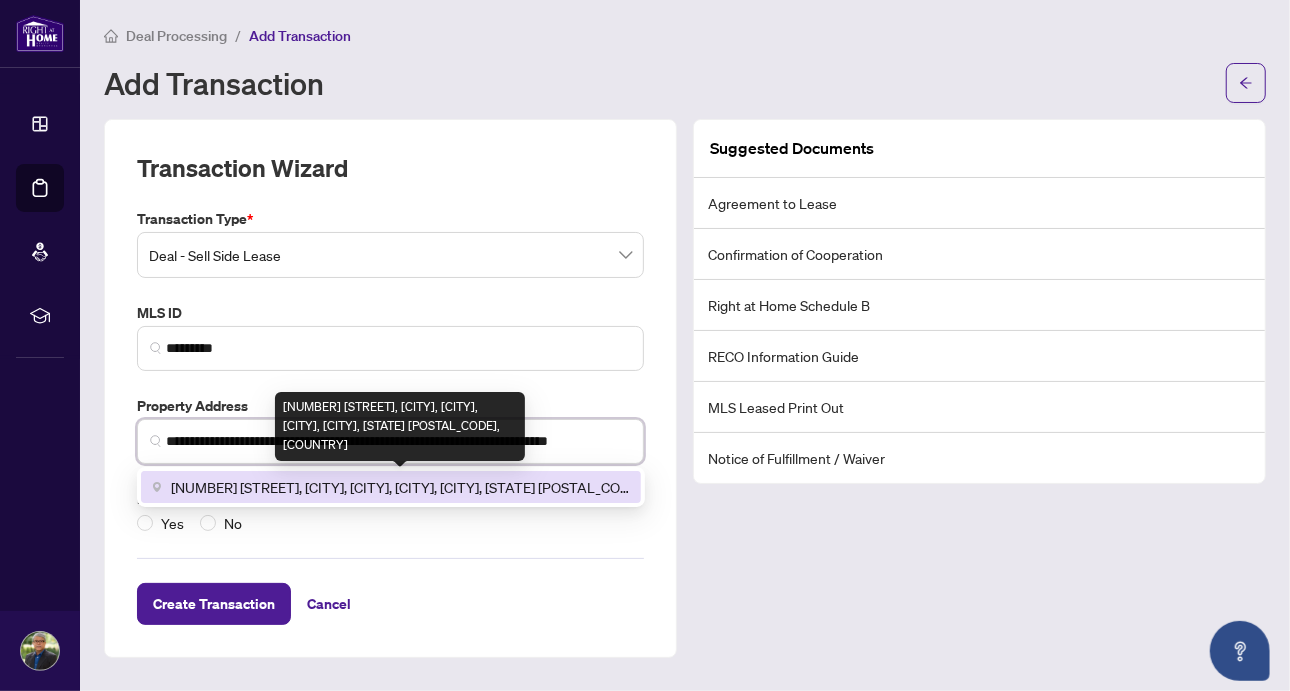 click on "[NUMBER] [STREET], [CITY], [CITY], [CITY], [CITY], [STATE] [POSTAL_CODE], [COUNTRY]" at bounding box center [400, 487] 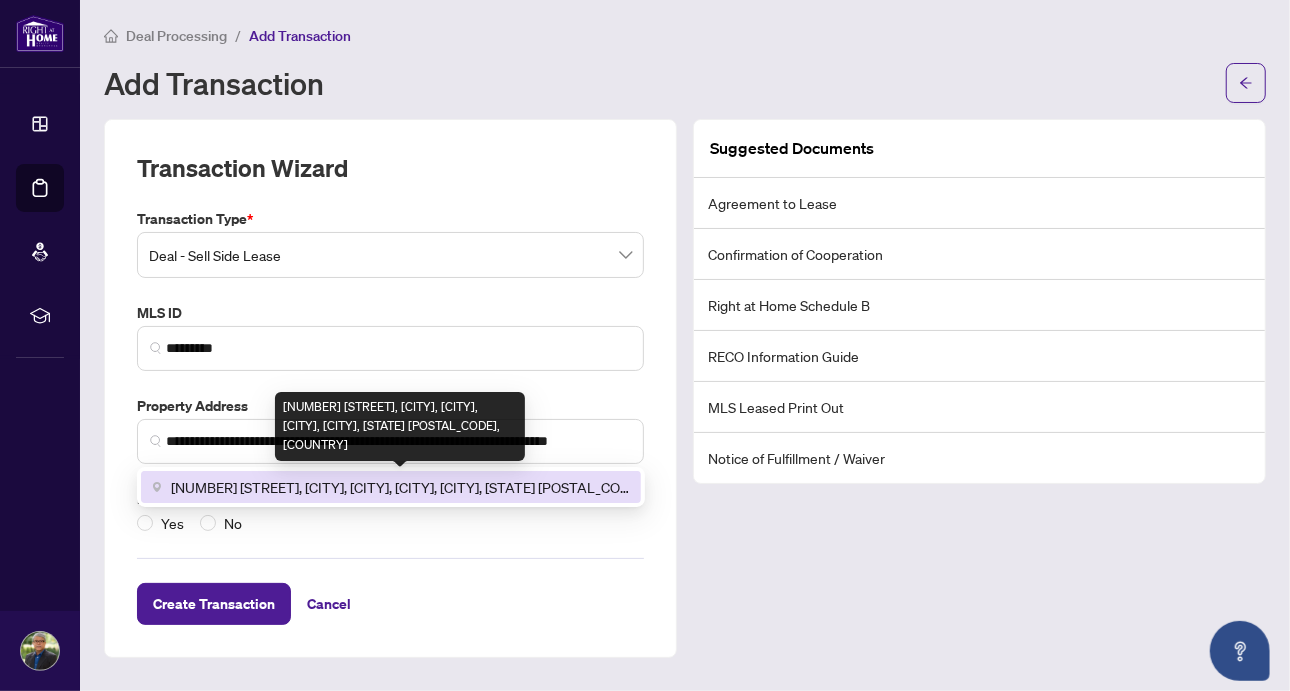 click on "Do you have direct or indirect interest in this transaction" at bounding box center (390, 499) 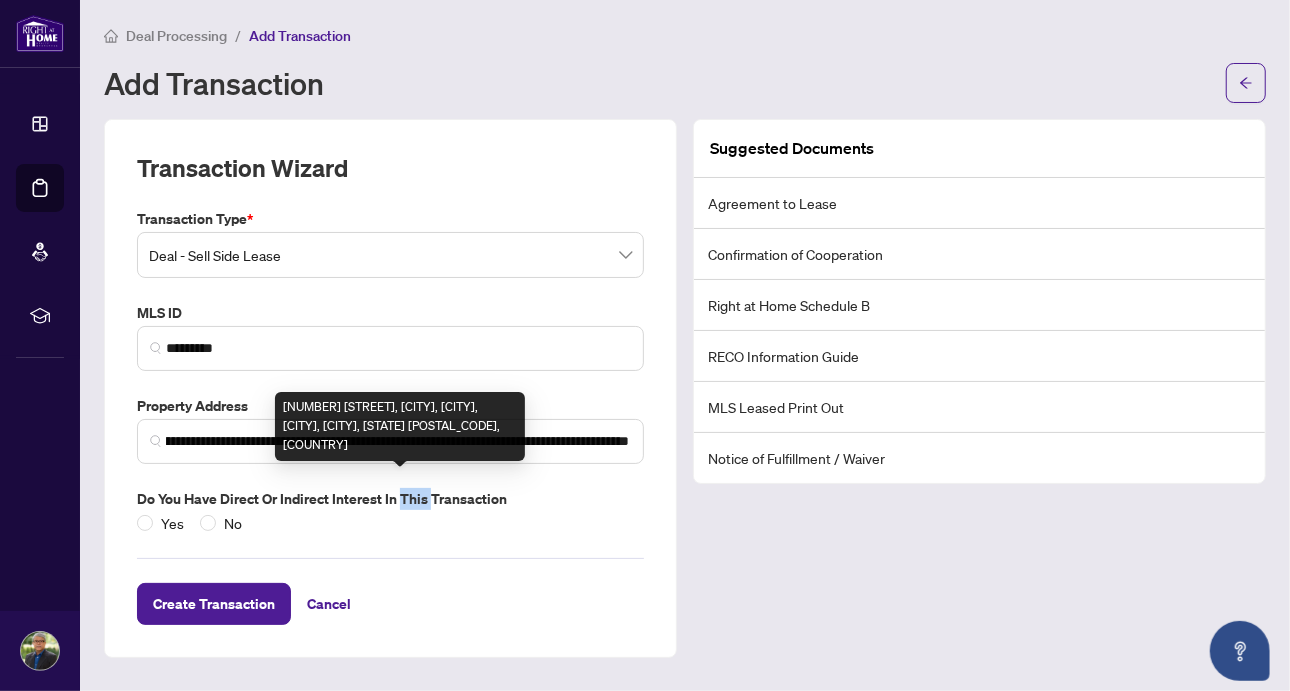 scroll, scrollTop: 0, scrollLeft: 0, axis: both 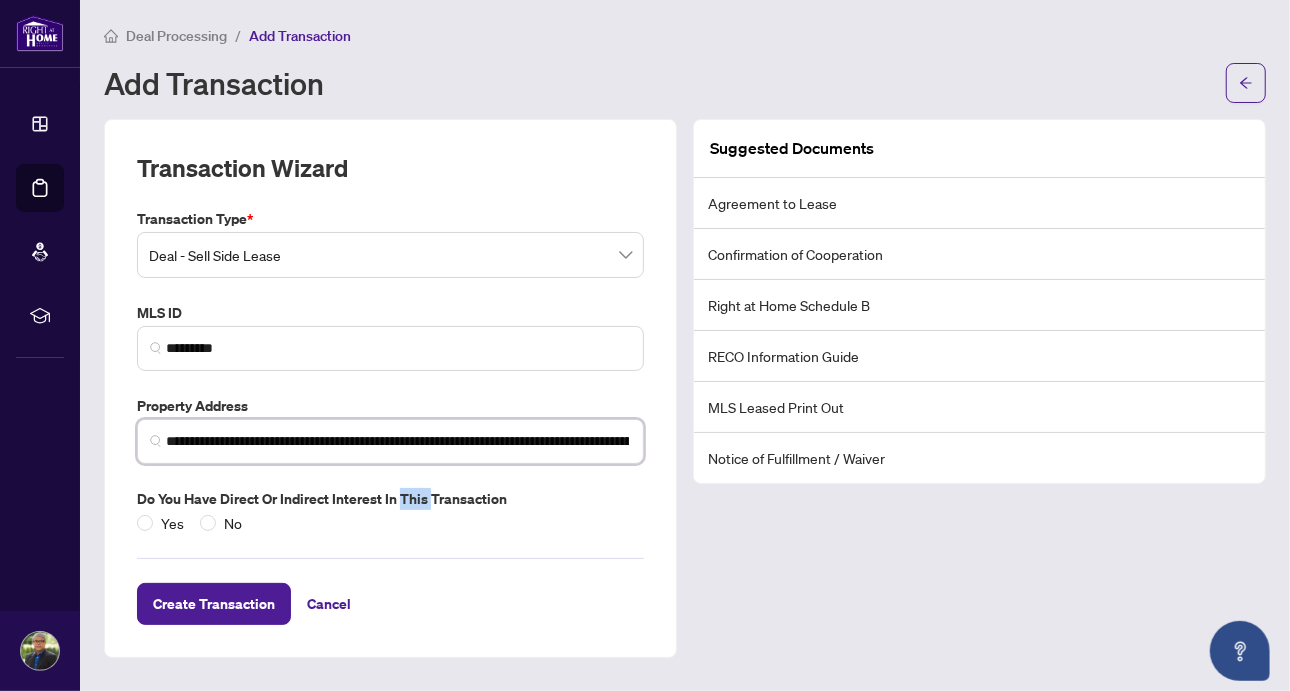 click on "**********" at bounding box center [399, 441] 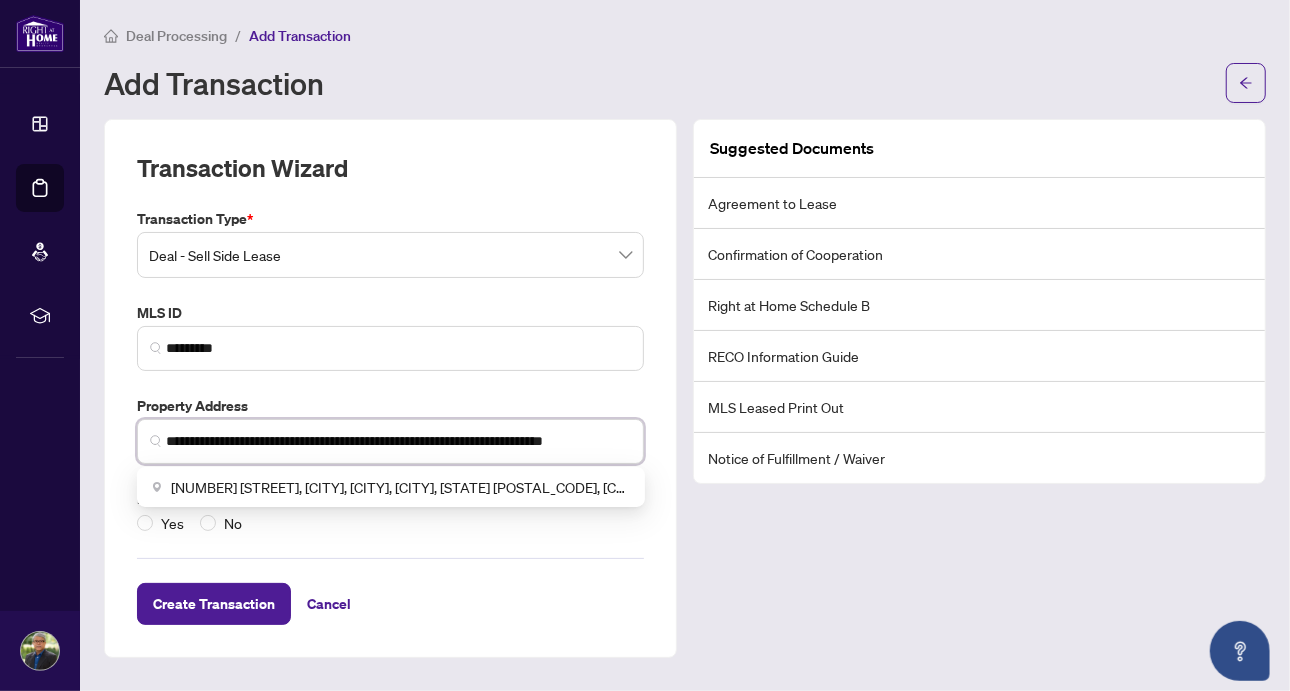 click on "**********" at bounding box center [399, 441] 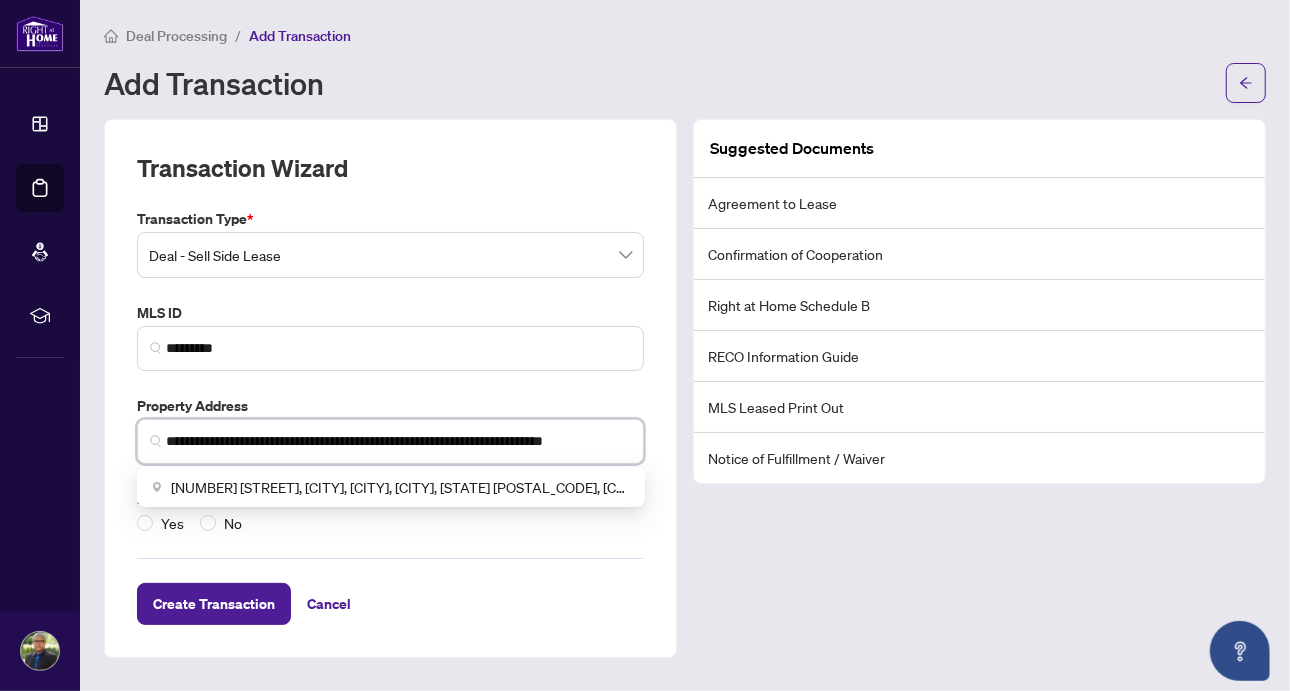 click on "**********" at bounding box center (399, 441) 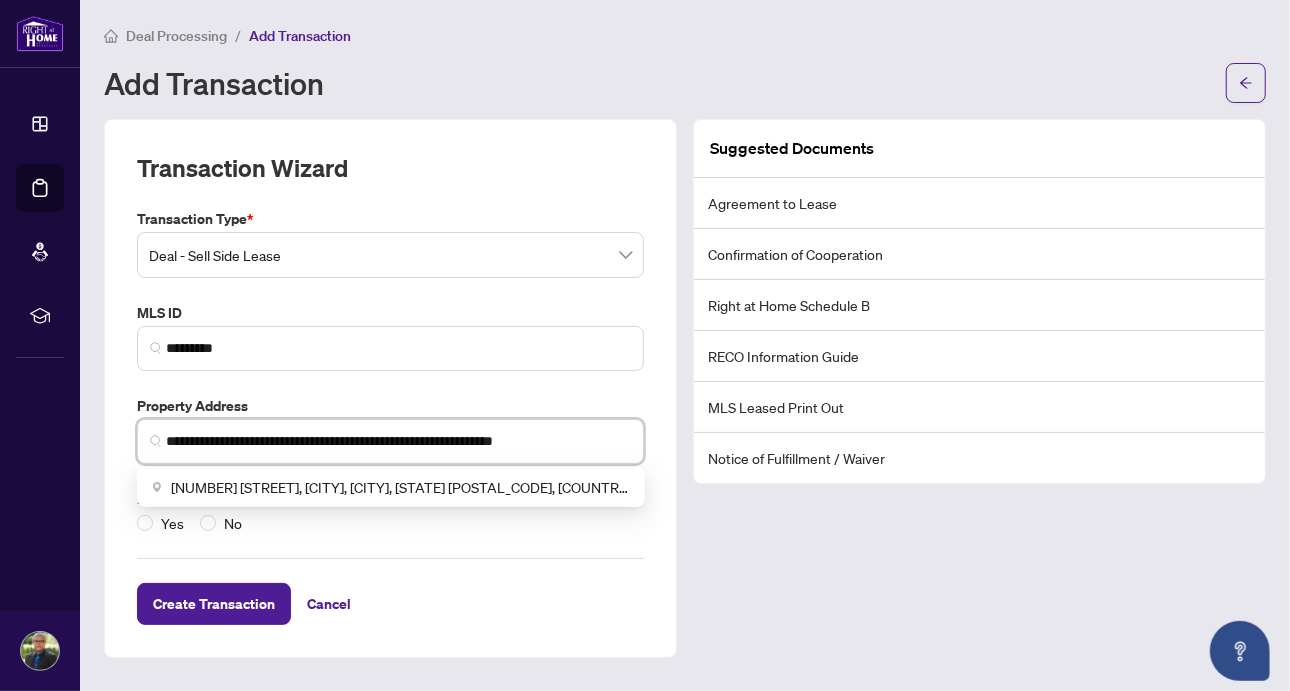 click on "**********" at bounding box center (399, 441) 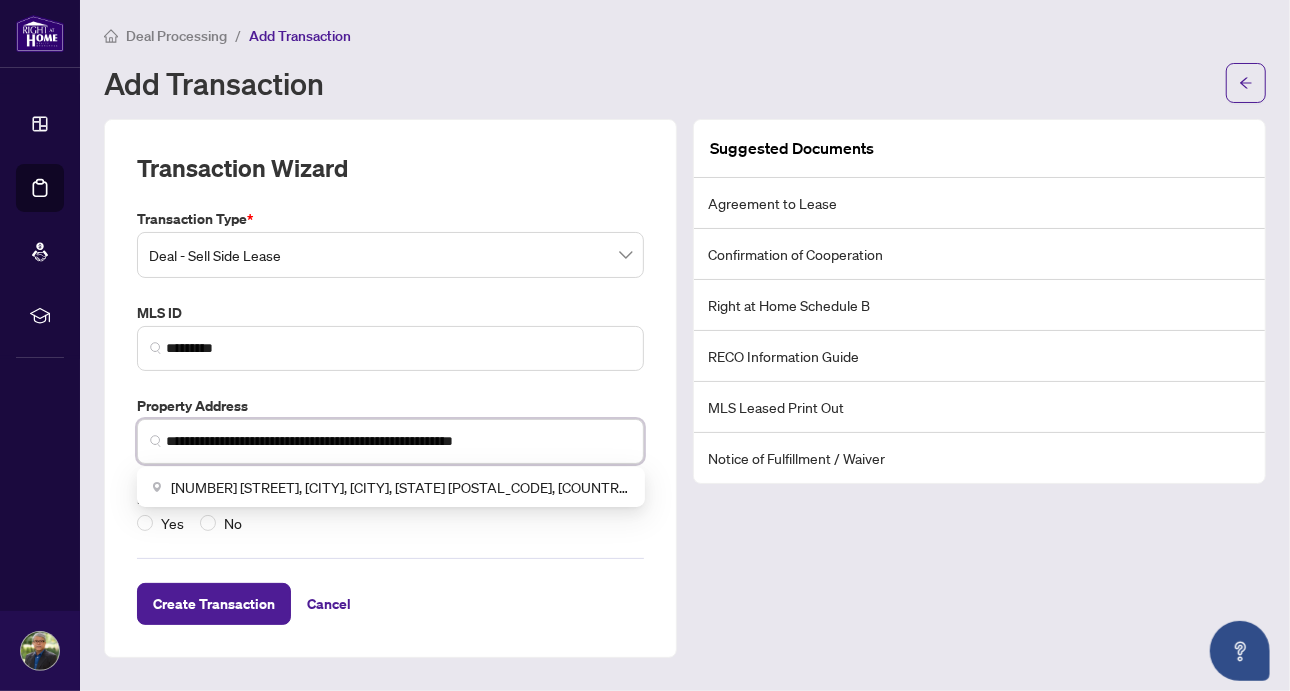 type on "**********" 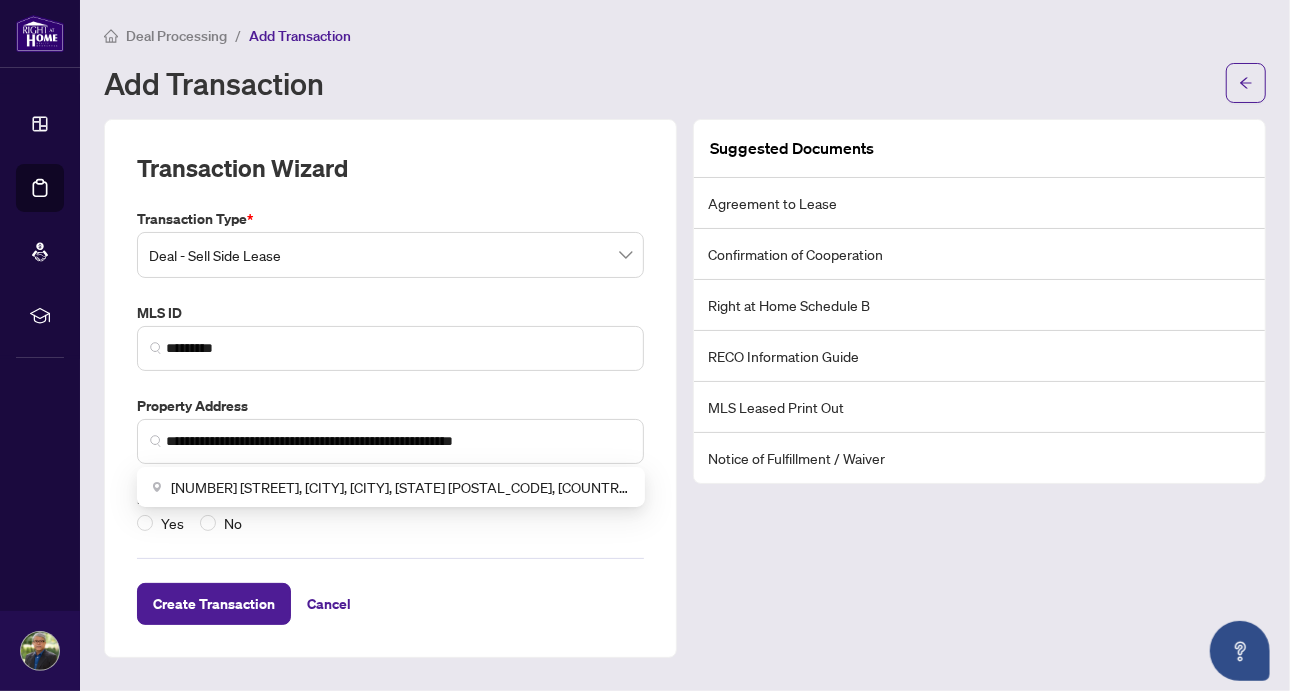 click on "Yes No" at bounding box center [390, 523] 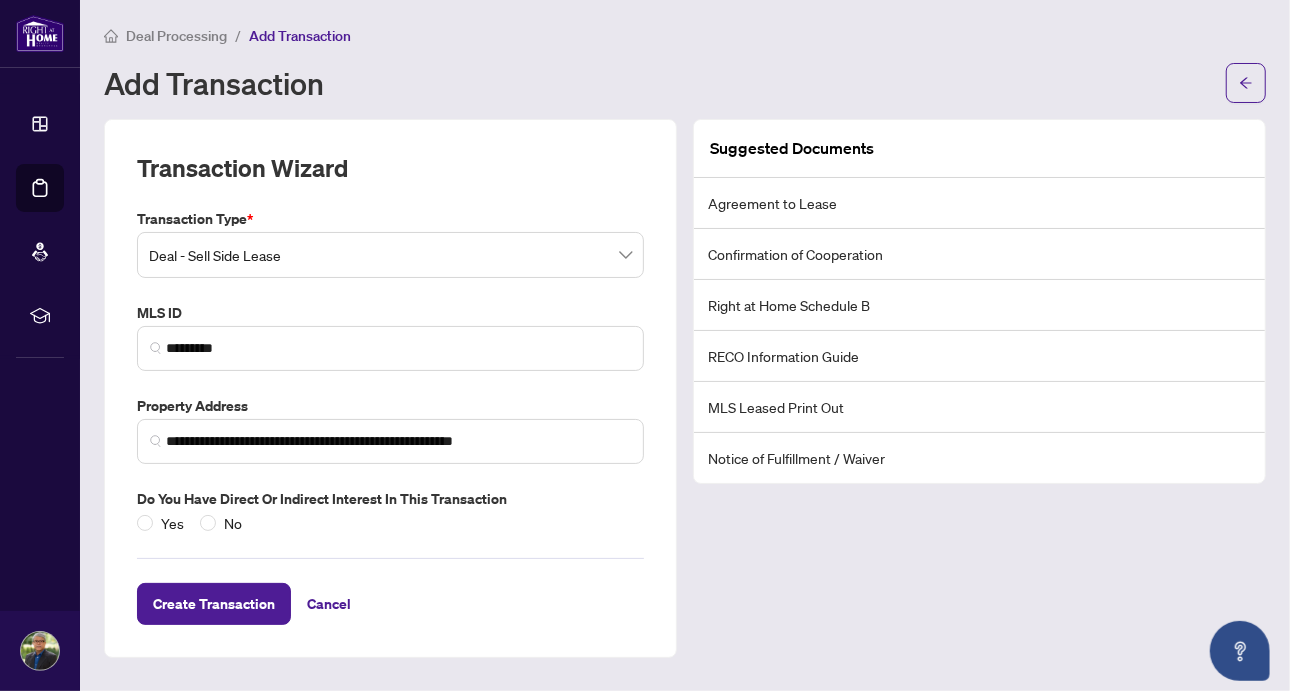 click on "Yes No" at bounding box center [390, 523] 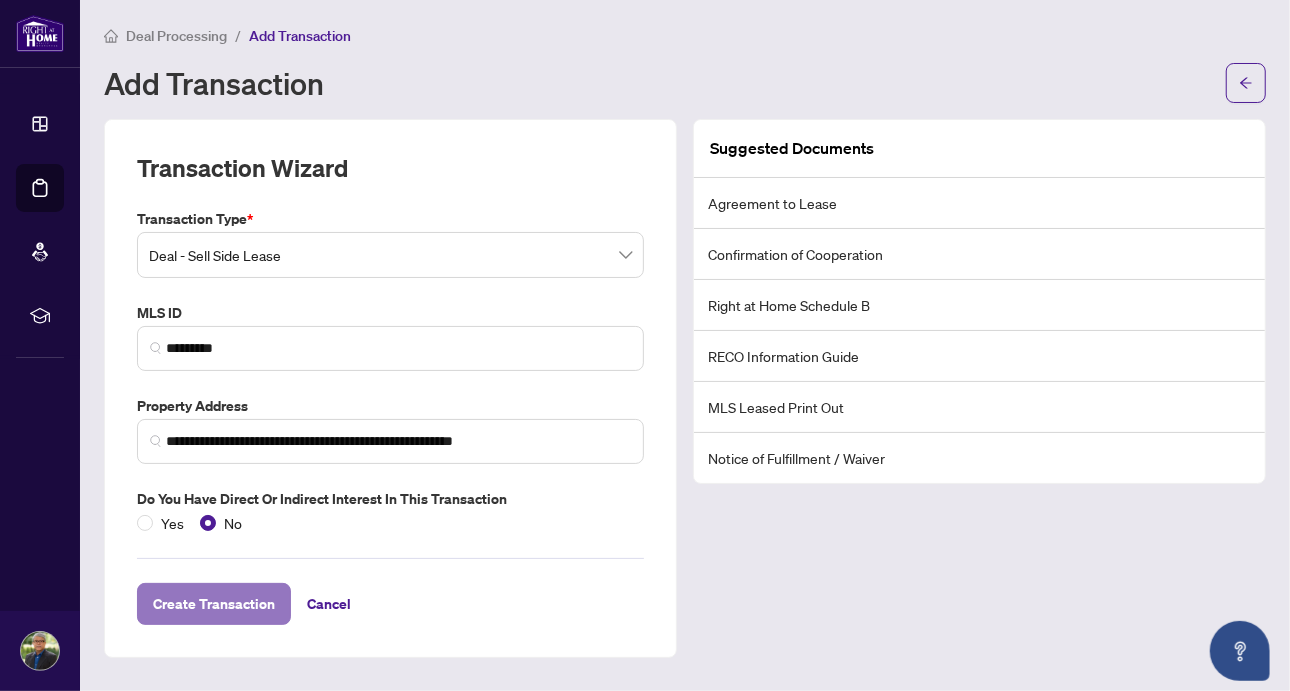 click on "Create Transaction" at bounding box center [214, 604] 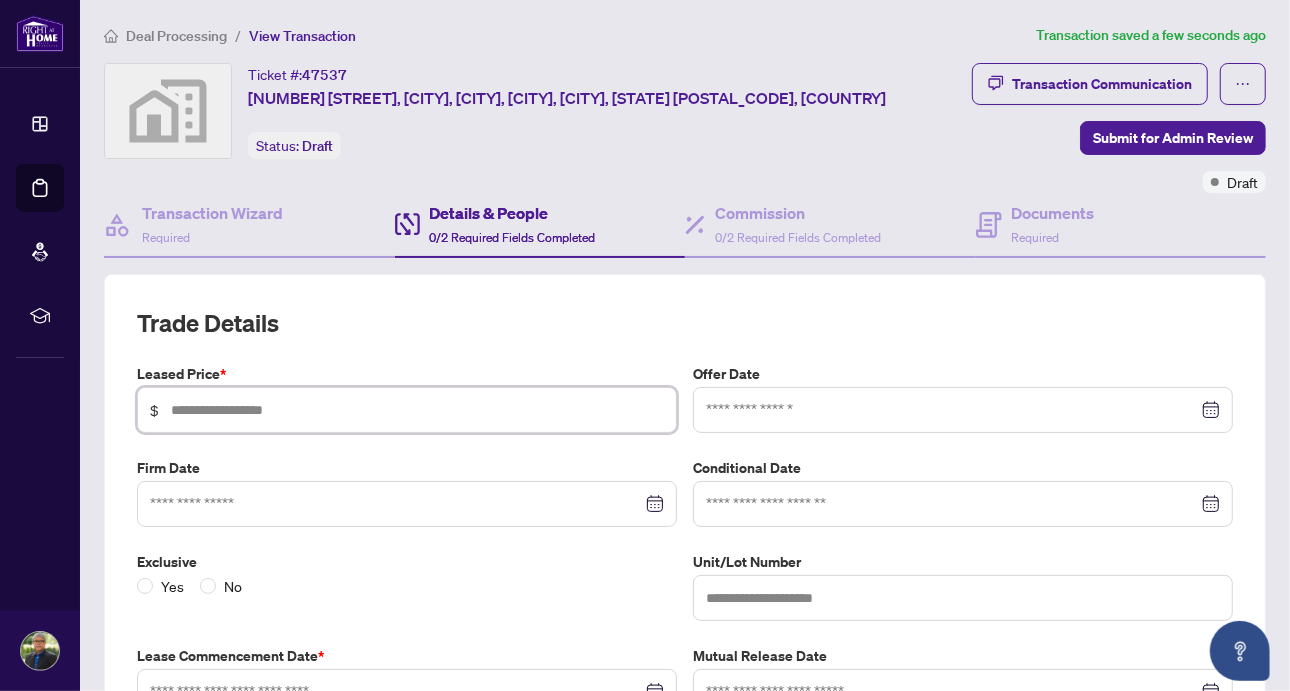 click at bounding box center (417, 410) 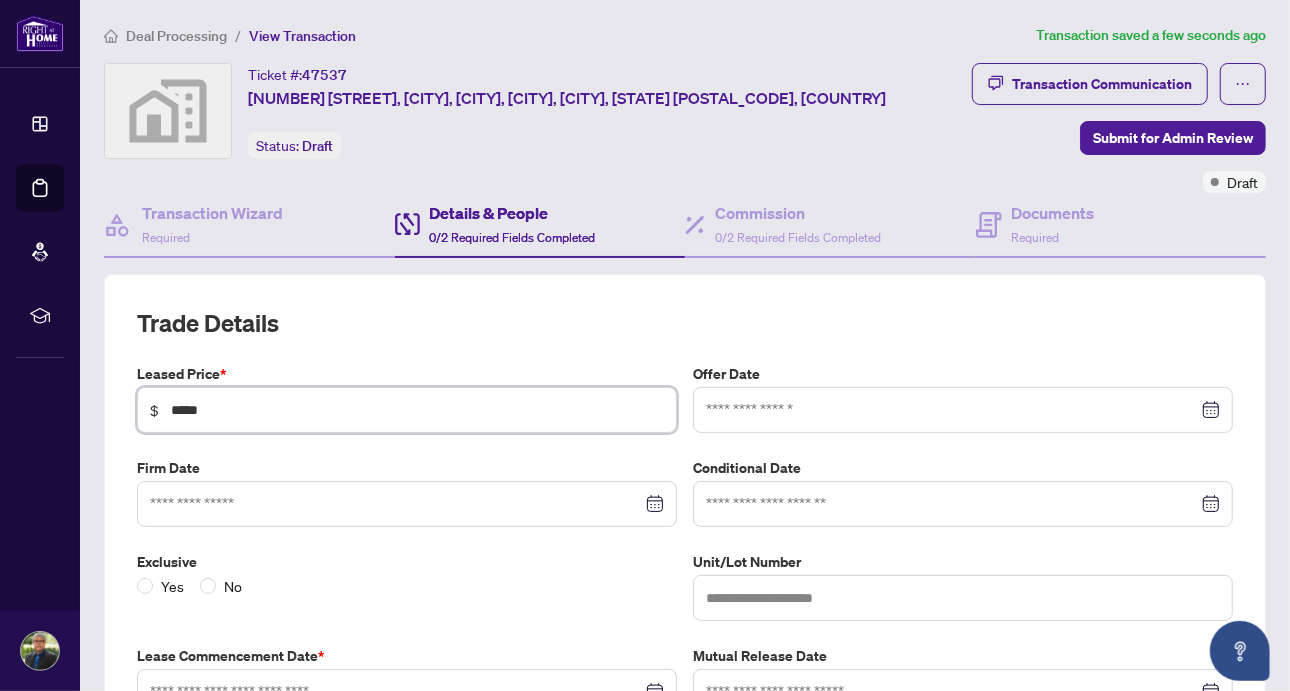 type on "*****" 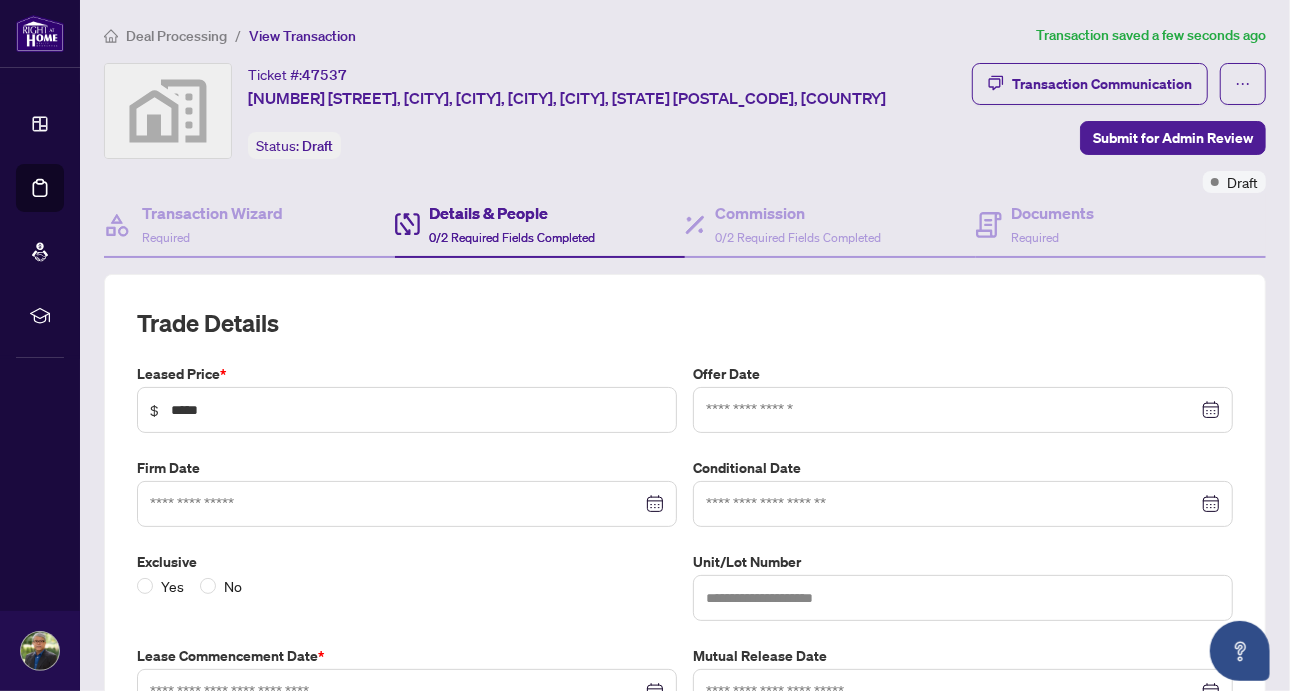 click on "Trade Details Leased Price * $ ***** Offer Date Firm Date Conditional Date Exclusive Yes No Unit/Lot Number Lease Commencement Date * Mutual Release Date Deposit No  deposit  added yet. Add Deposit" at bounding box center [685, 612] 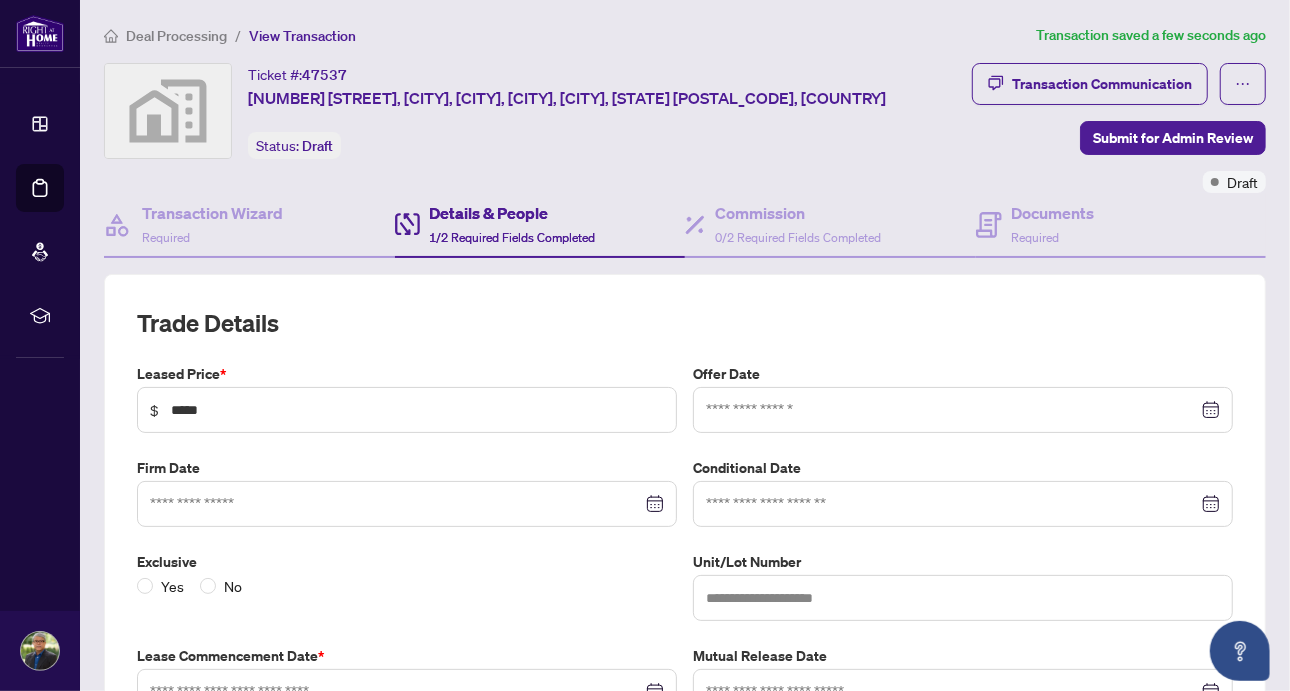 click at bounding box center (963, 410) 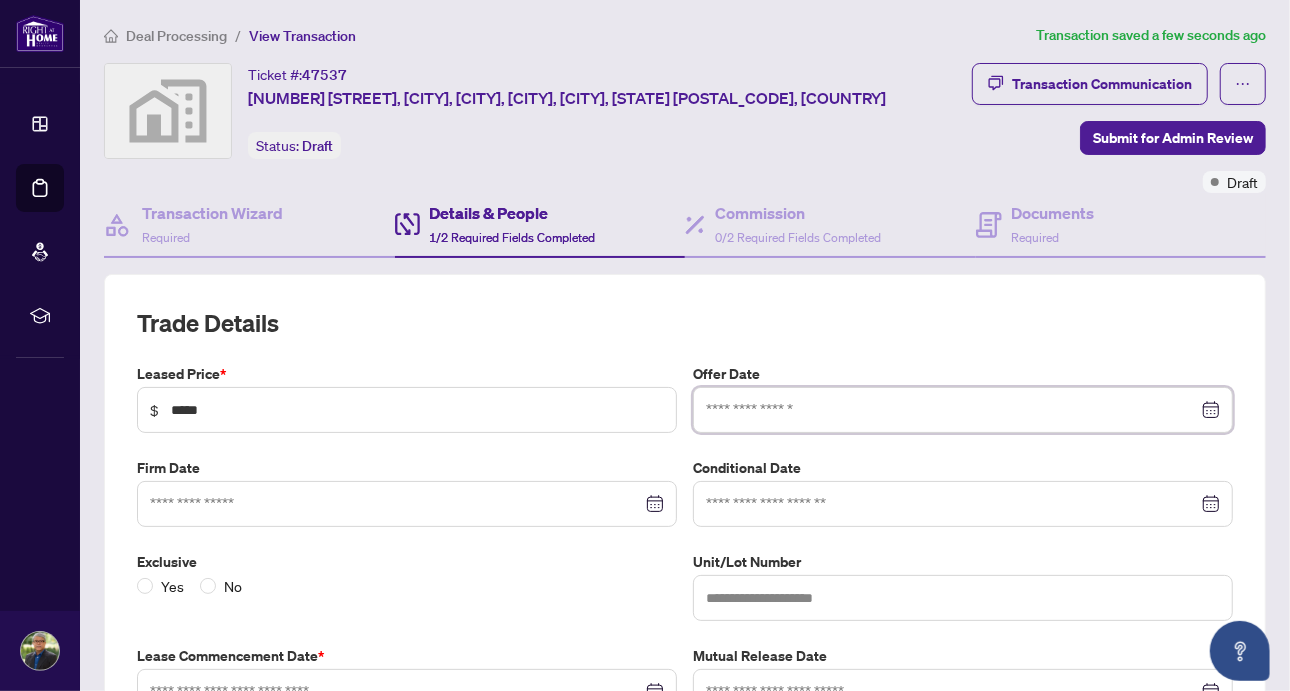 click at bounding box center (963, 410) 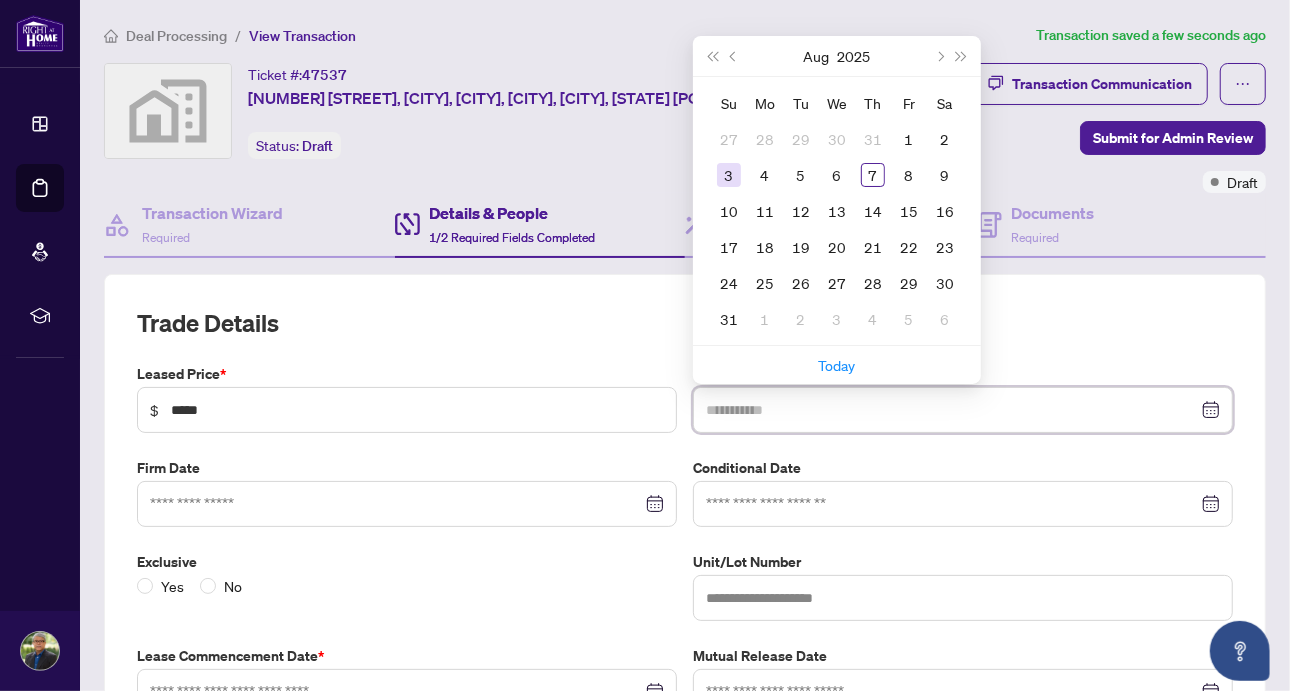 type on "**********" 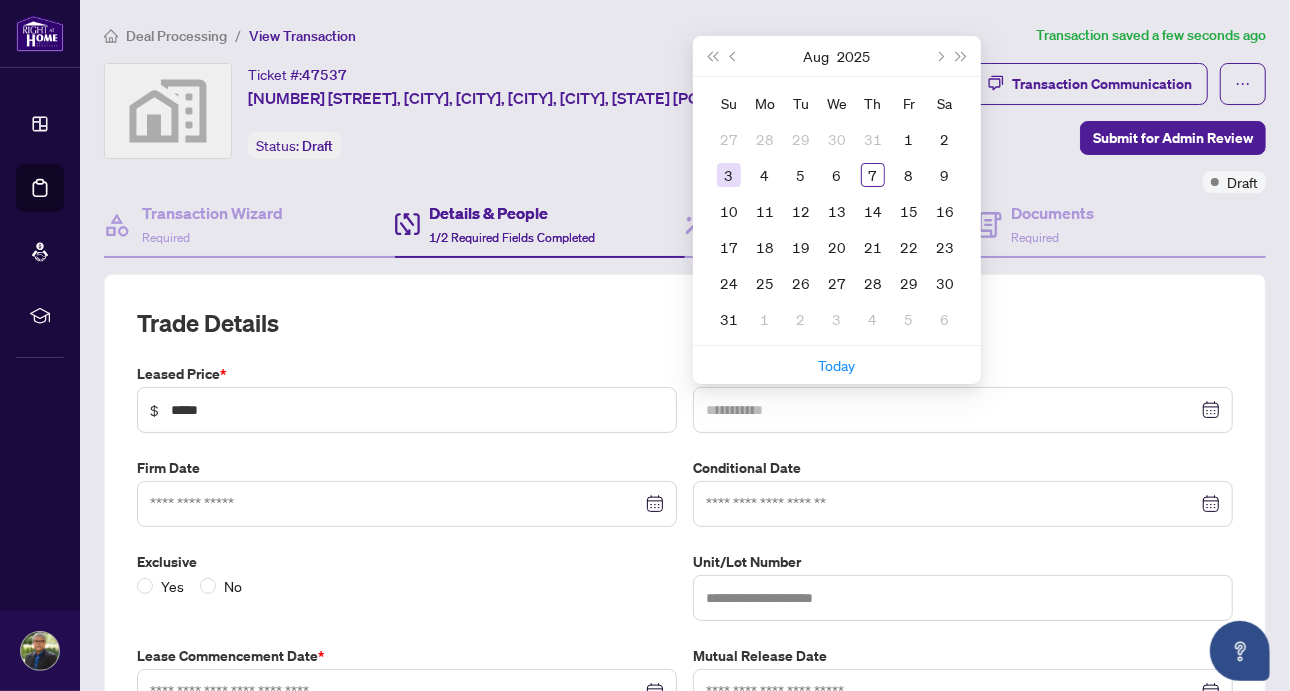 click on "3" at bounding box center [729, 175] 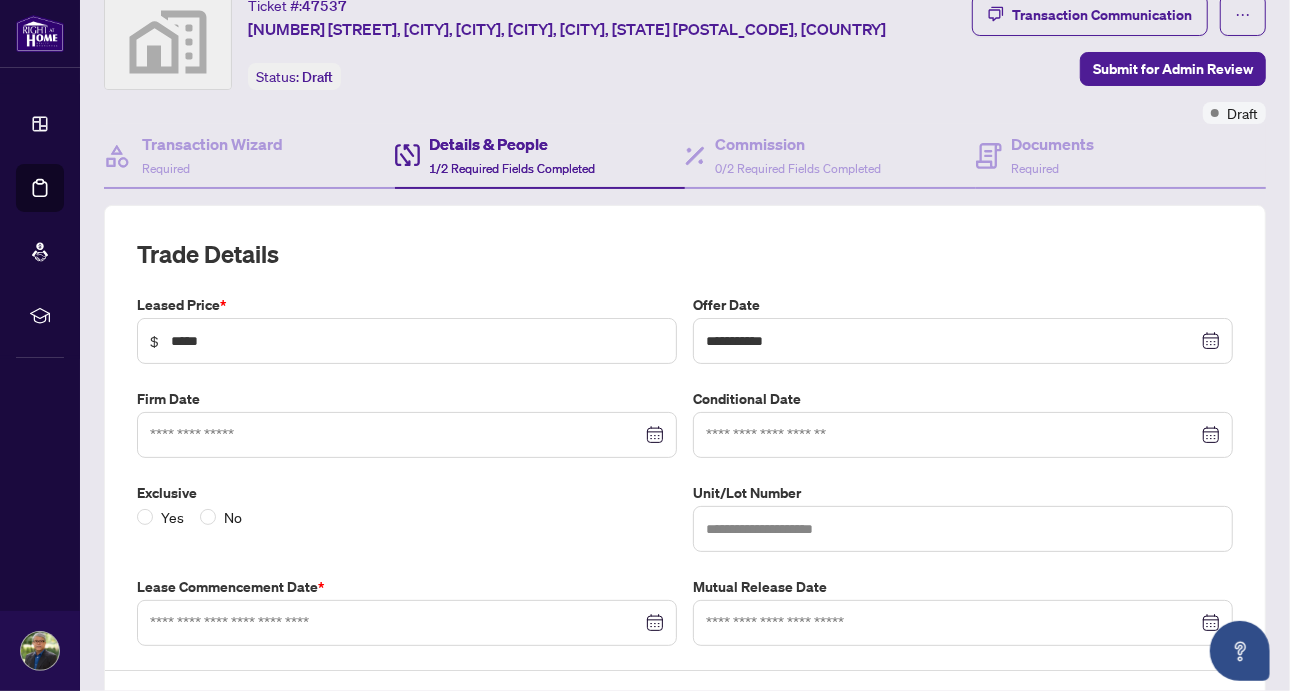 scroll, scrollTop: 86, scrollLeft: 0, axis: vertical 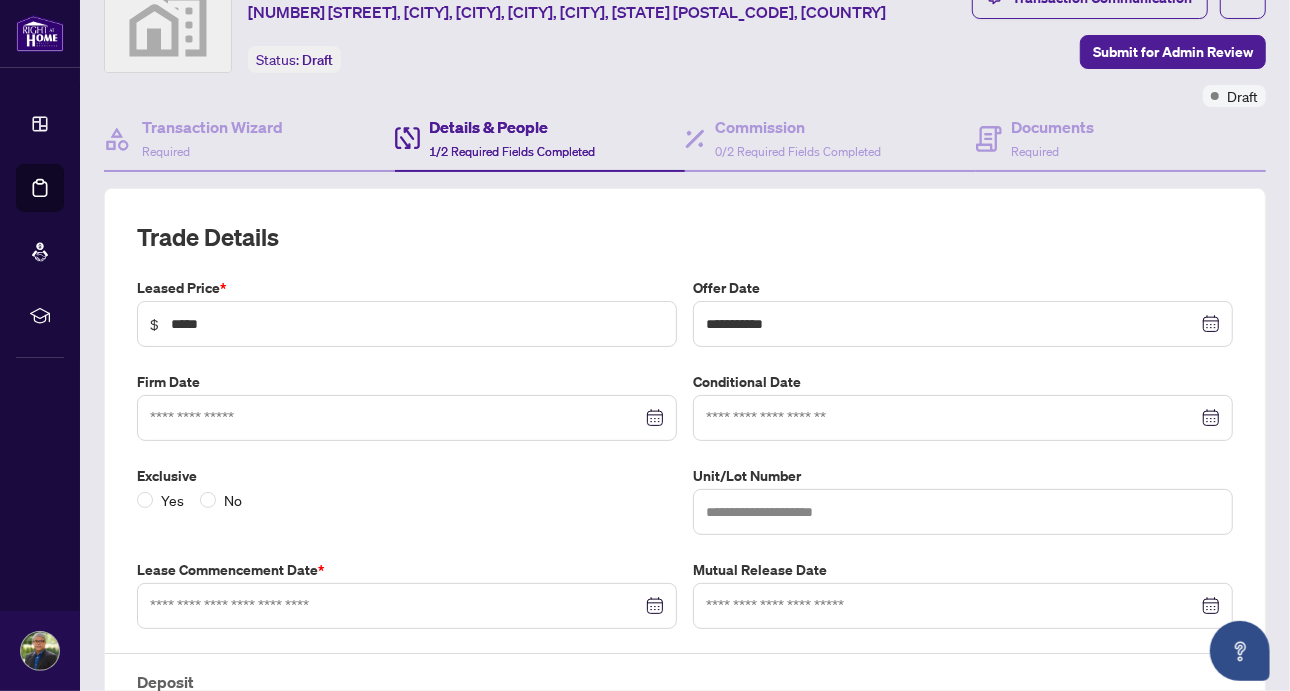 click at bounding box center (407, 418) 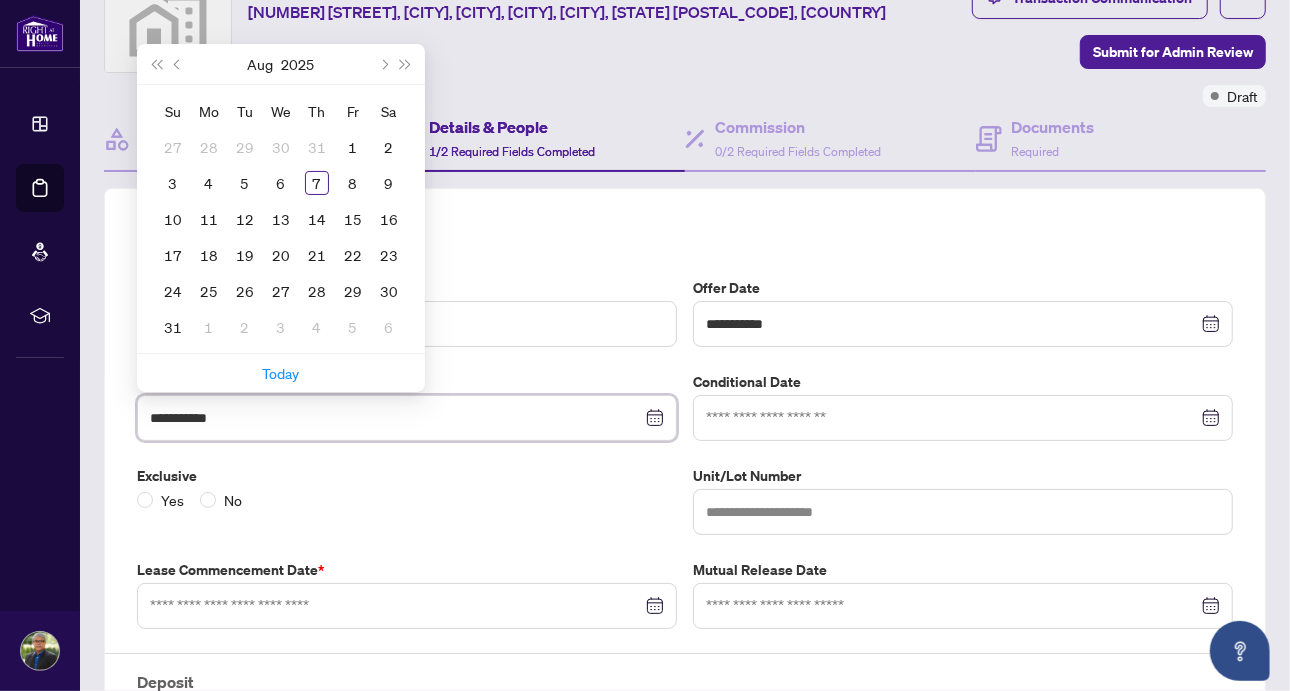 type on "**********" 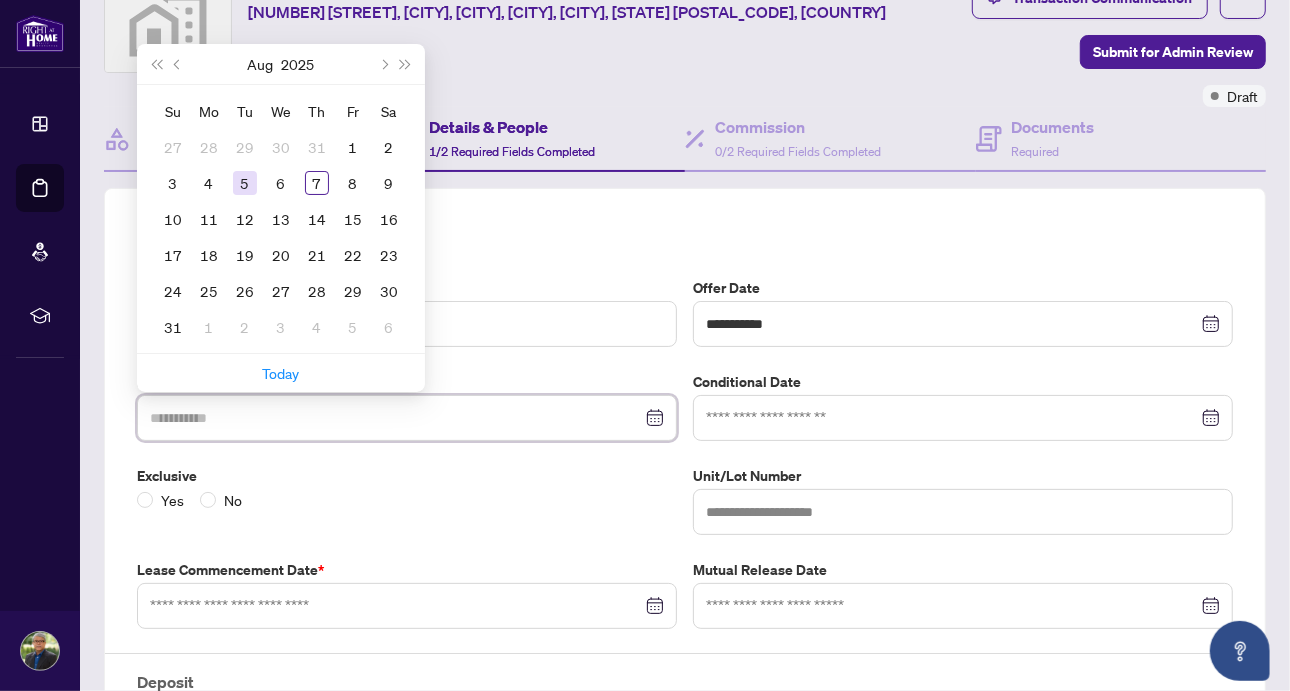 type on "**********" 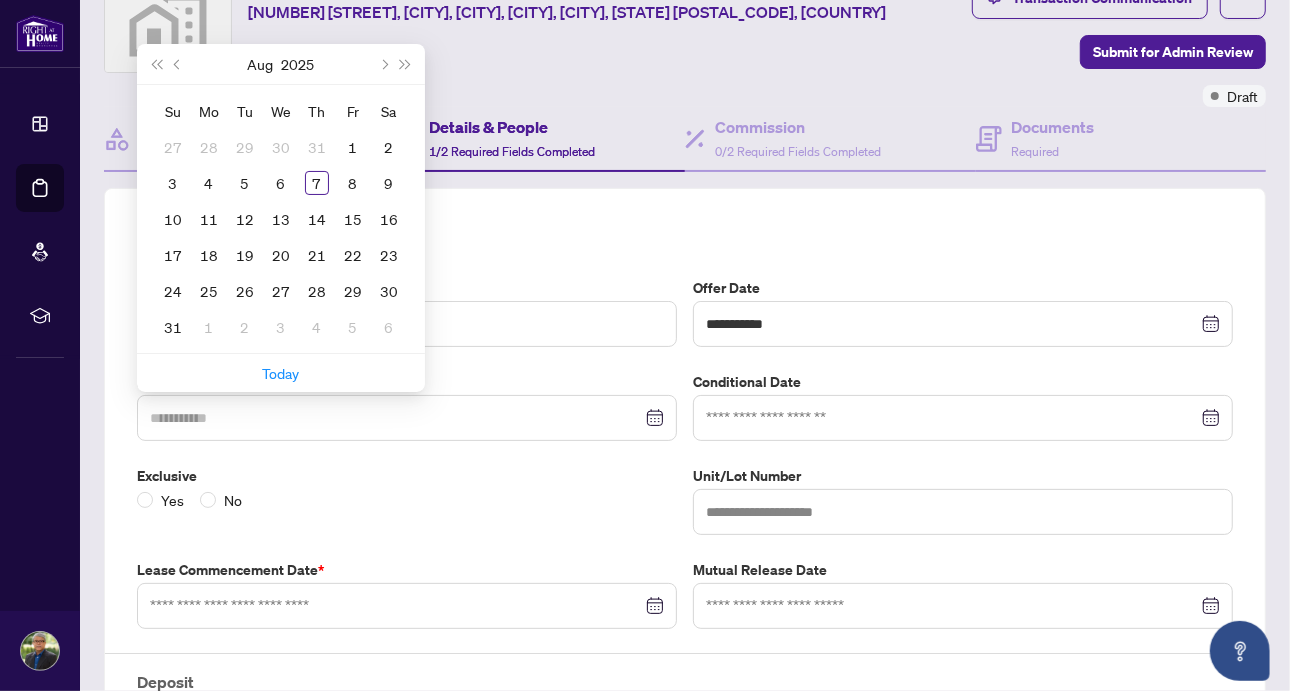 click on "5" at bounding box center (245, 183) 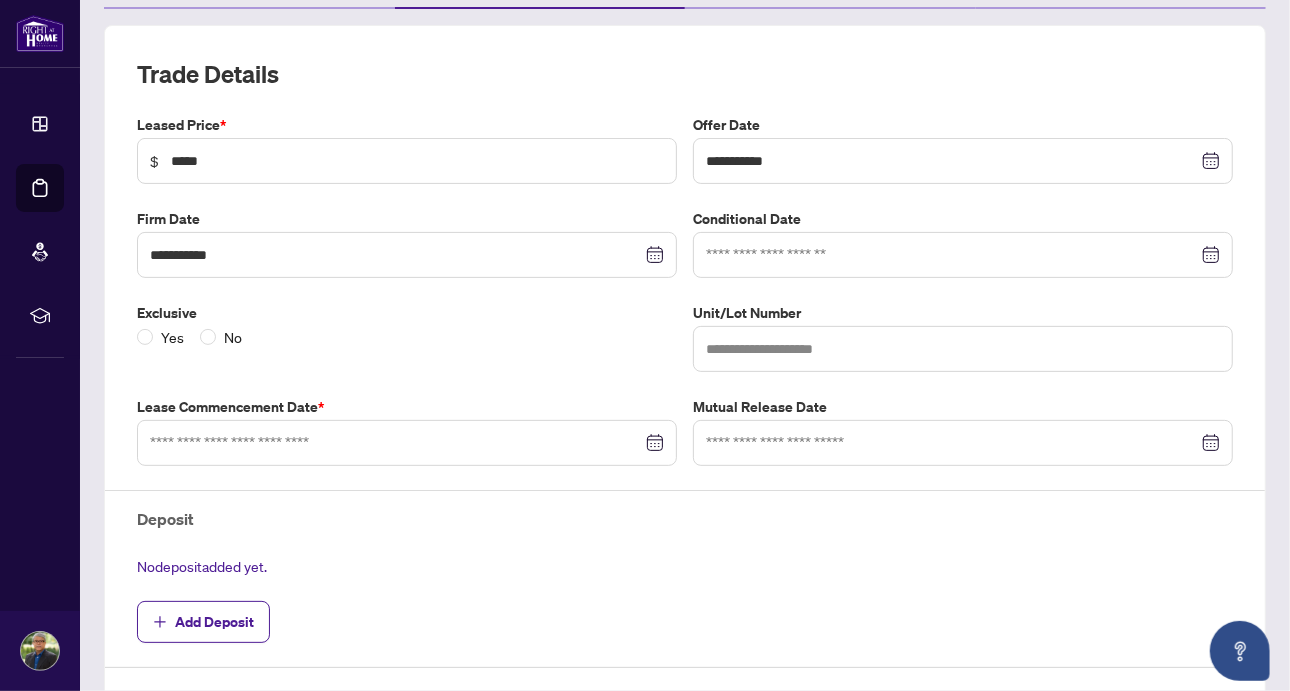scroll, scrollTop: 250, scrollLeft: 0, axis: vertical 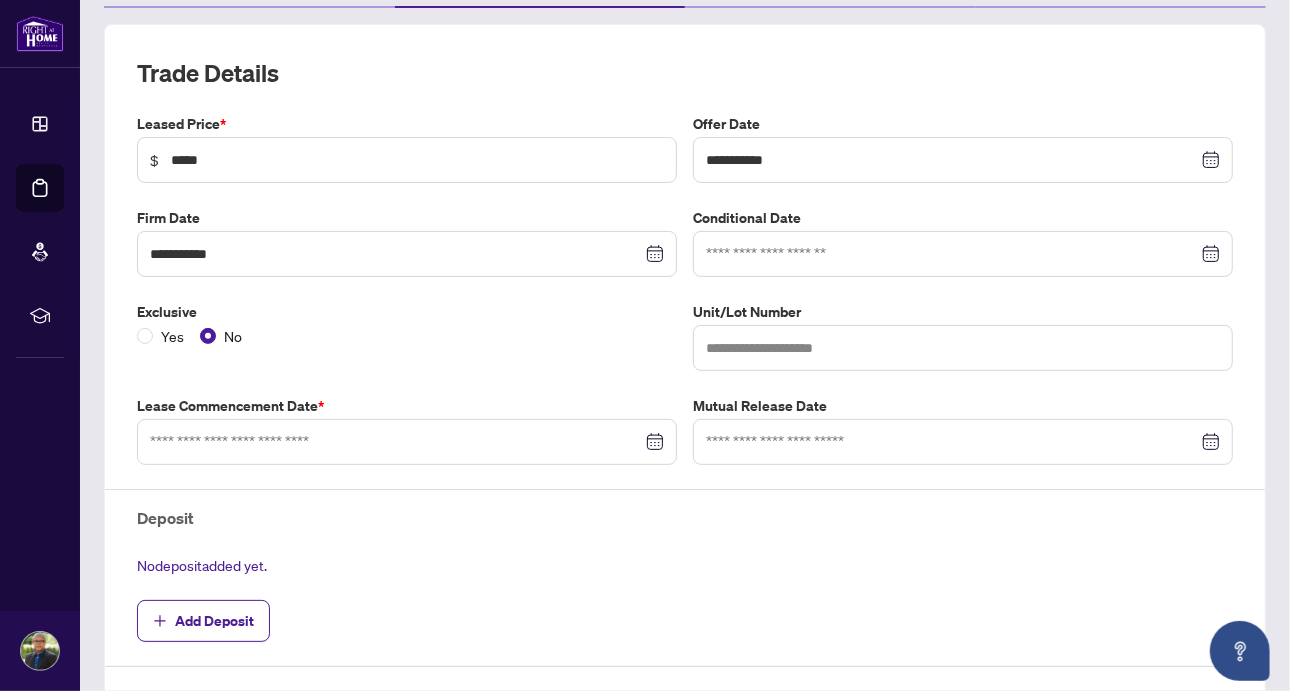 click at bounding box center [407, 442] 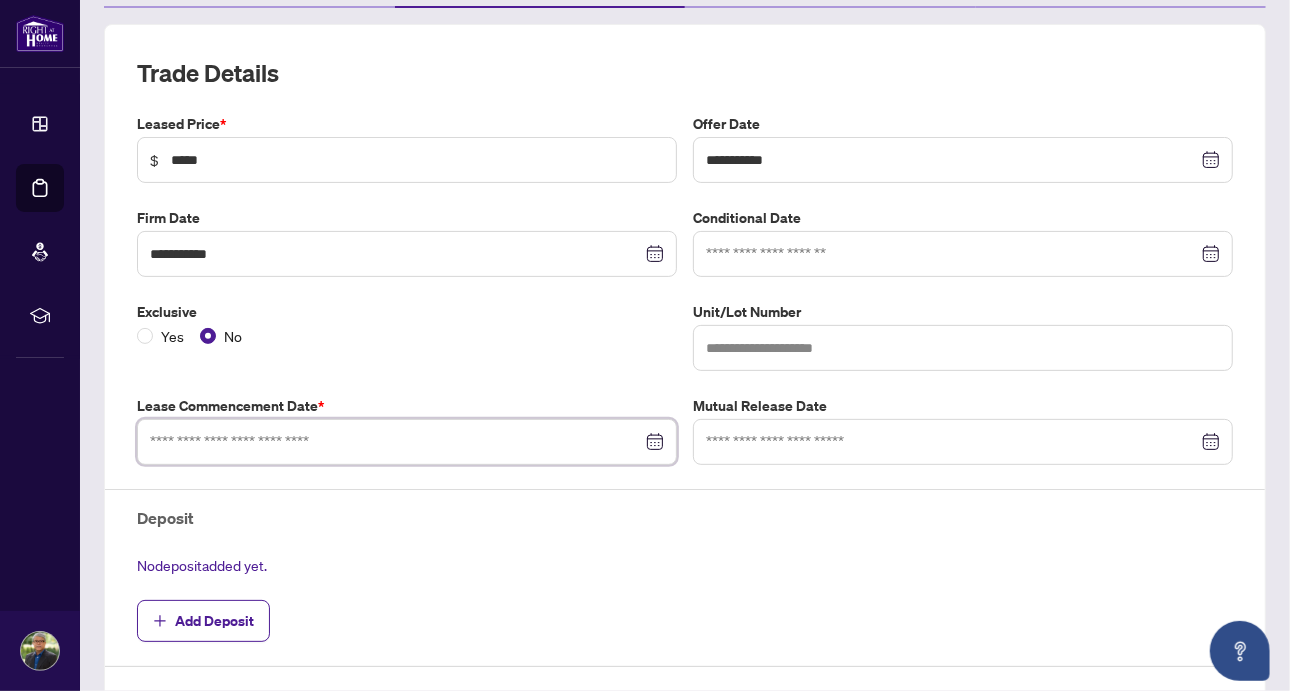 click at bounding box center (407, 442) 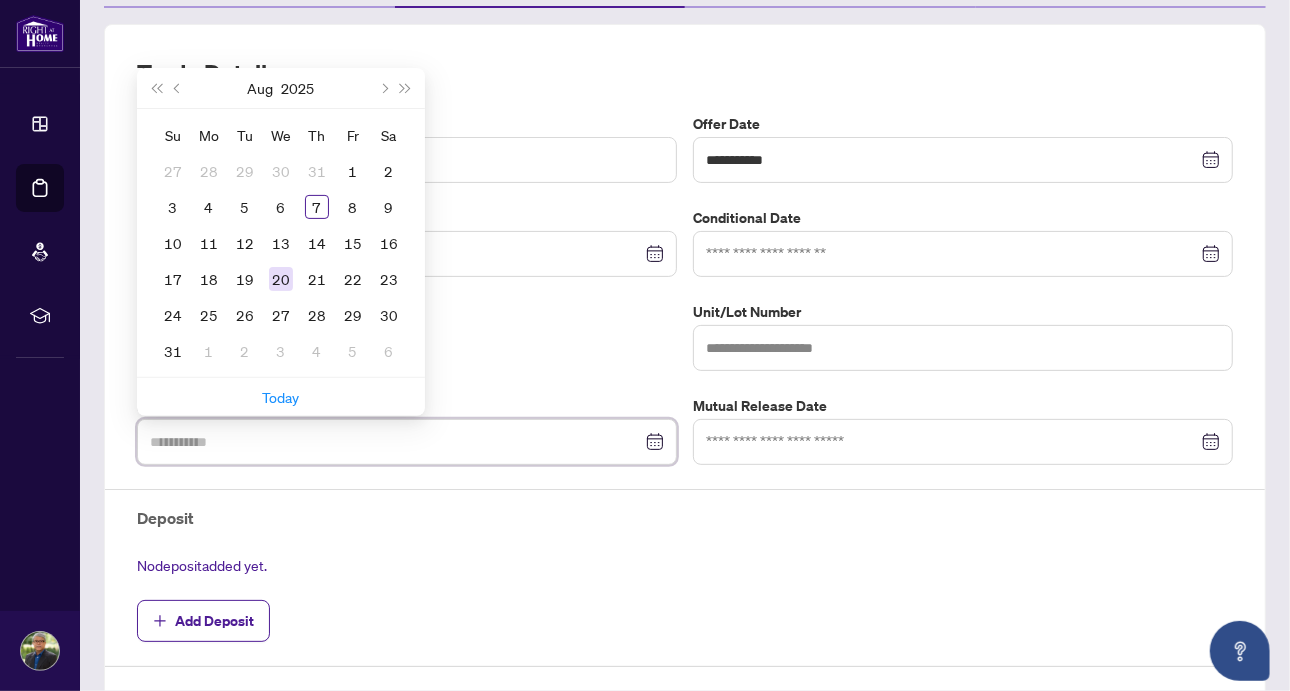 type on "**********" 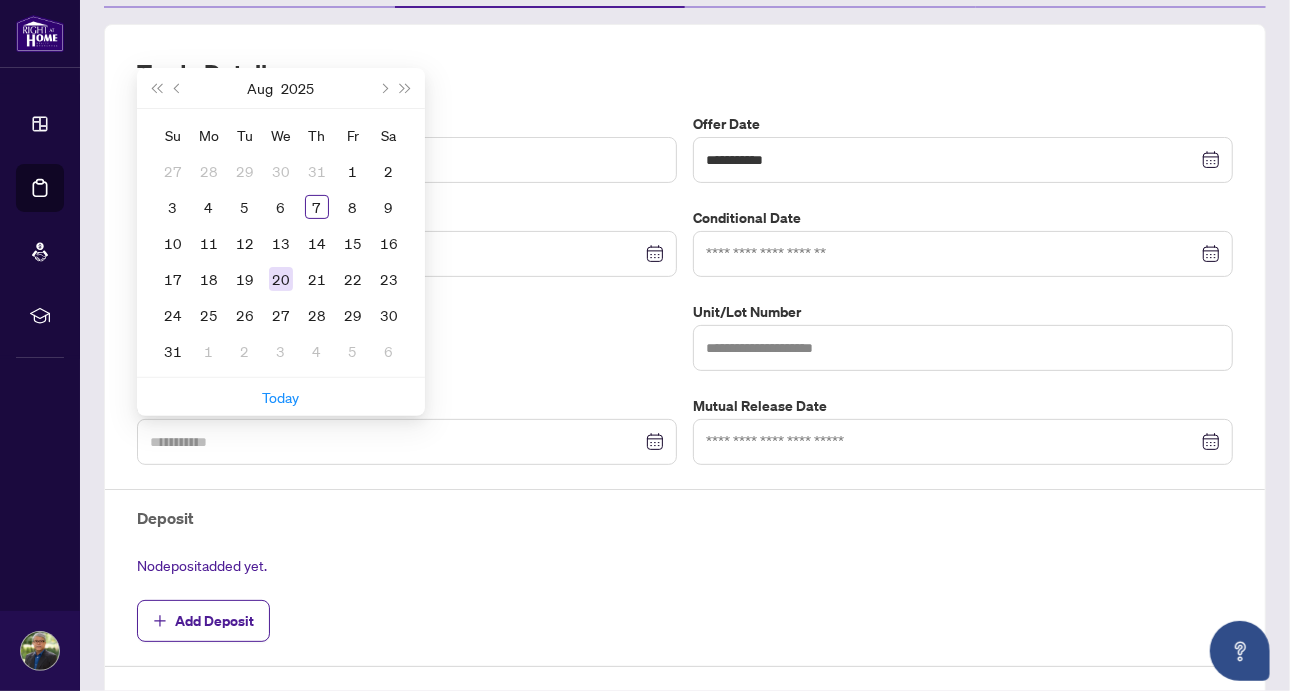 click on "20" at bounding box center (281, 279) 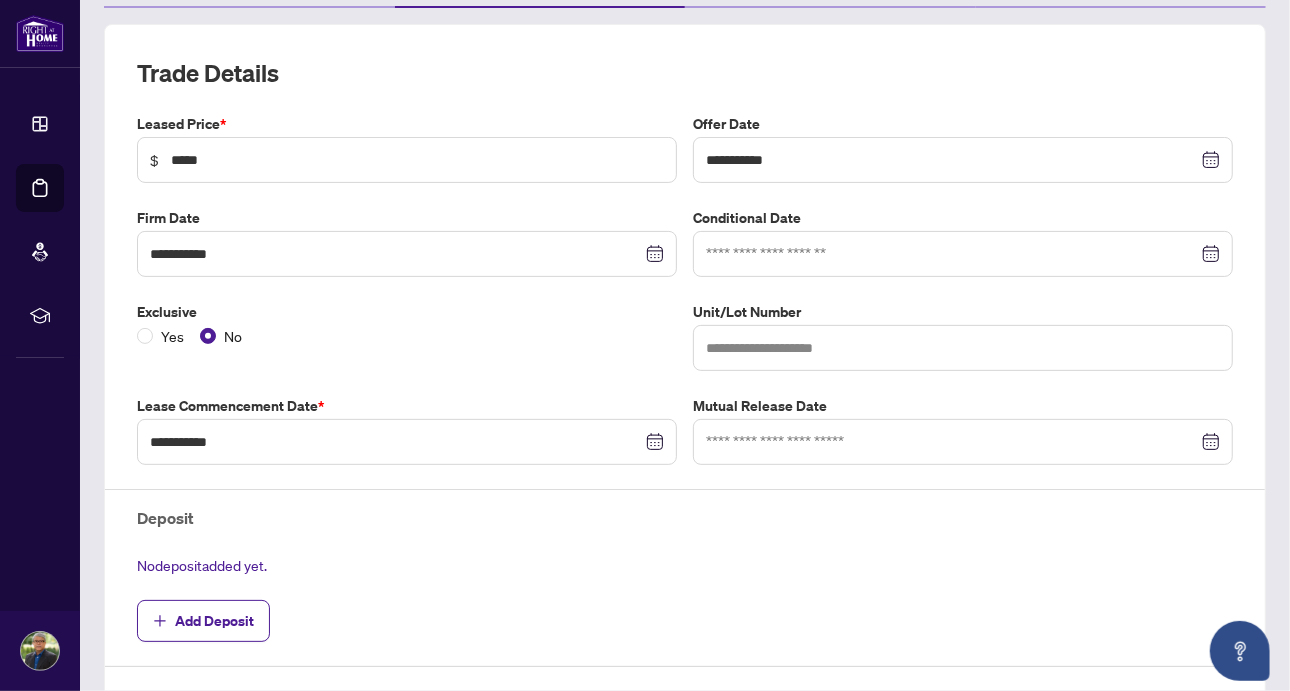 click on "Exclusive Yes No" at bounding box center (407, 336) 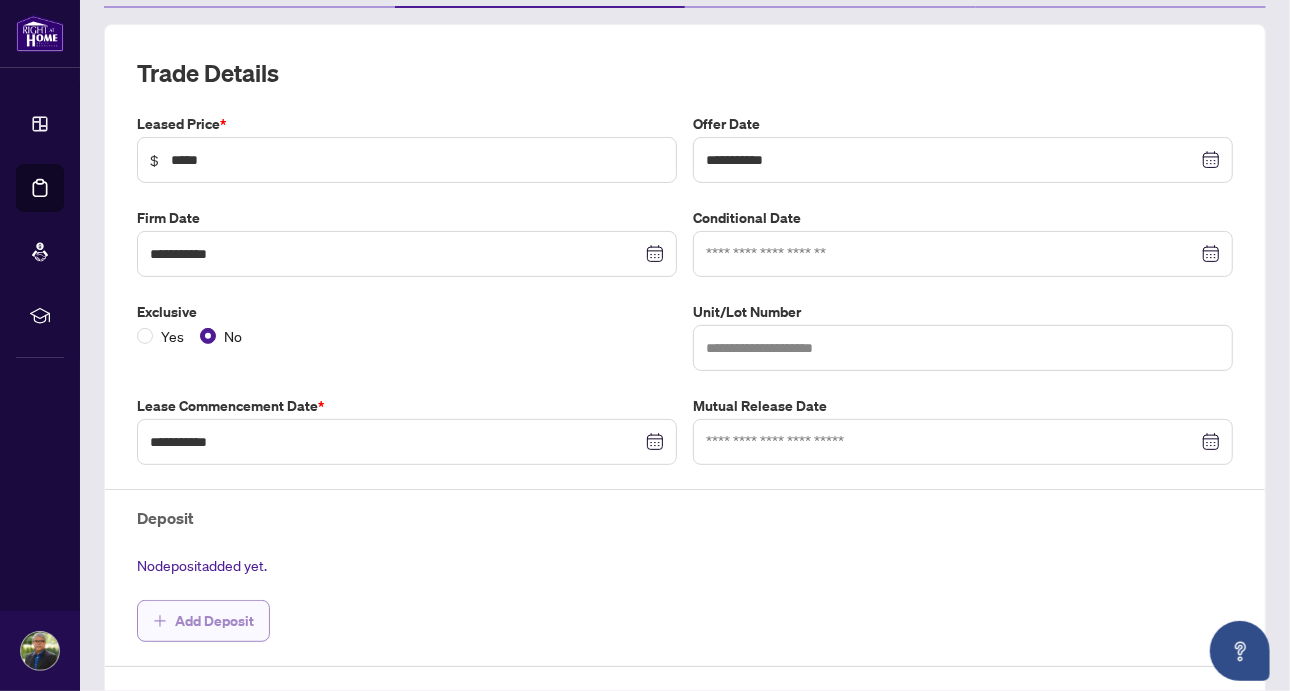 click on "Add Deposit" at bounding box center (214, 621) 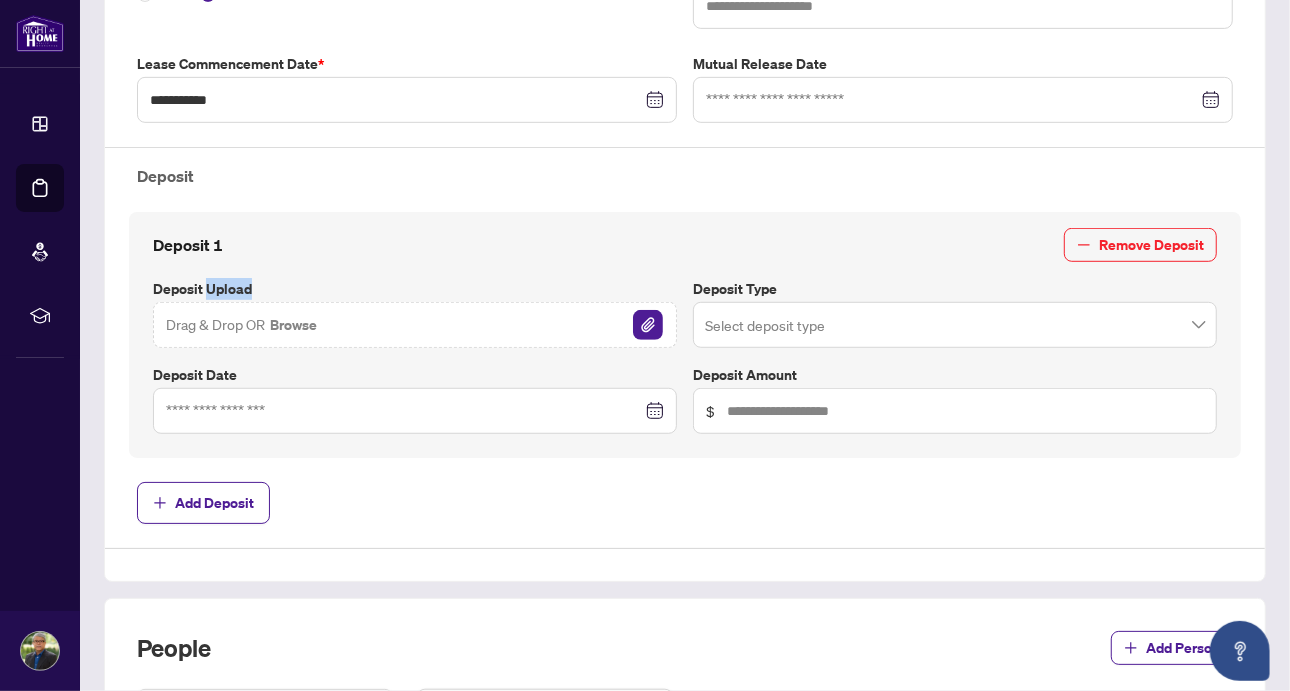scroll, scrollTop: 606, scrollLeft: 0, axis: vertical 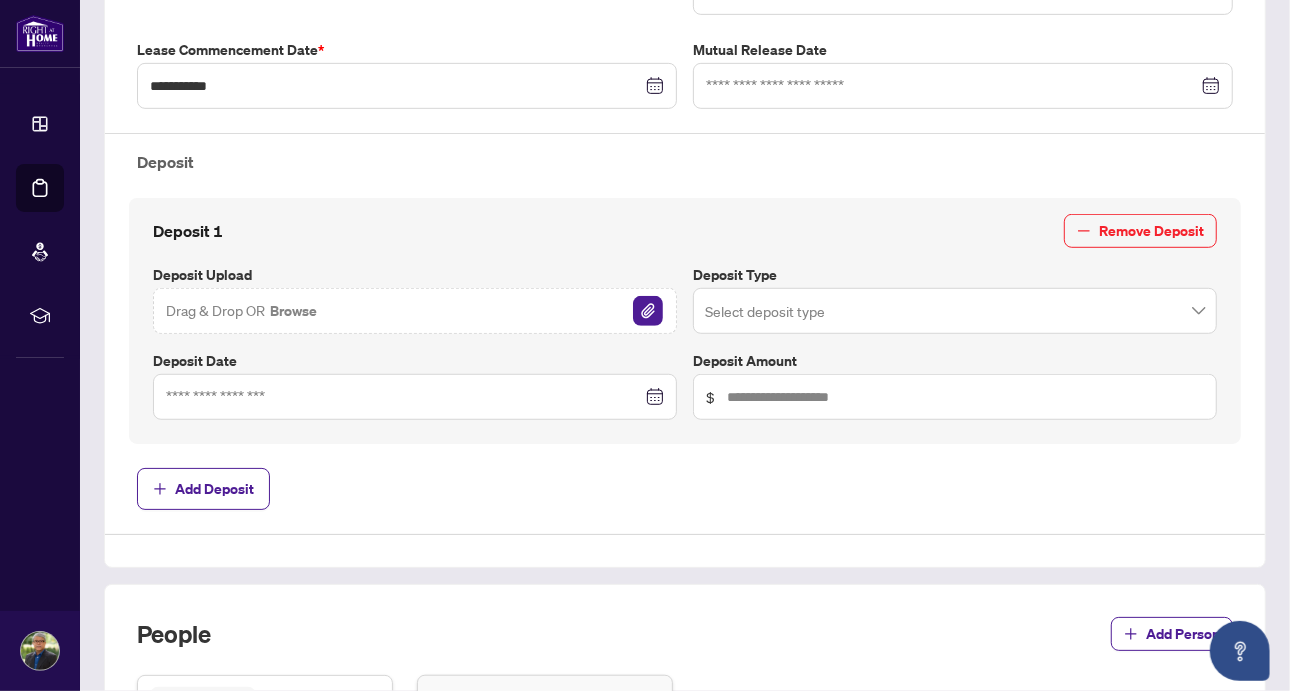 click on "Add Deposit" at bounding box center (685, 489) 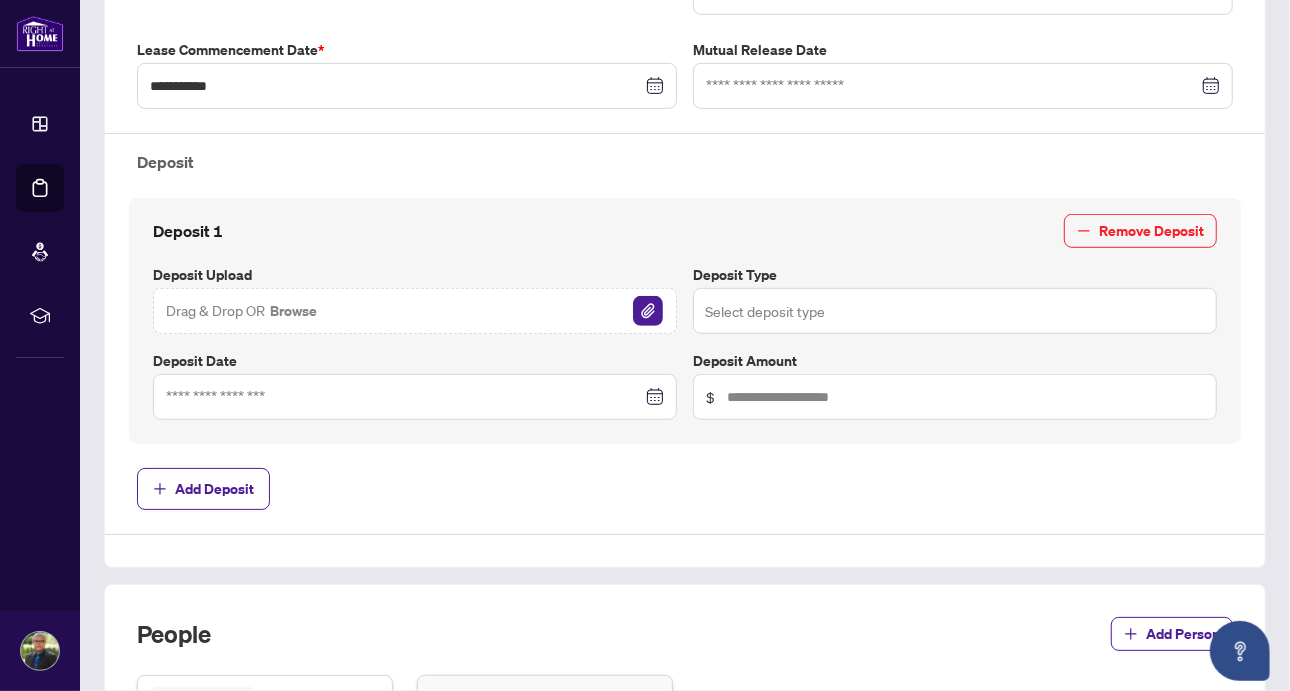 click at bounding box center (955, 311) 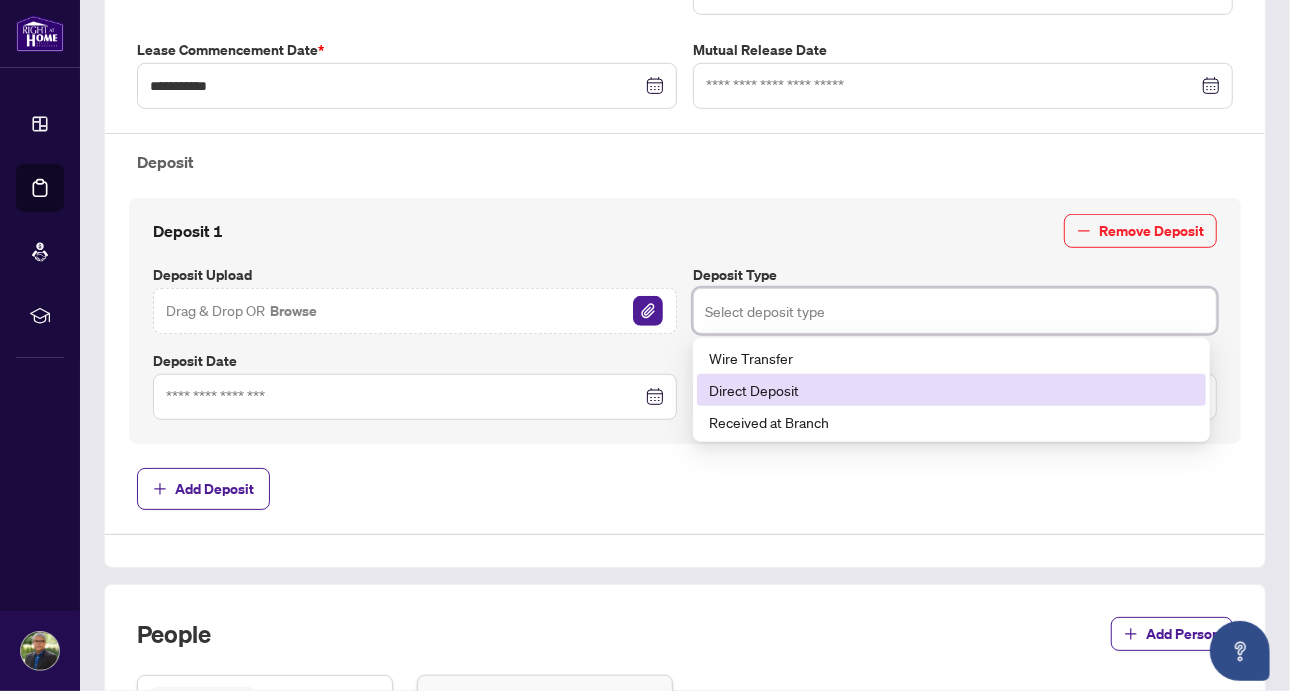 click on "Direct Deposit" at bounding box center [951, 390] 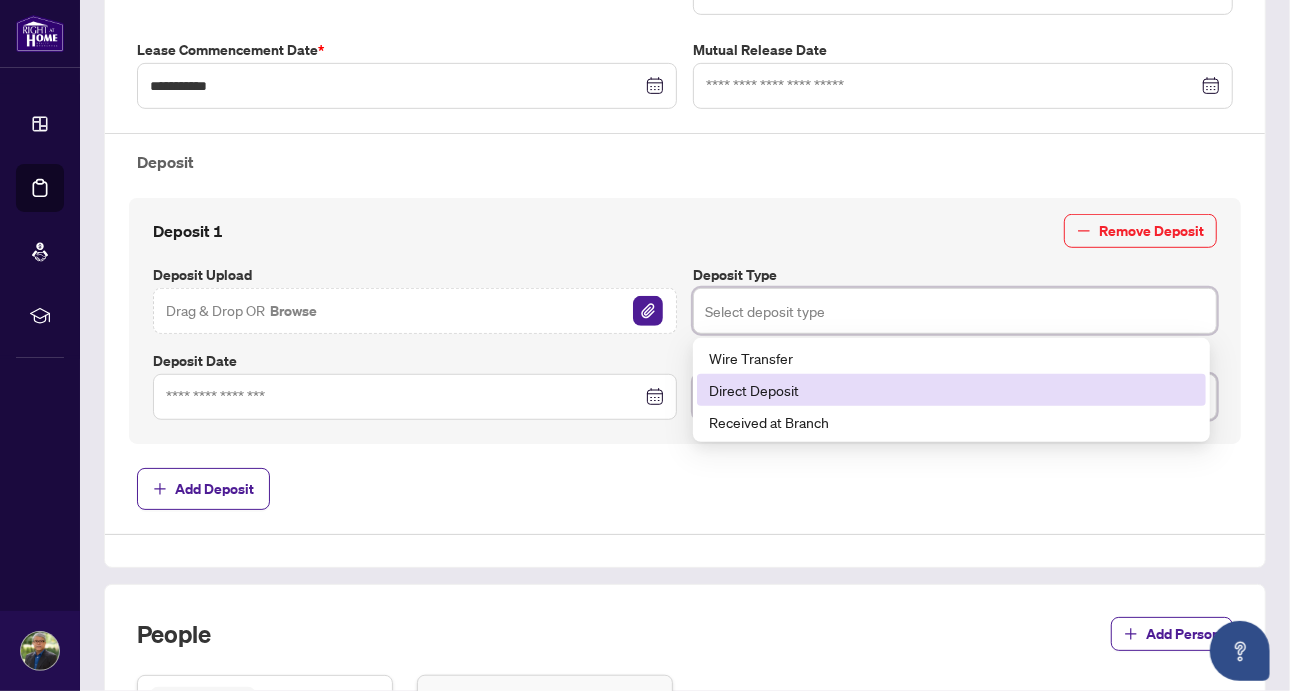 click at bounding box center [965, 397] 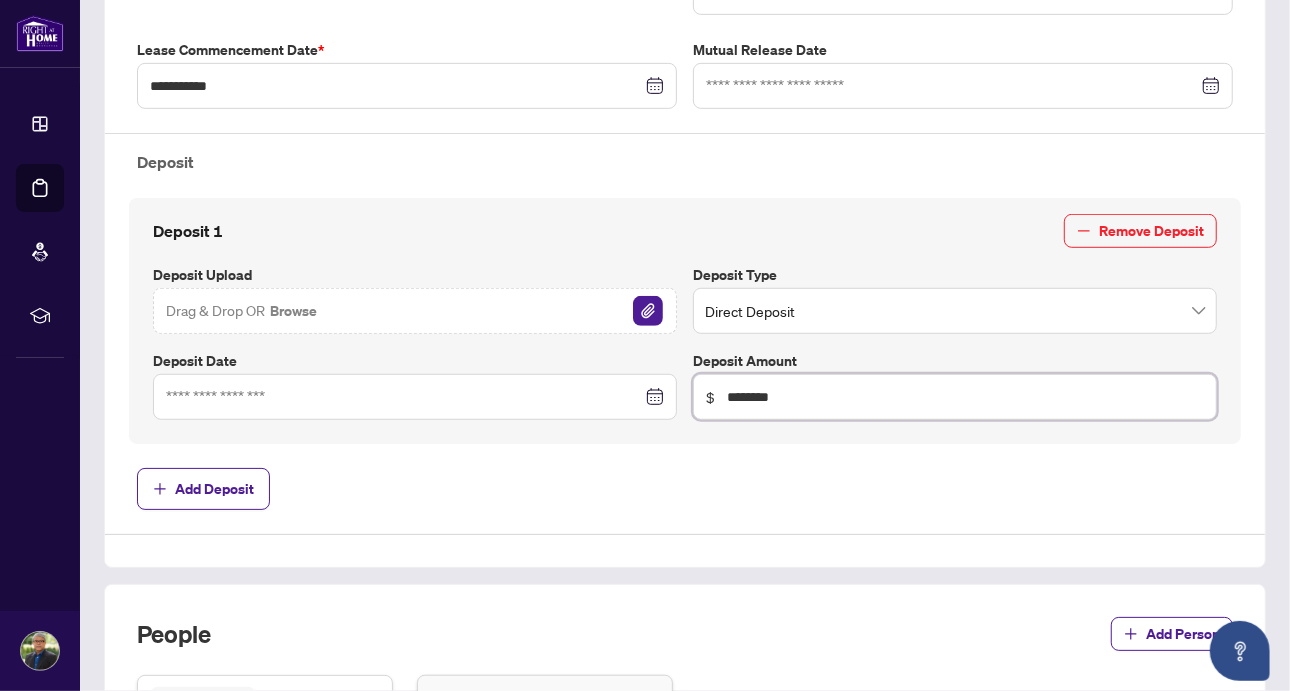 type on "********" 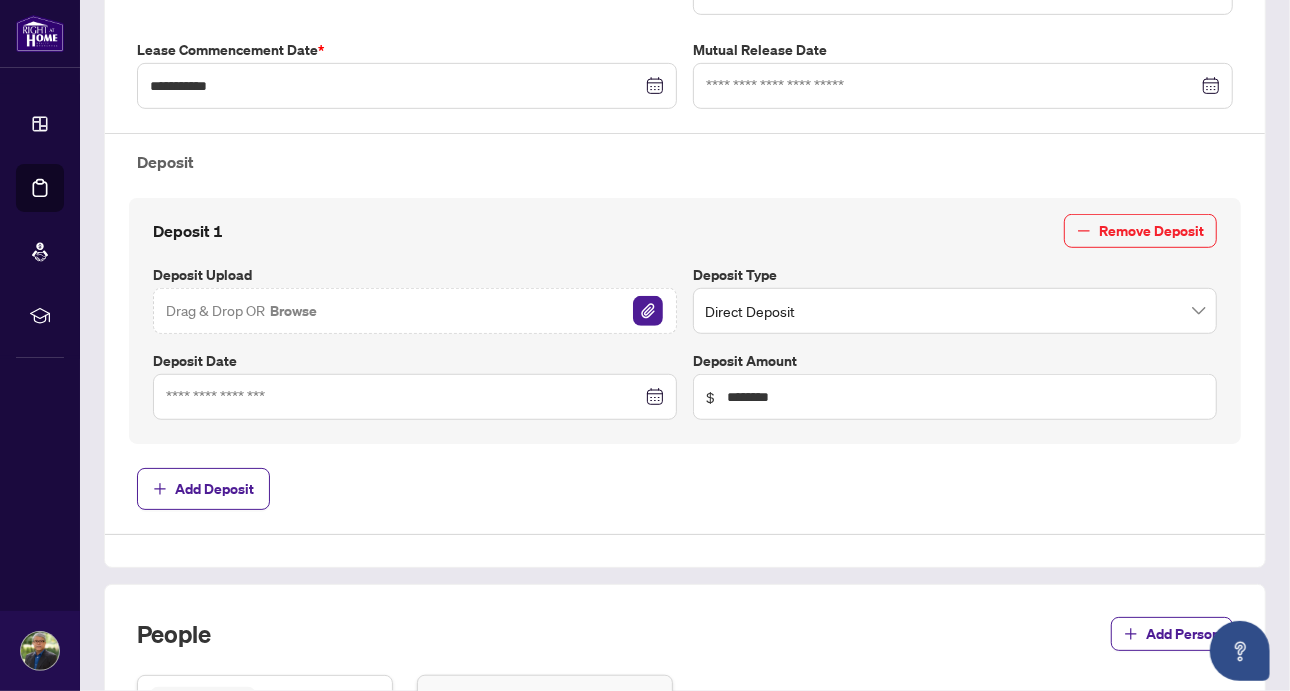 click on "Add Deposit" at bounding box center (685, 489) 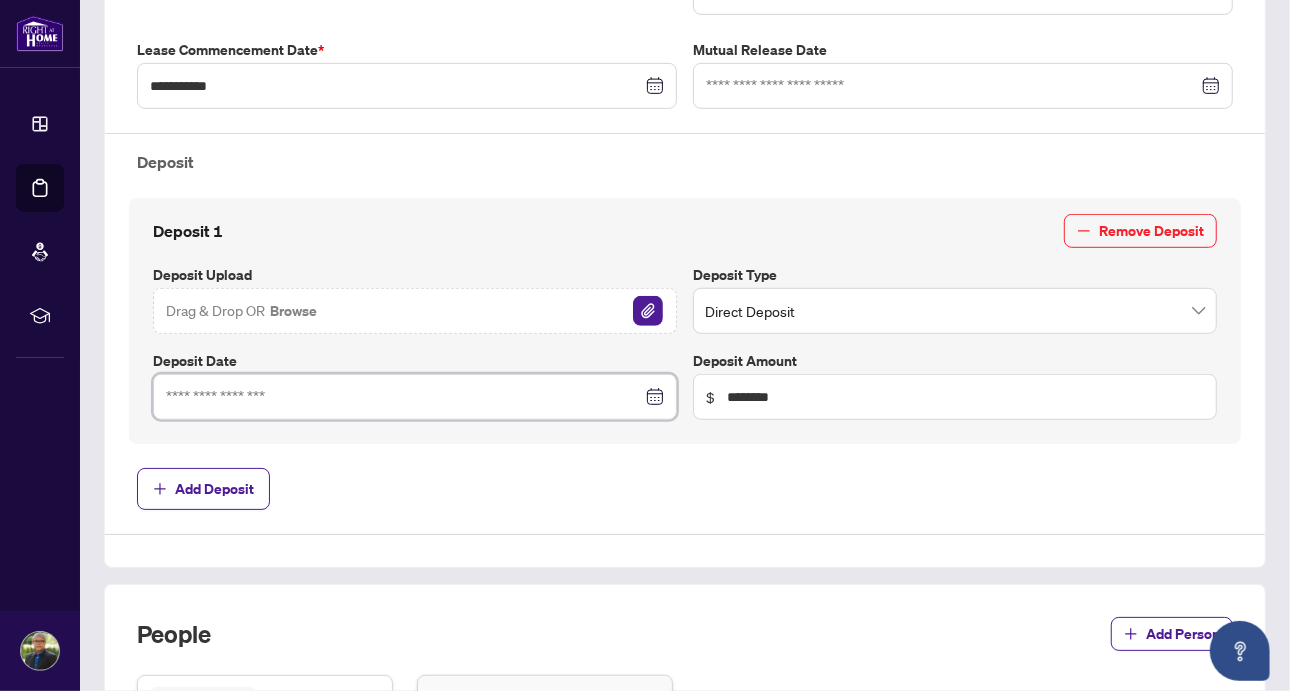 click at bounding box center [415, 397] 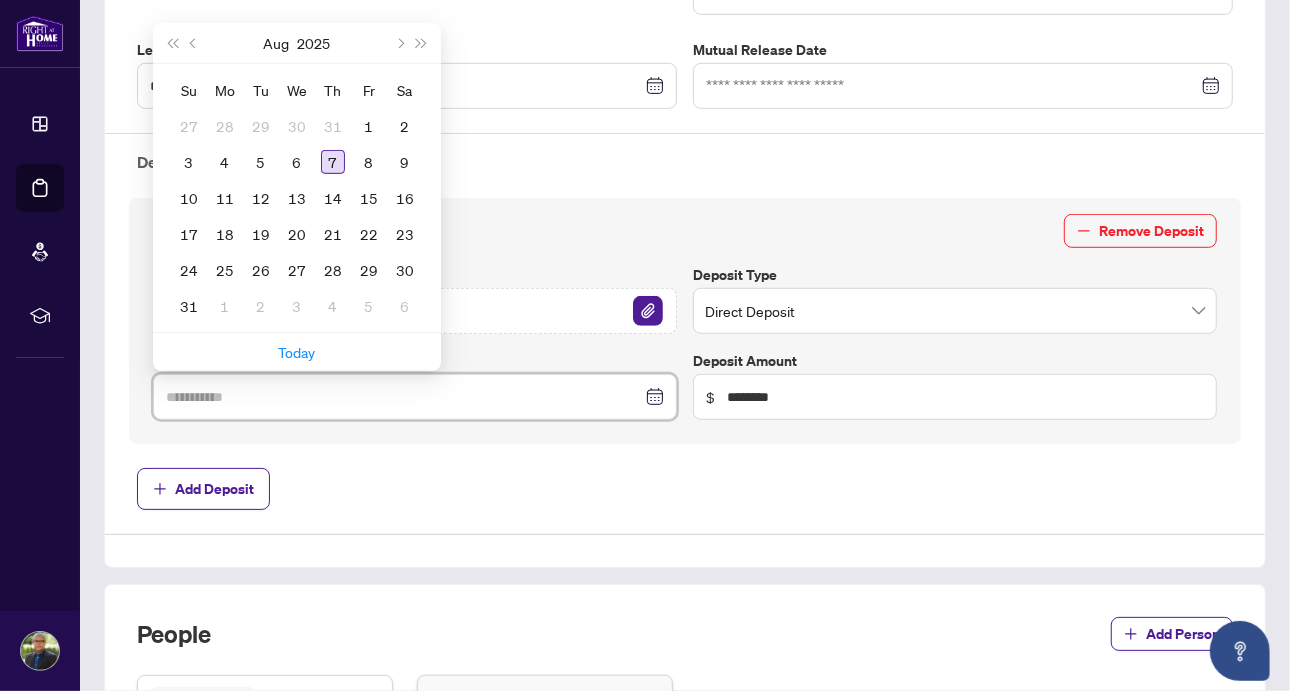 type on "**********" 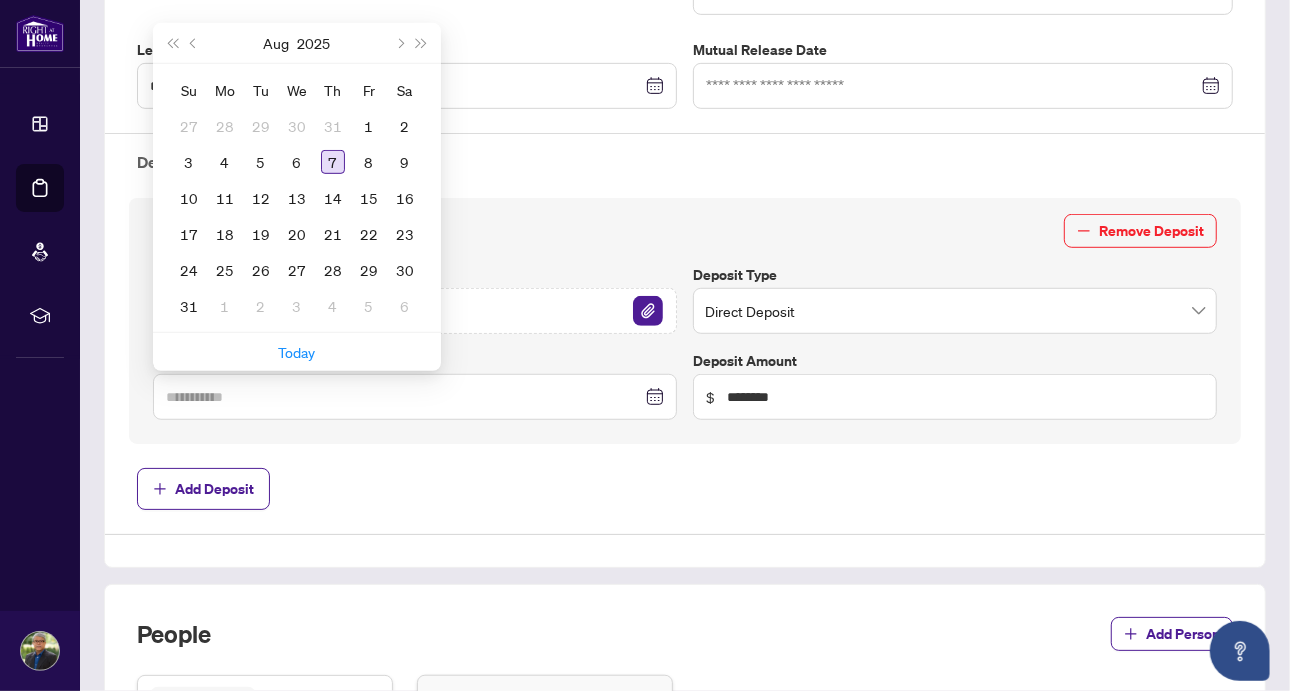 click on "7" at bounding box center (333, 162) 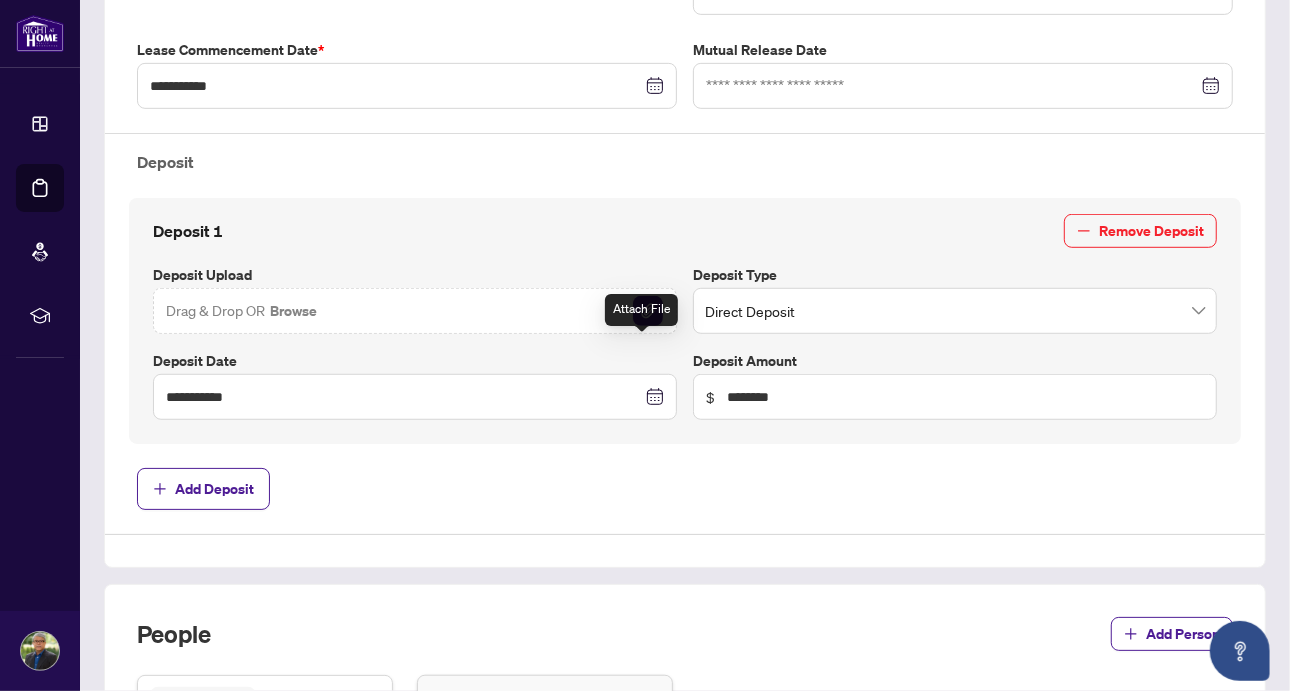 click at bounding box center (648, 311) 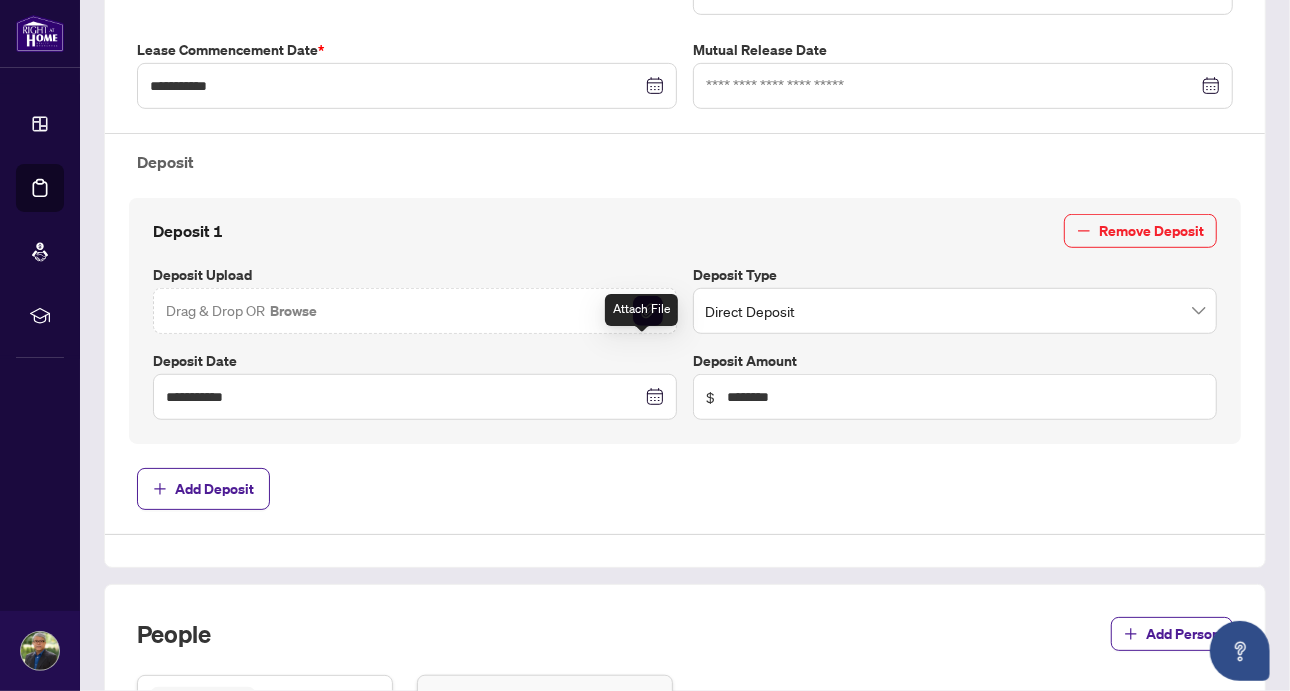 type 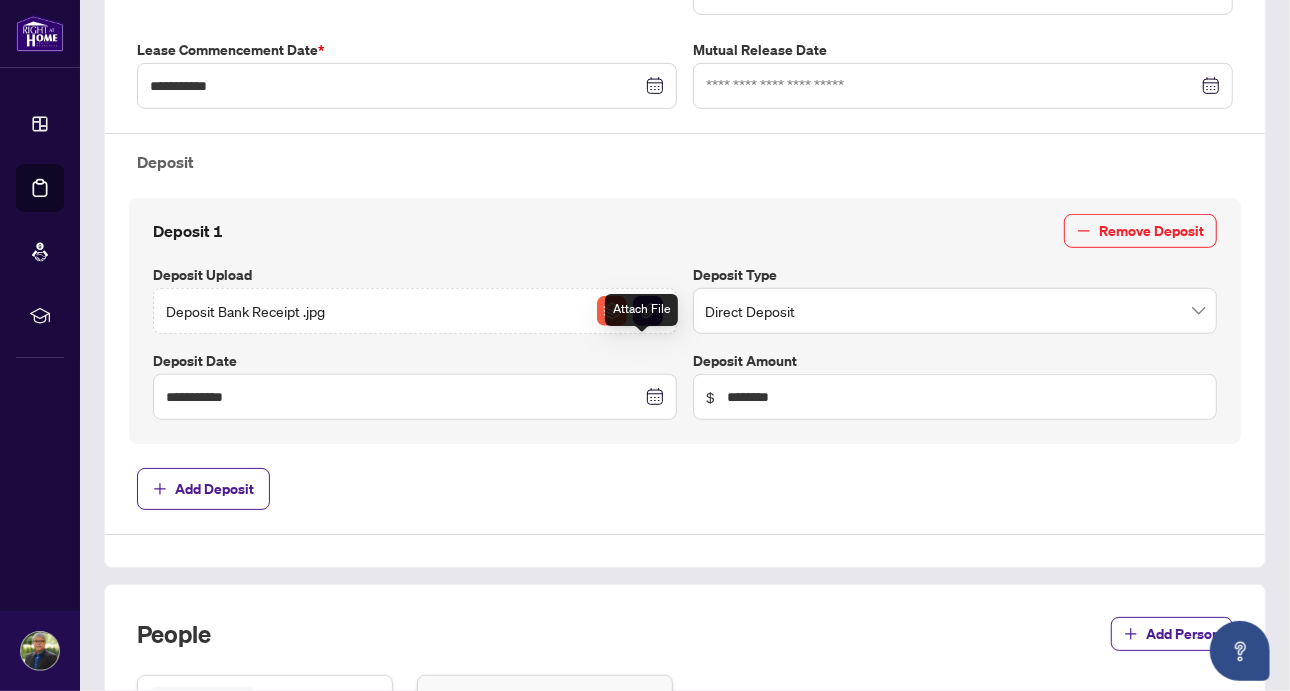 click at bounding box center (648, 311) 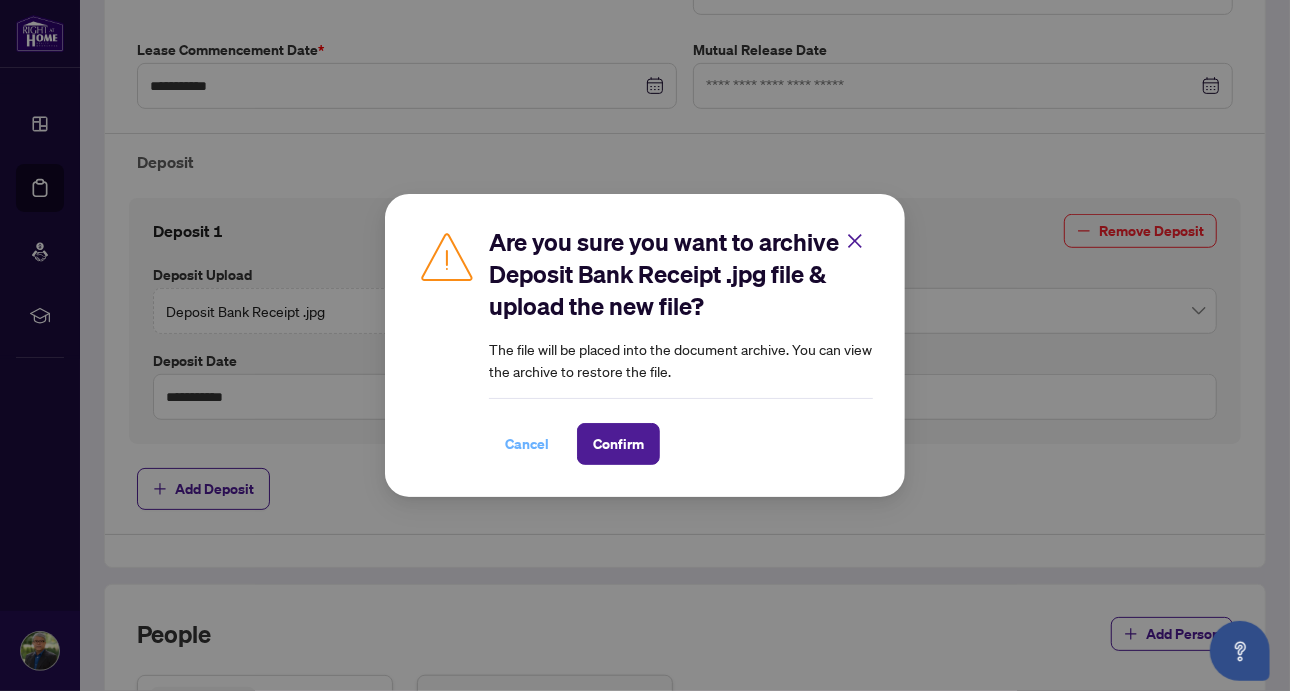 click on "Cancel" at bounding box center [527, 444] 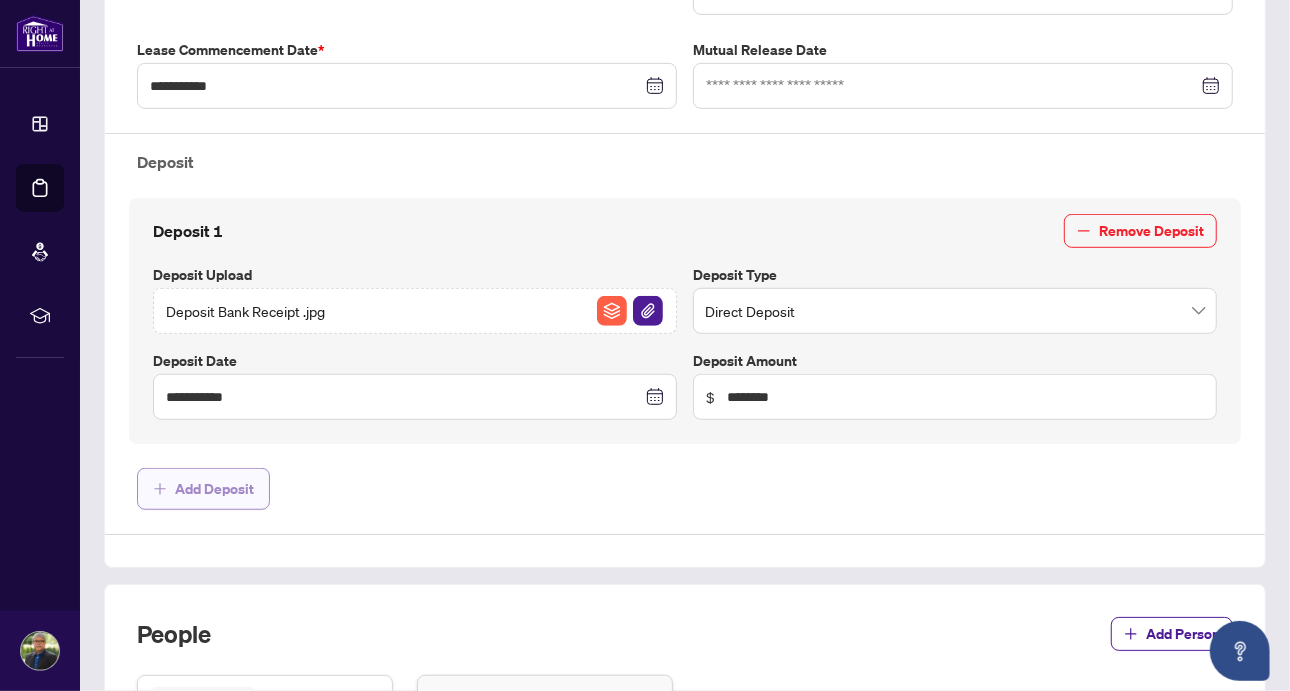 click on "Add Deposit" at bounding box center (214, 489) 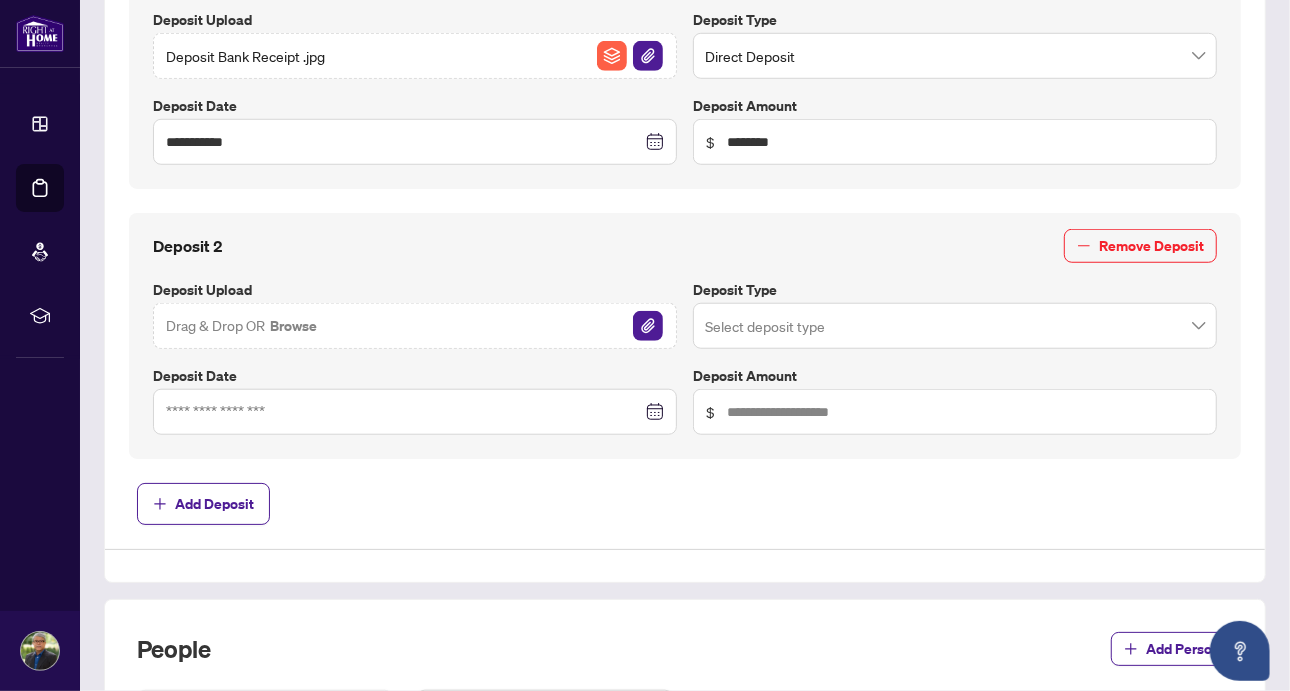 scroll, scrollTop: 900, scrollLeft: 0, axis: vertical 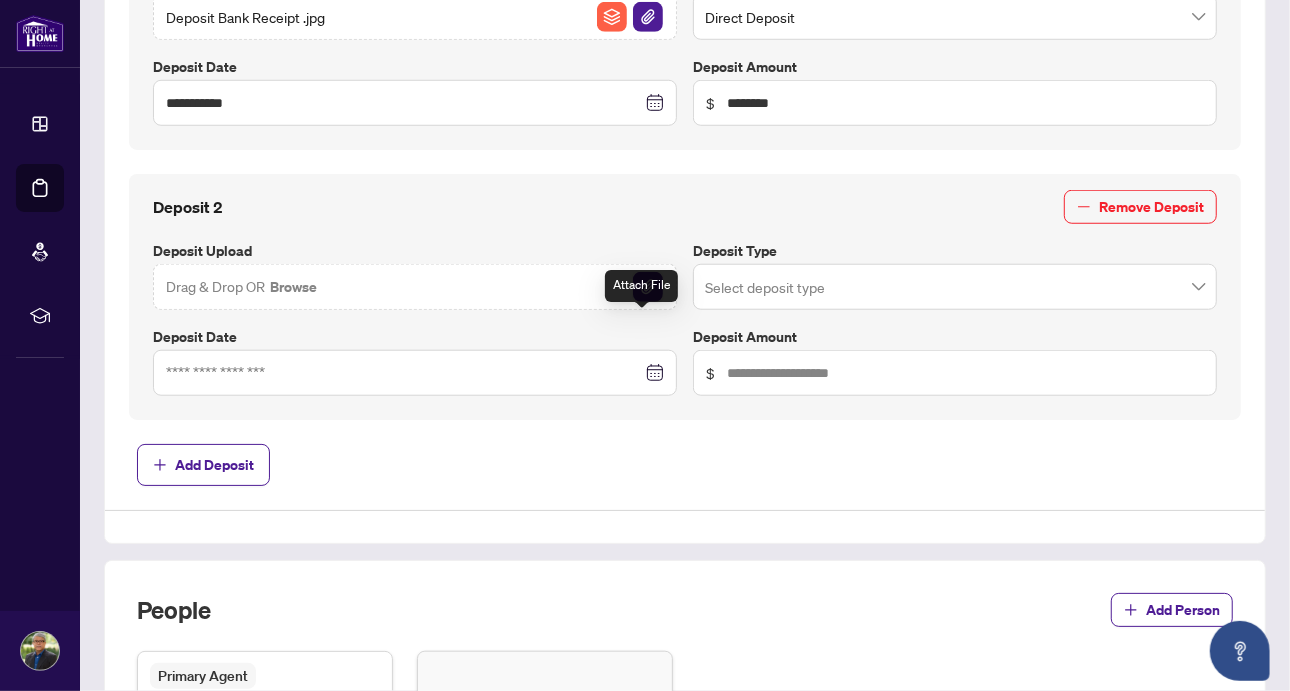 click at bounding box center [648, 287] 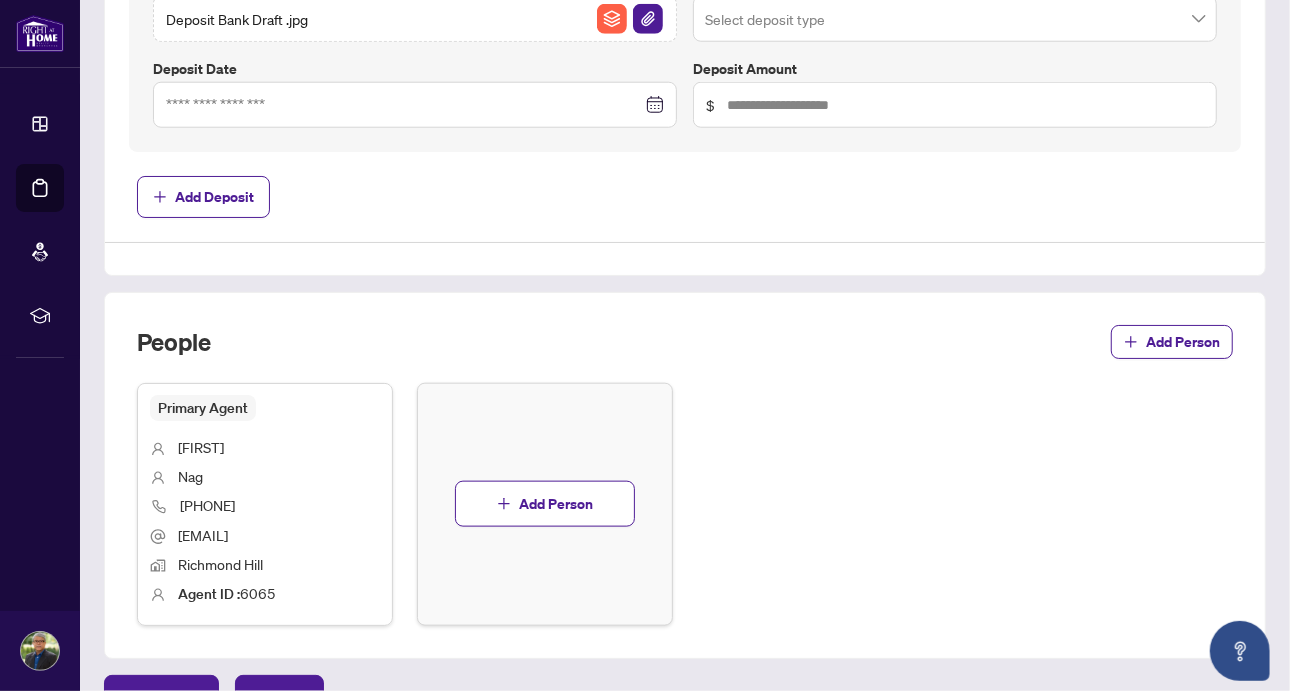 scroll, scrollTop: 1250, scrollLeft: 0, axis: vertical 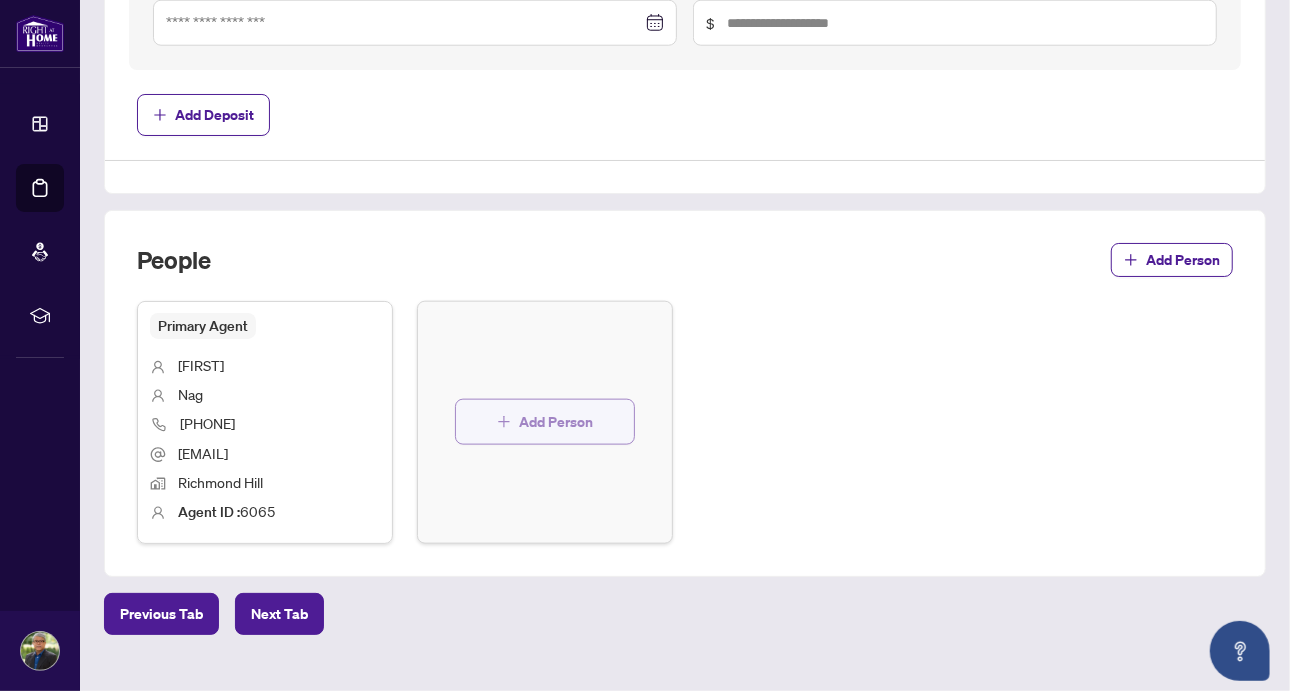 click on "Add Person" at bounding box center [556, 422] 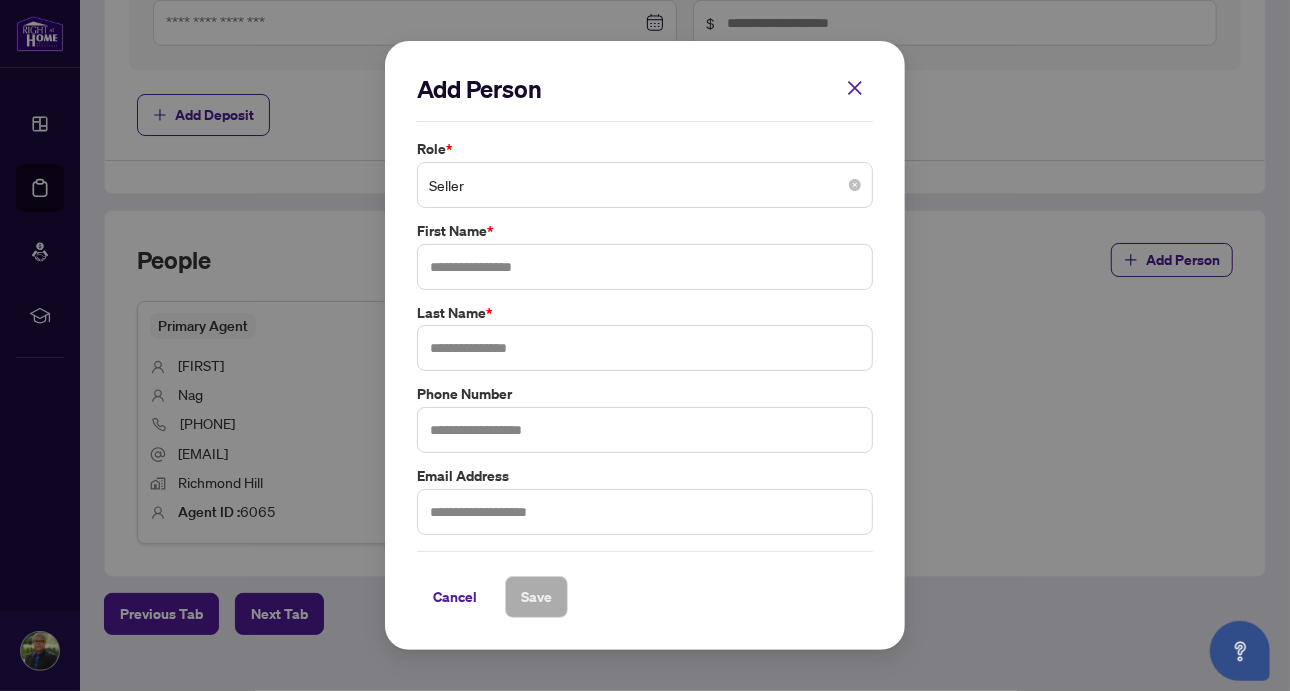 click on "Seller" at bounding box center (645, 185) 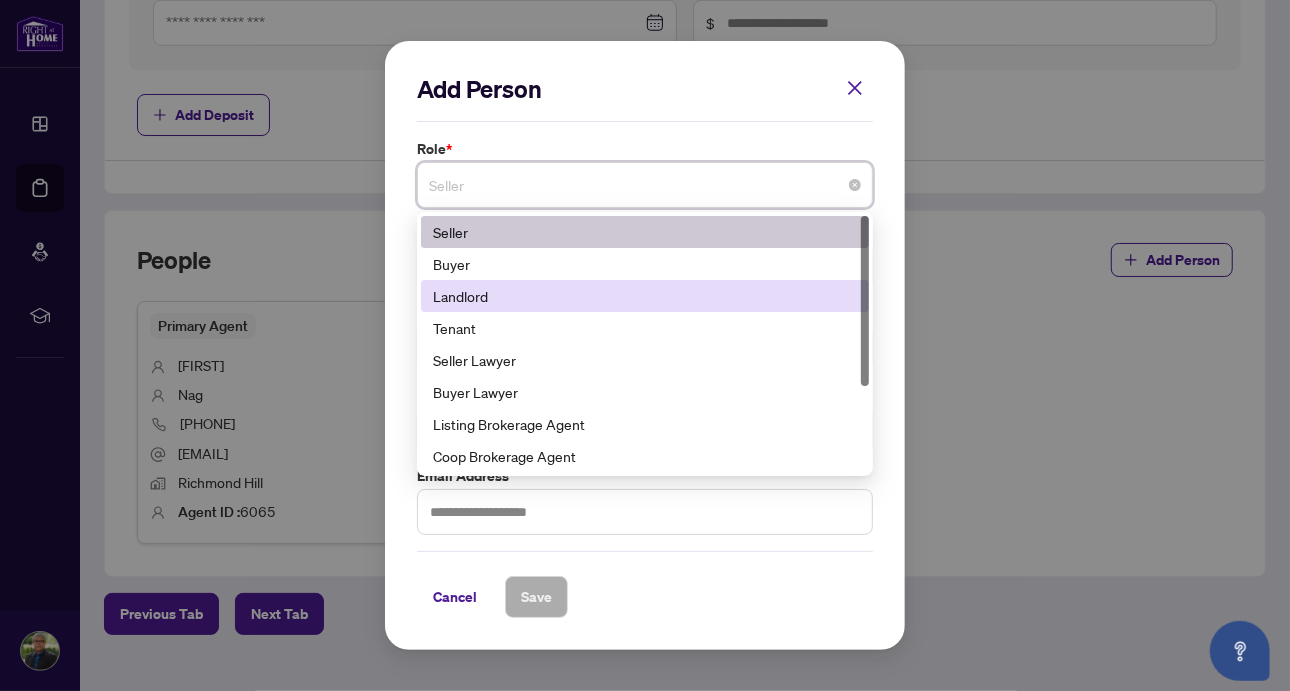 click on "Landlord" at bounding box center (645, 296) 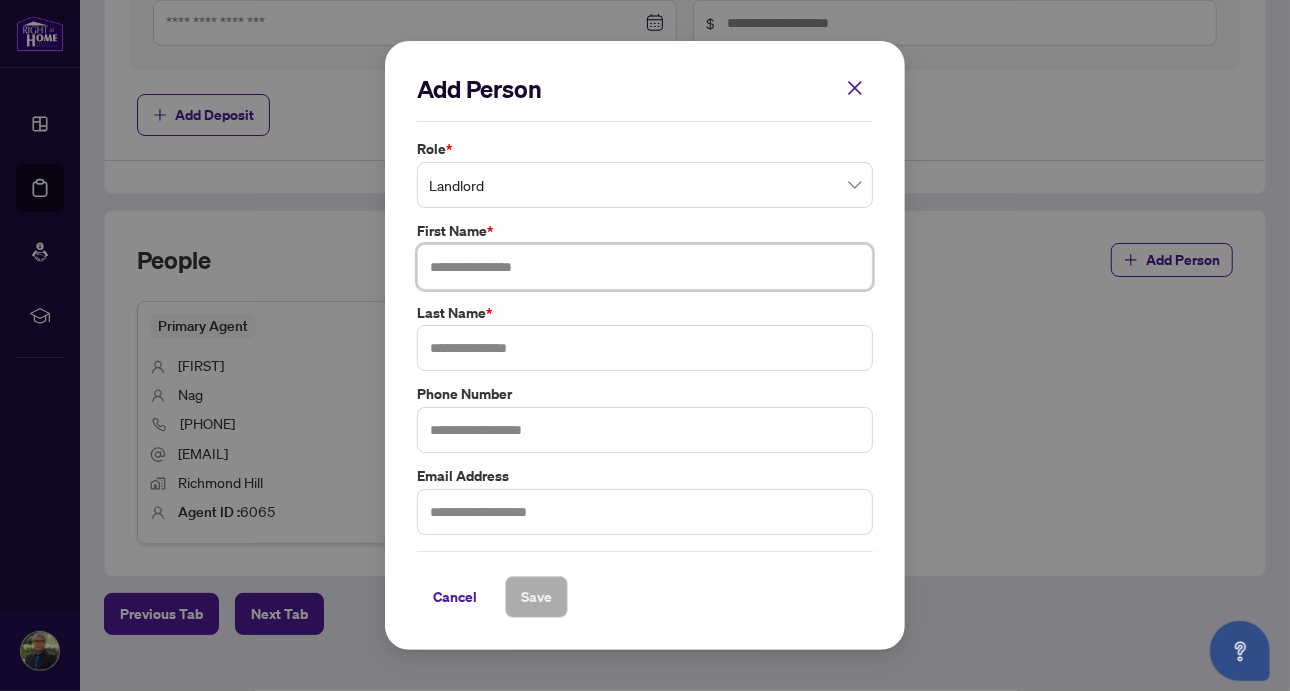 click at bounding box center (645, 267) 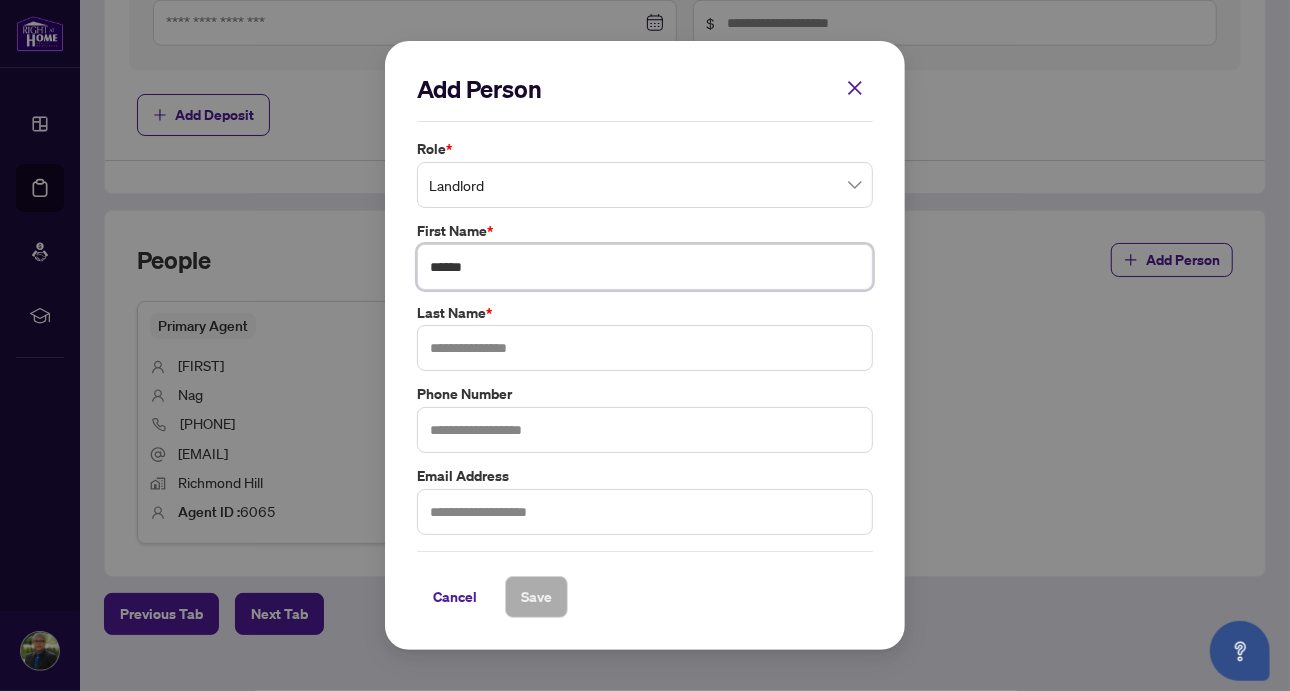 type on "******" 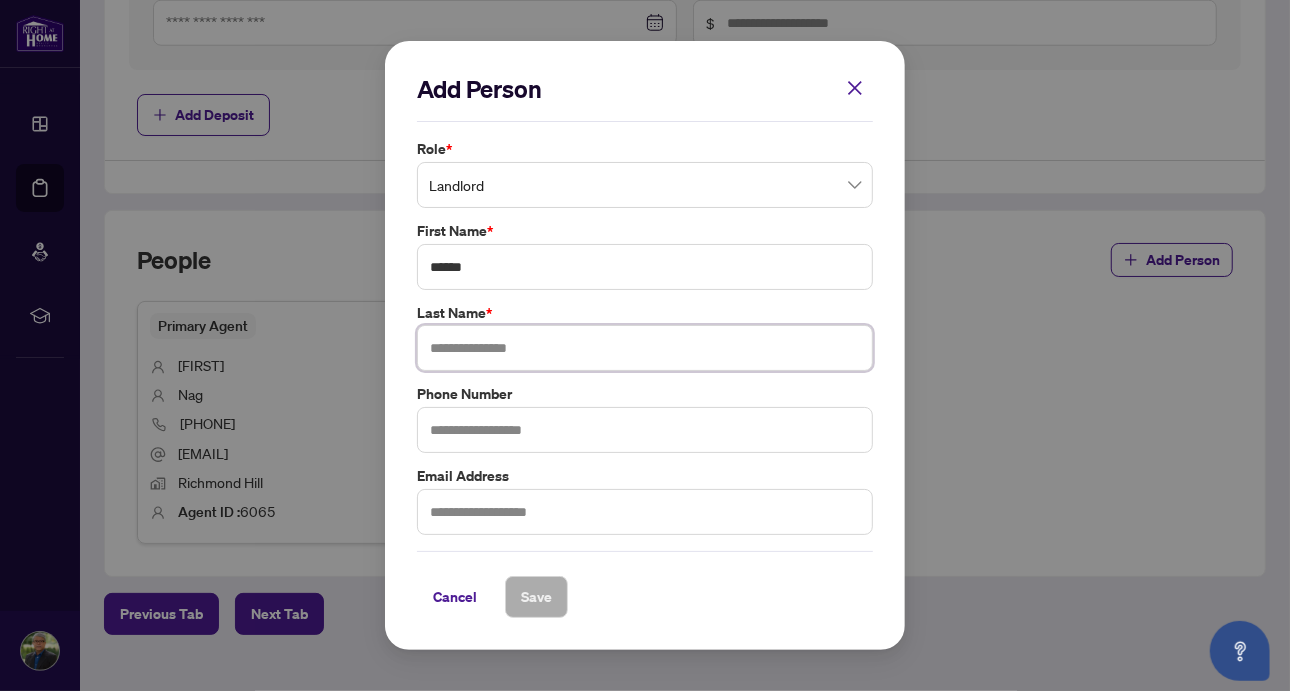 click at bounding box center [645, 348] 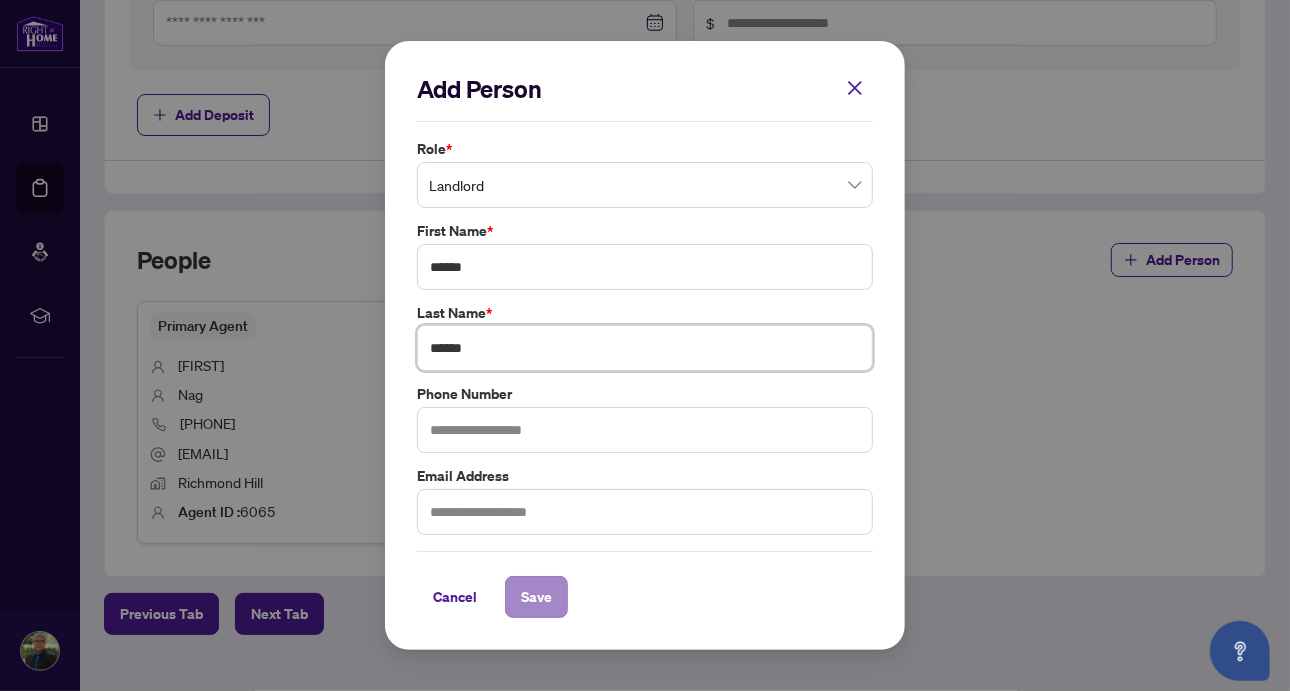 type on "******" 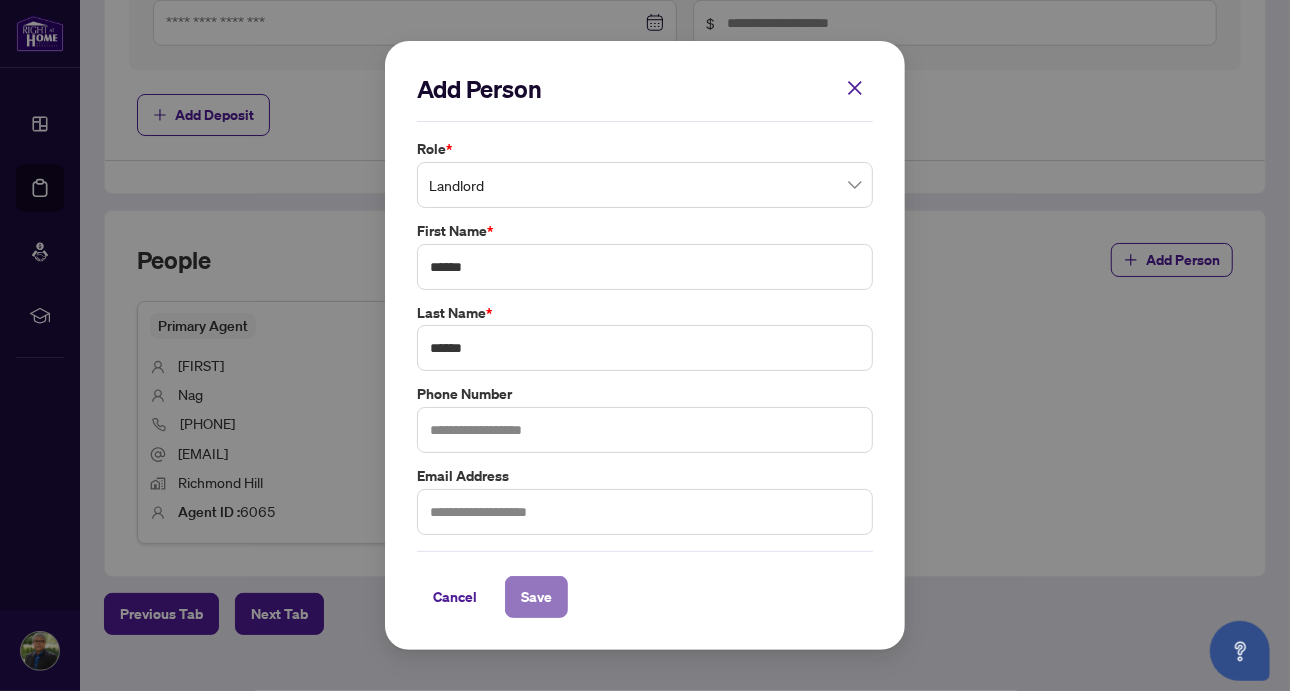 click on "Save" at bounding box center (536, 597) 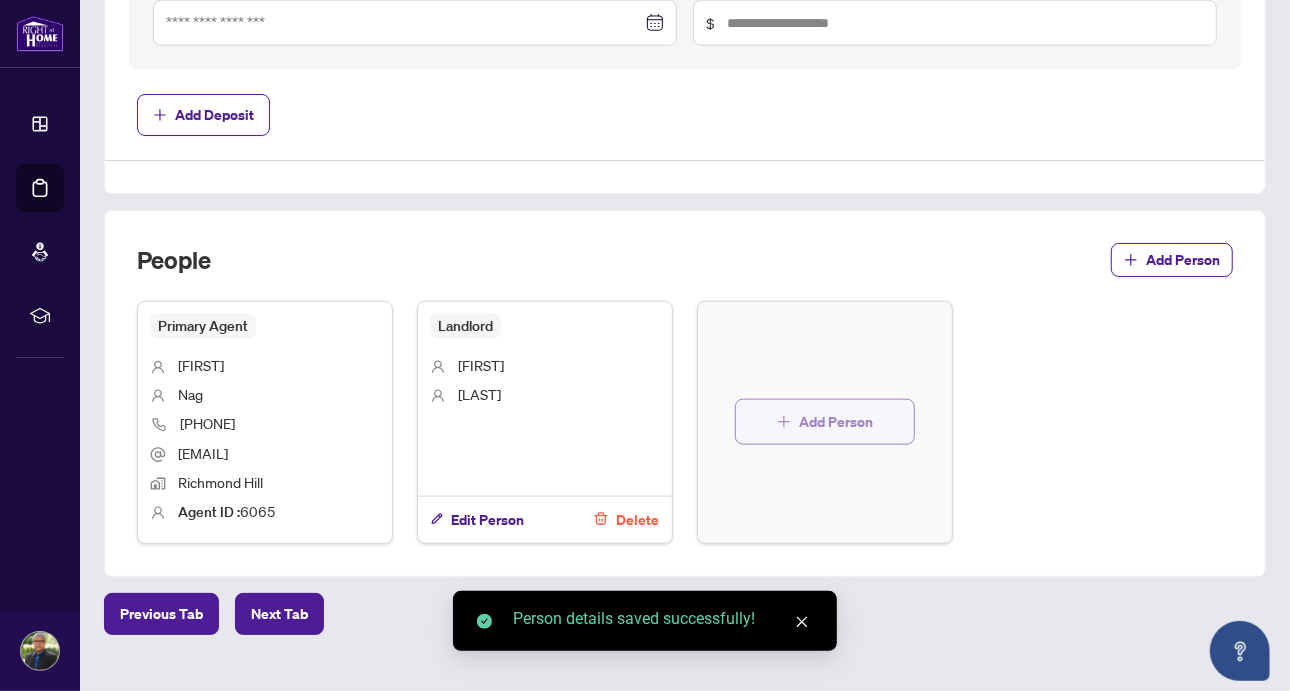 click on "Add Person" at bounding box center (836, 422) 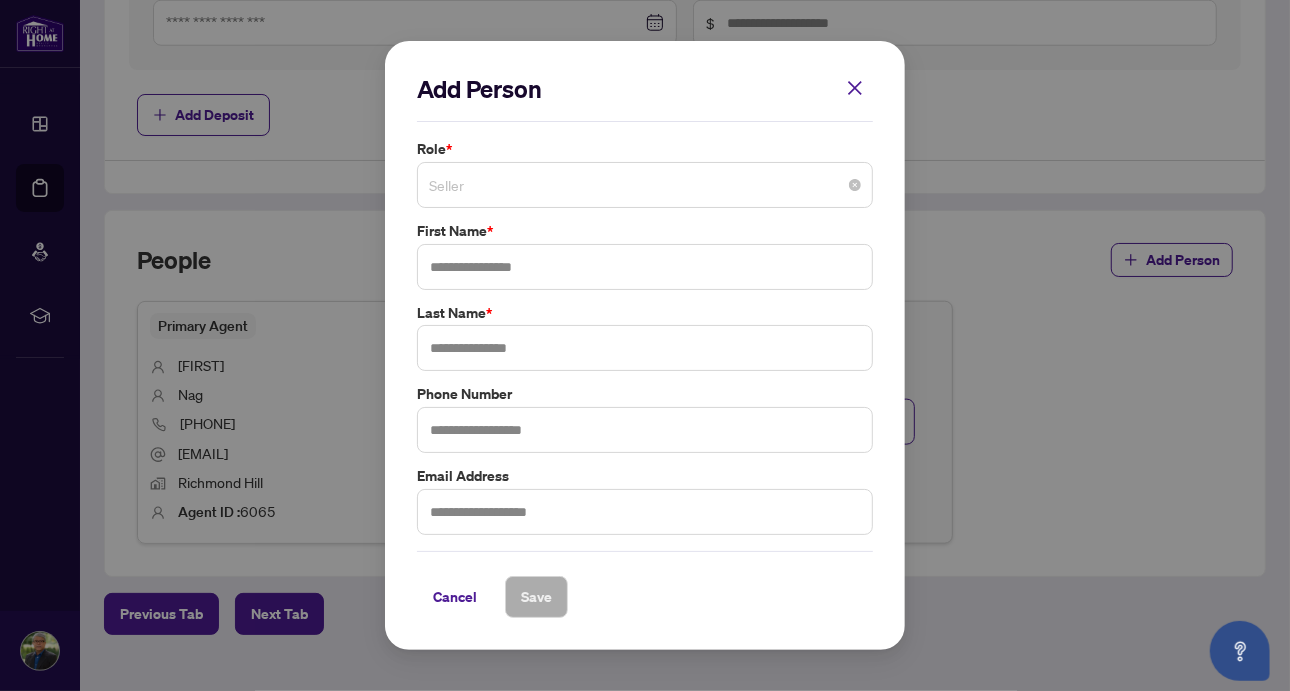 click on "Seller" at bounding box center (645, 185) 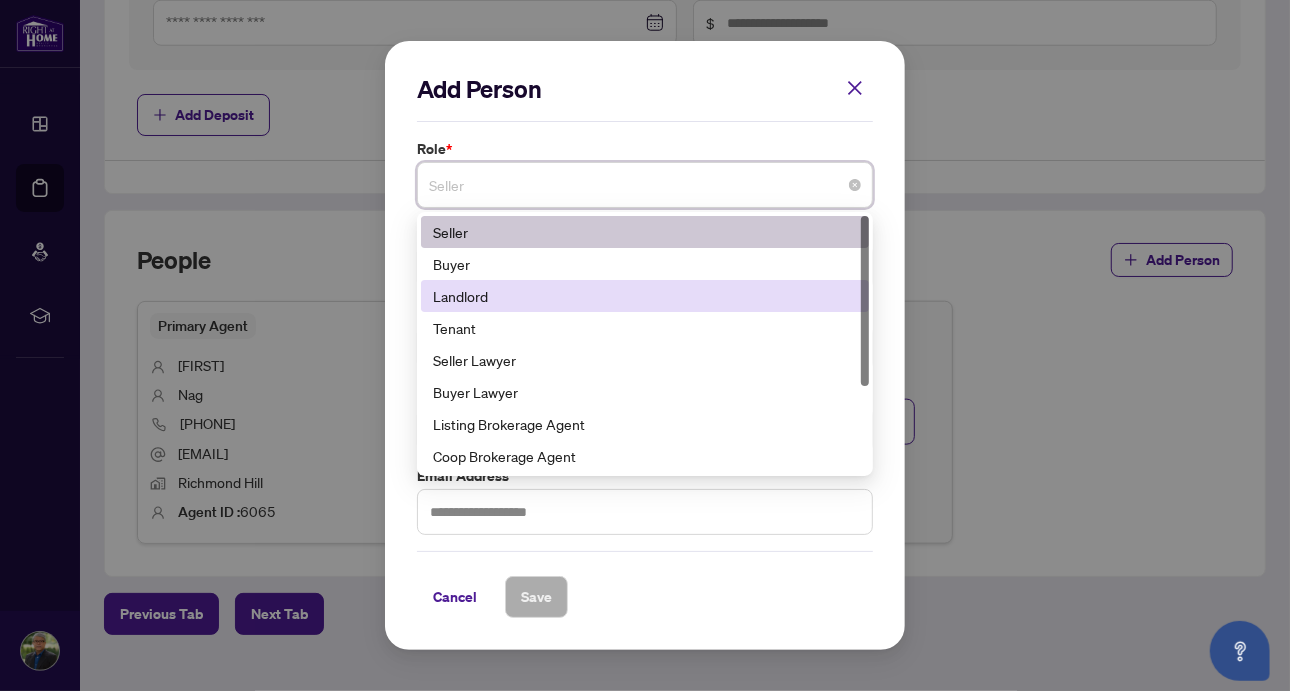 click on "Landlord" at bounding box center (645, 296) 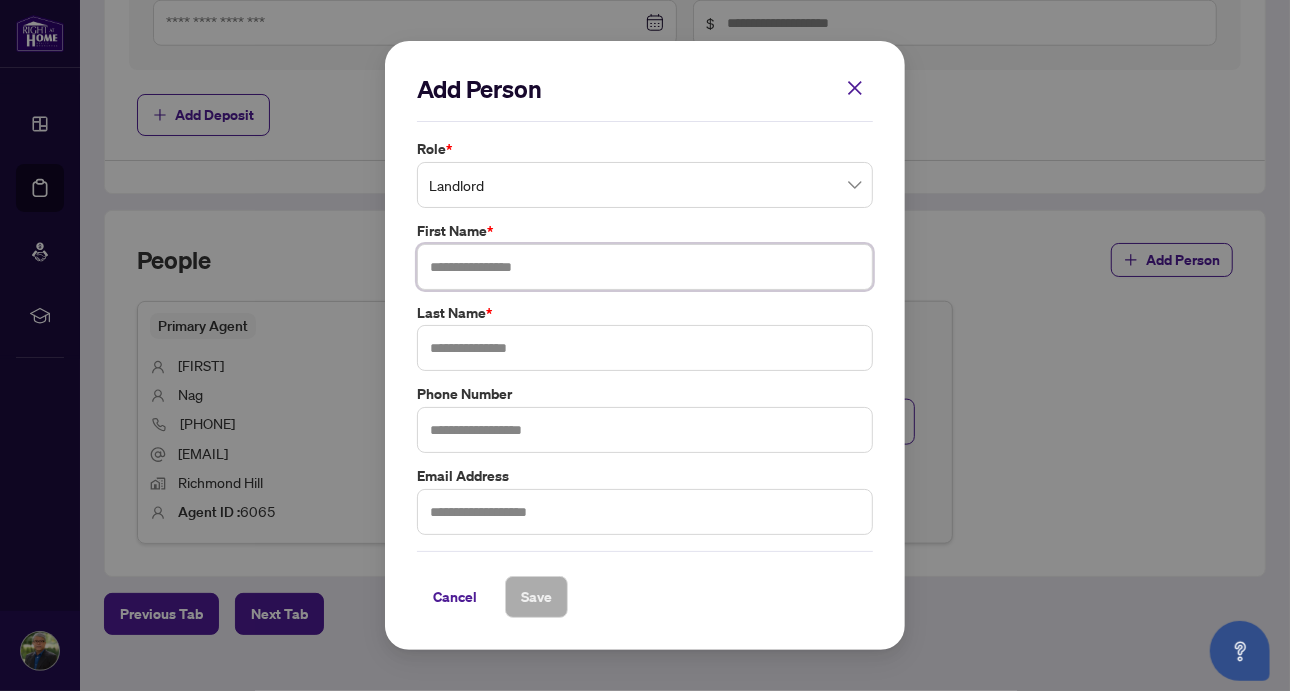 click at bounding box center [645, 267] 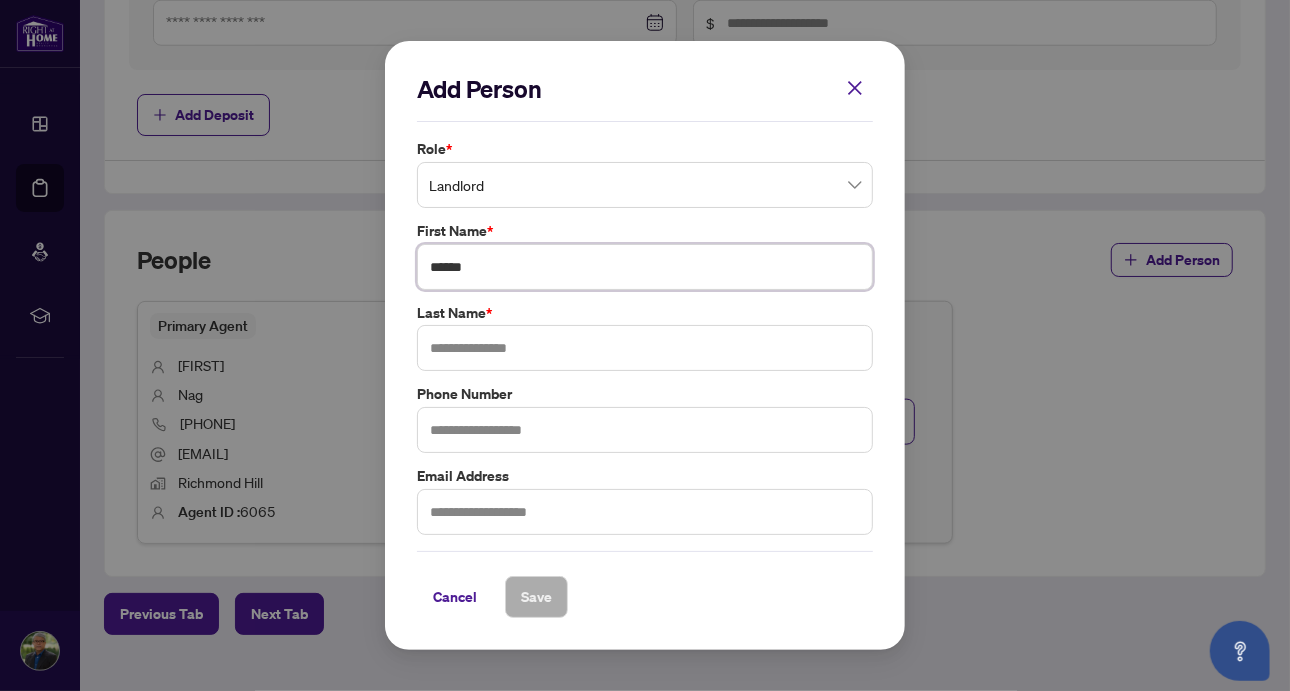 type on "******" 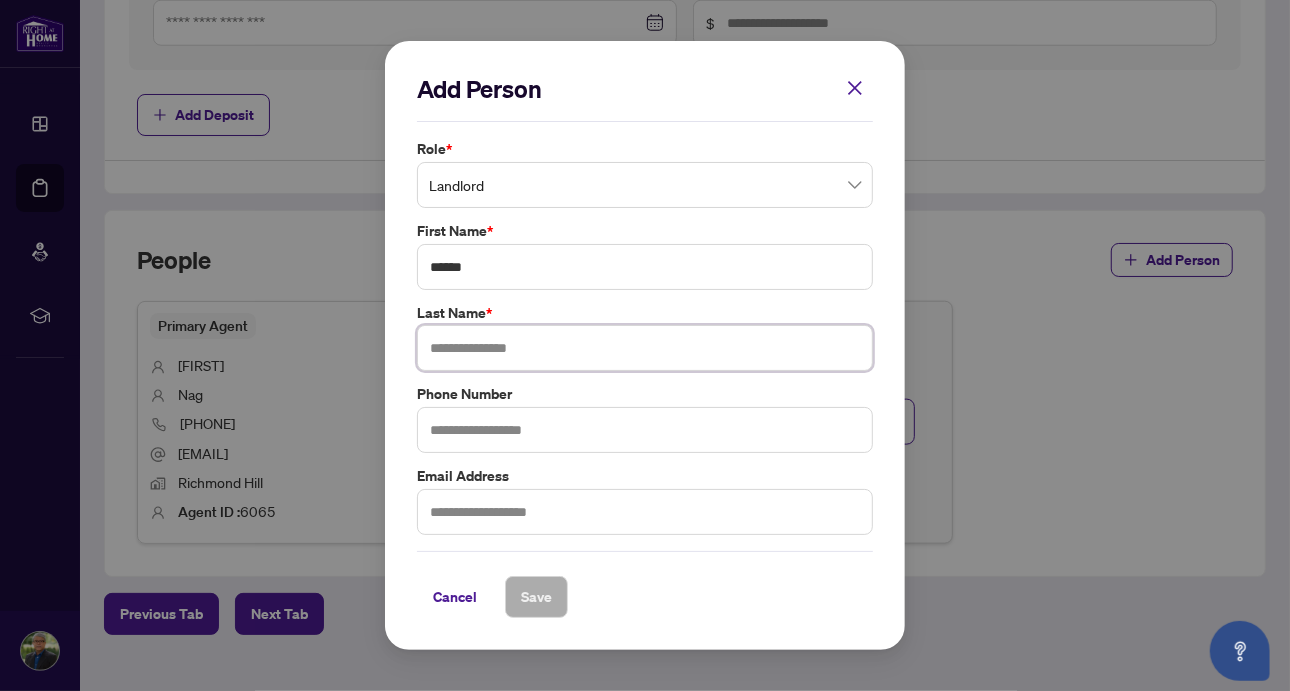 click at bounding box center [645, 348] 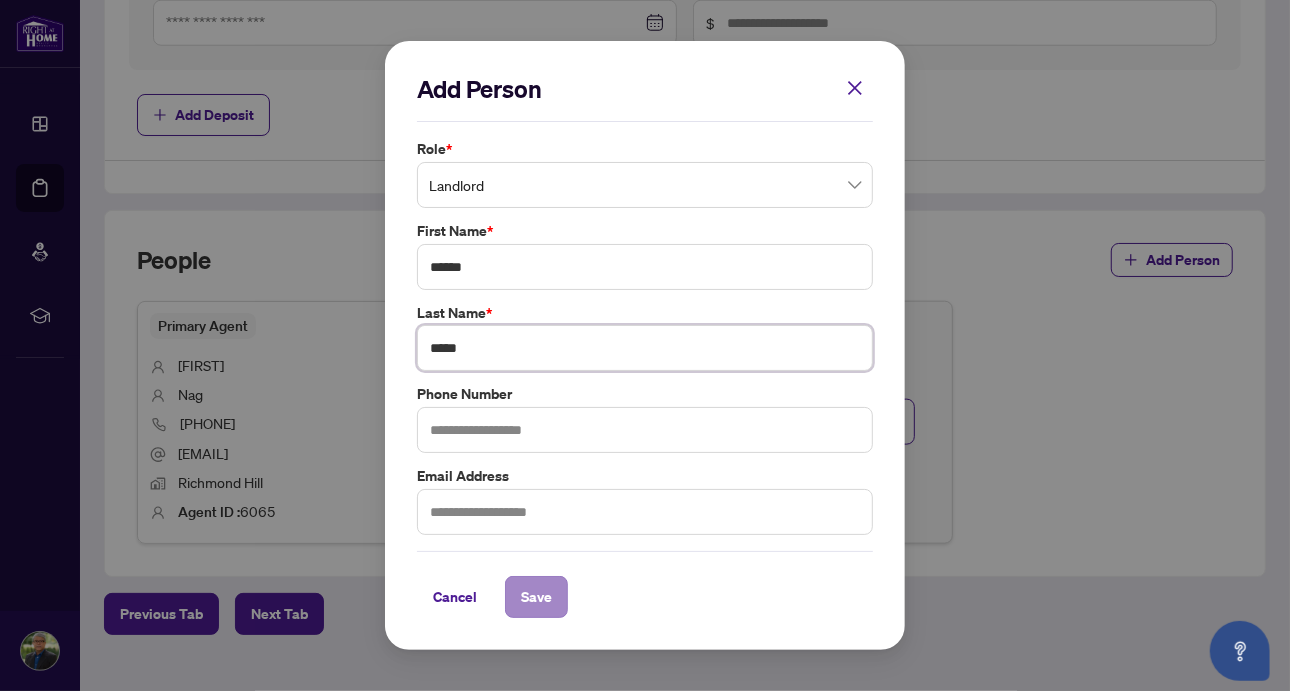 type on "*****" 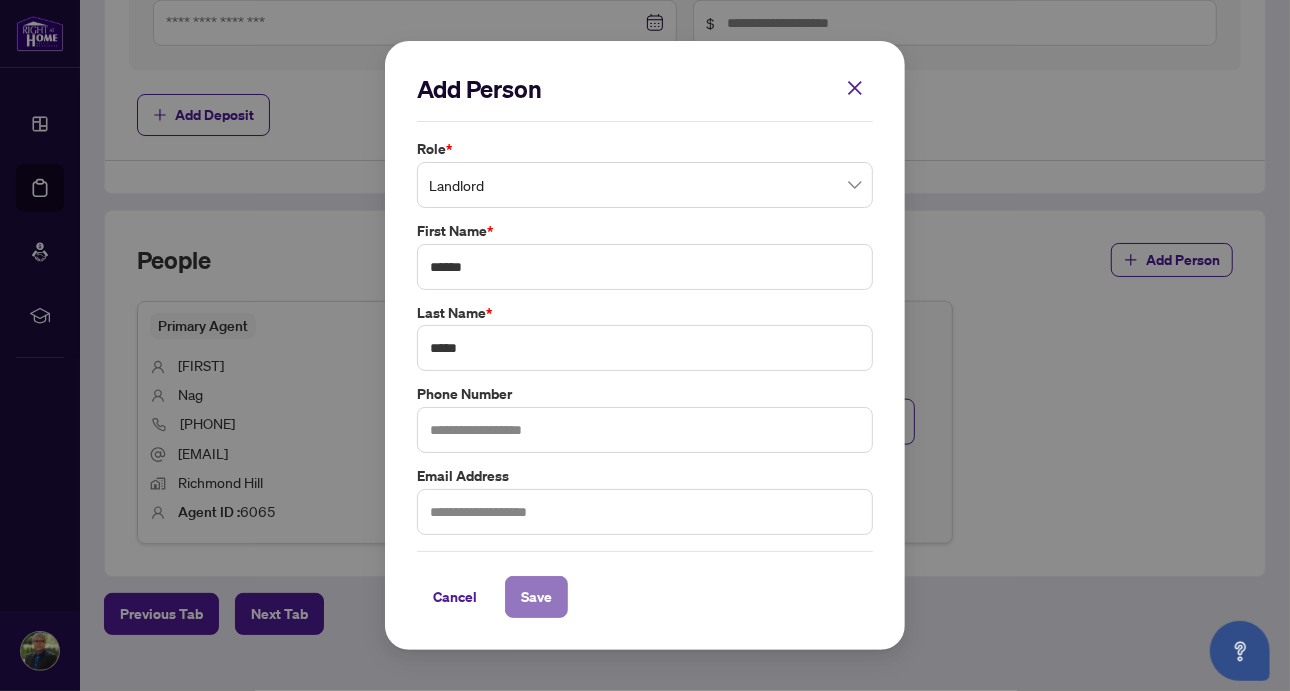 click on "Save" at bounding box center [536, 597] 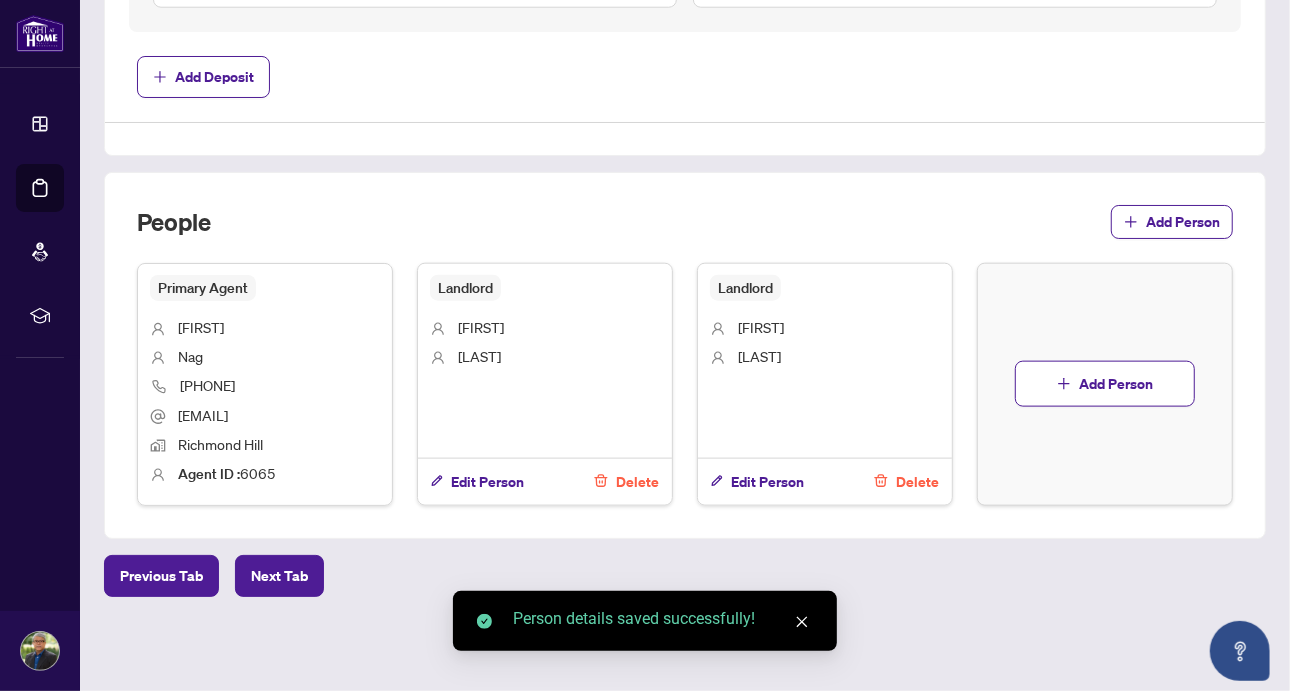 scroll, scrollTop: 1324, scrollLeft: 0, axis: vertical 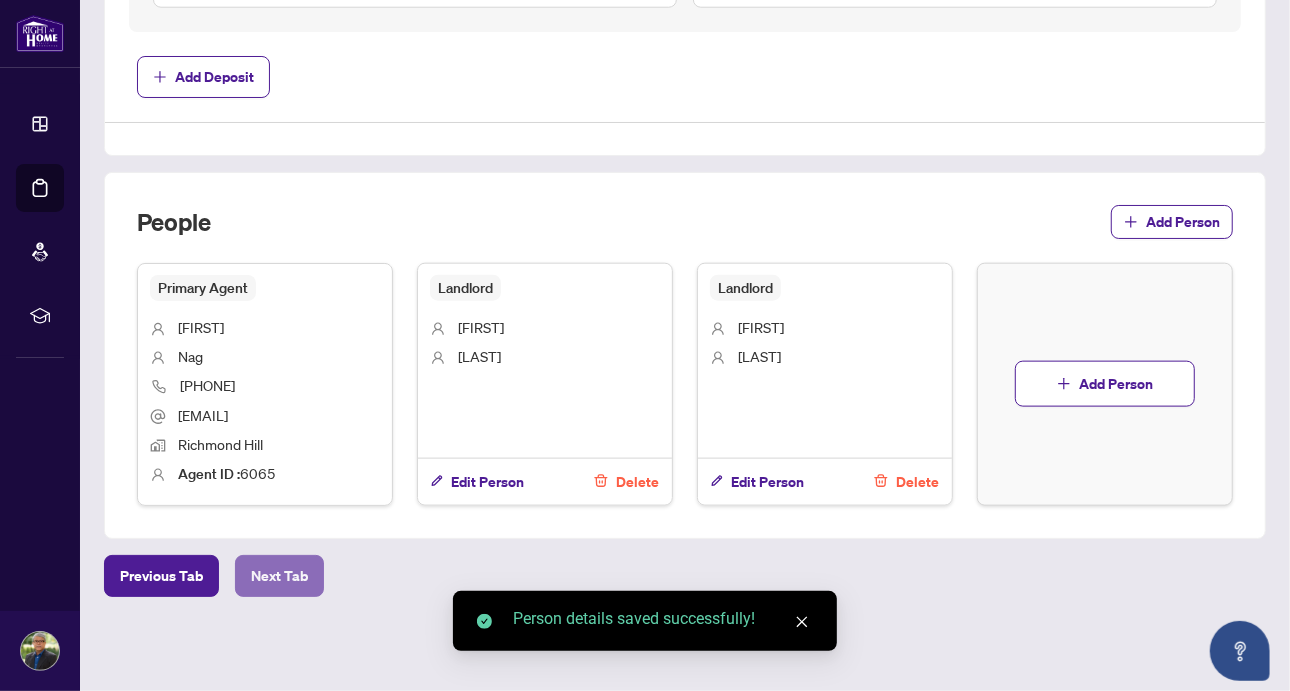 click on "Next Tab" at bounding box center [279, 576] 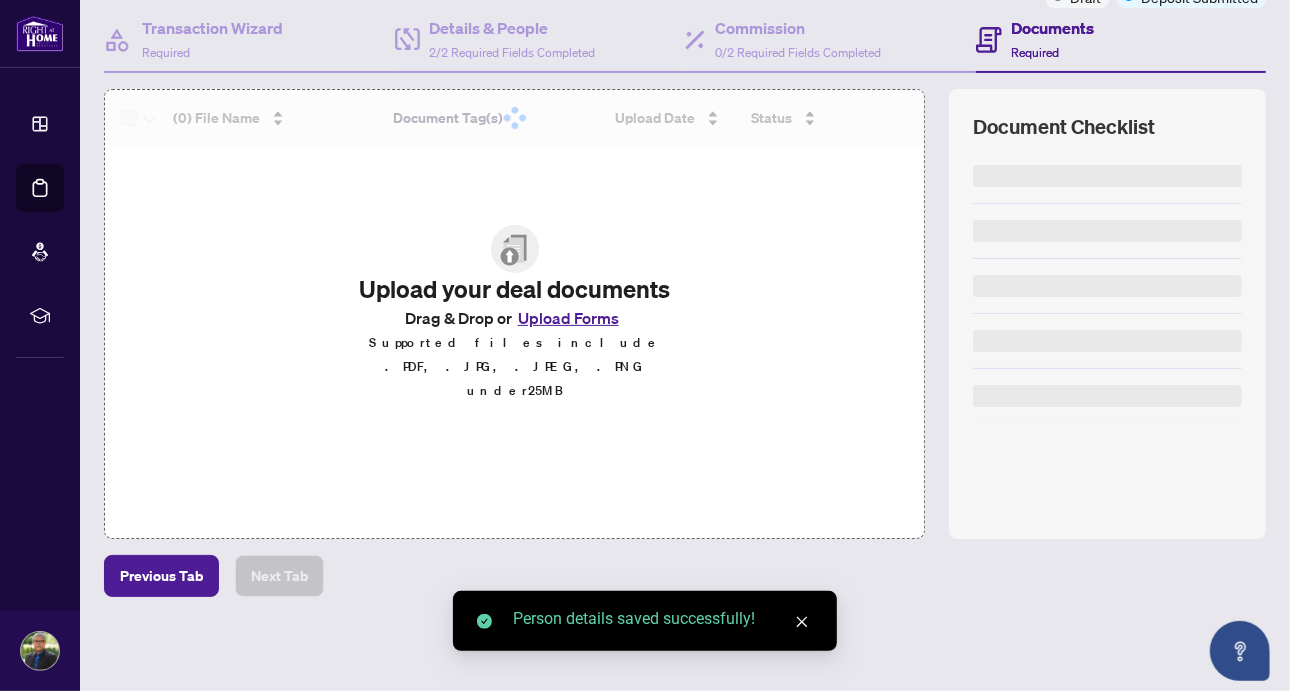 scroll, scrollTop: 0, scrollLeft: 0, axis: both 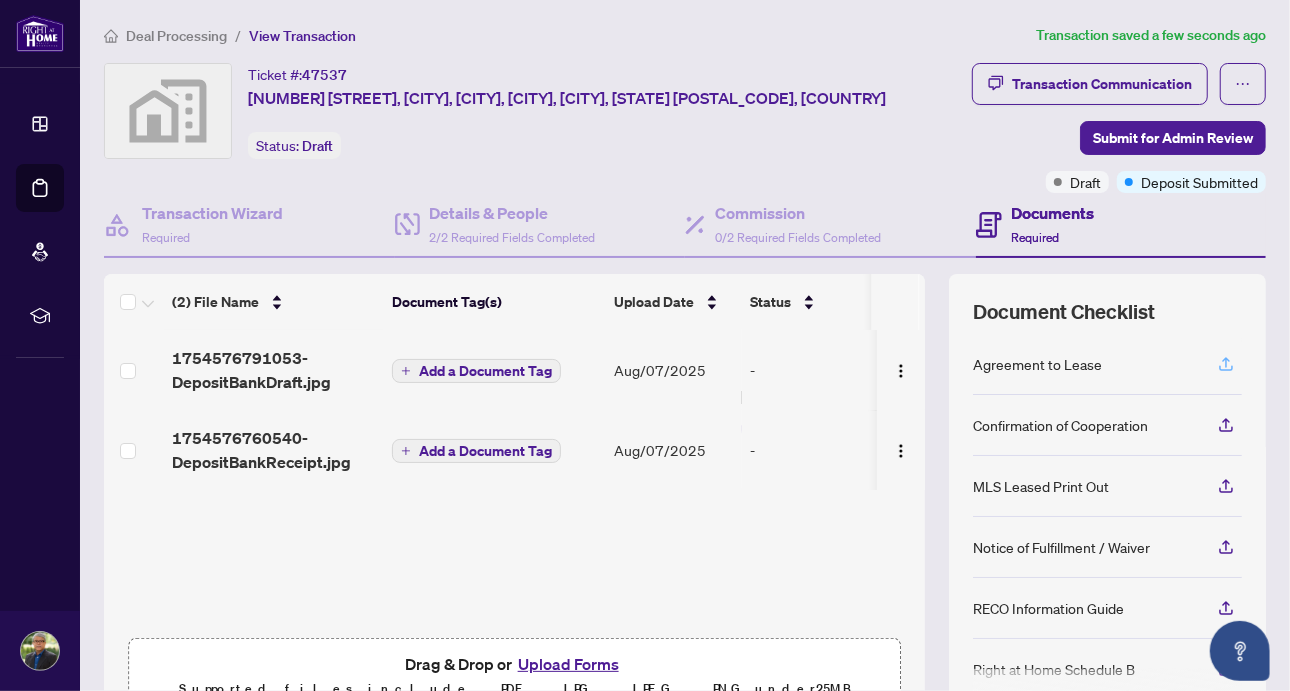 click 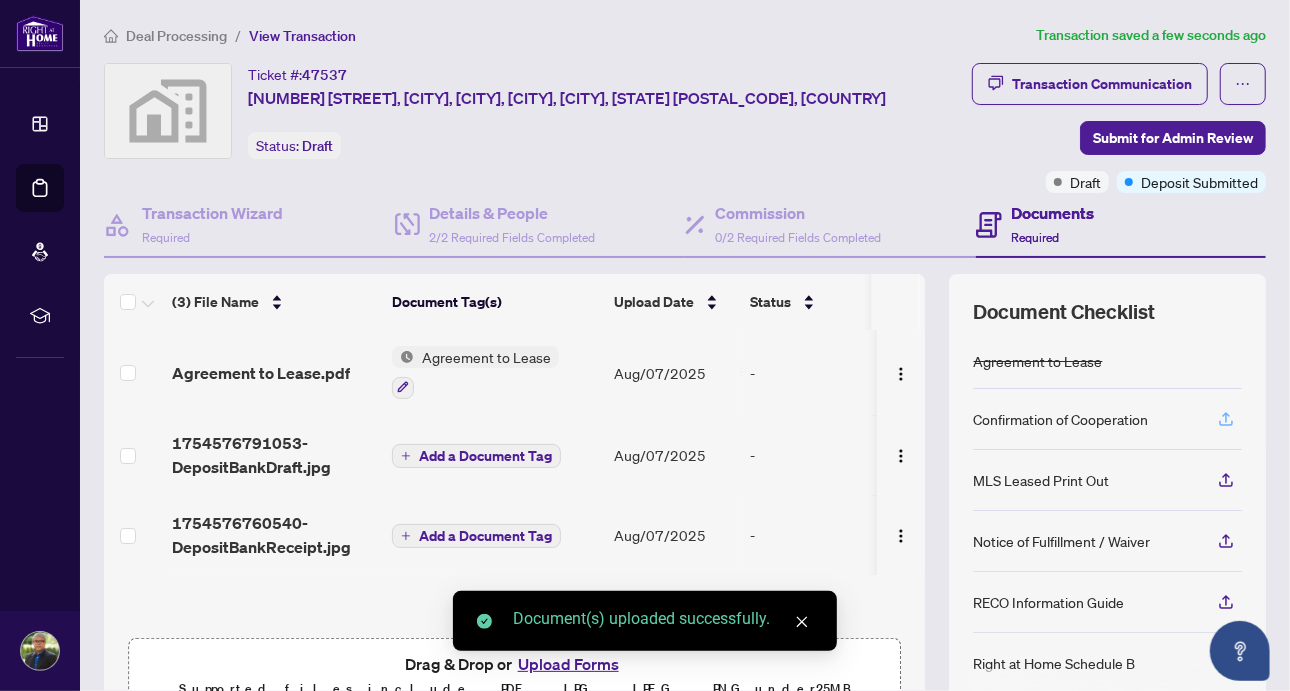 click 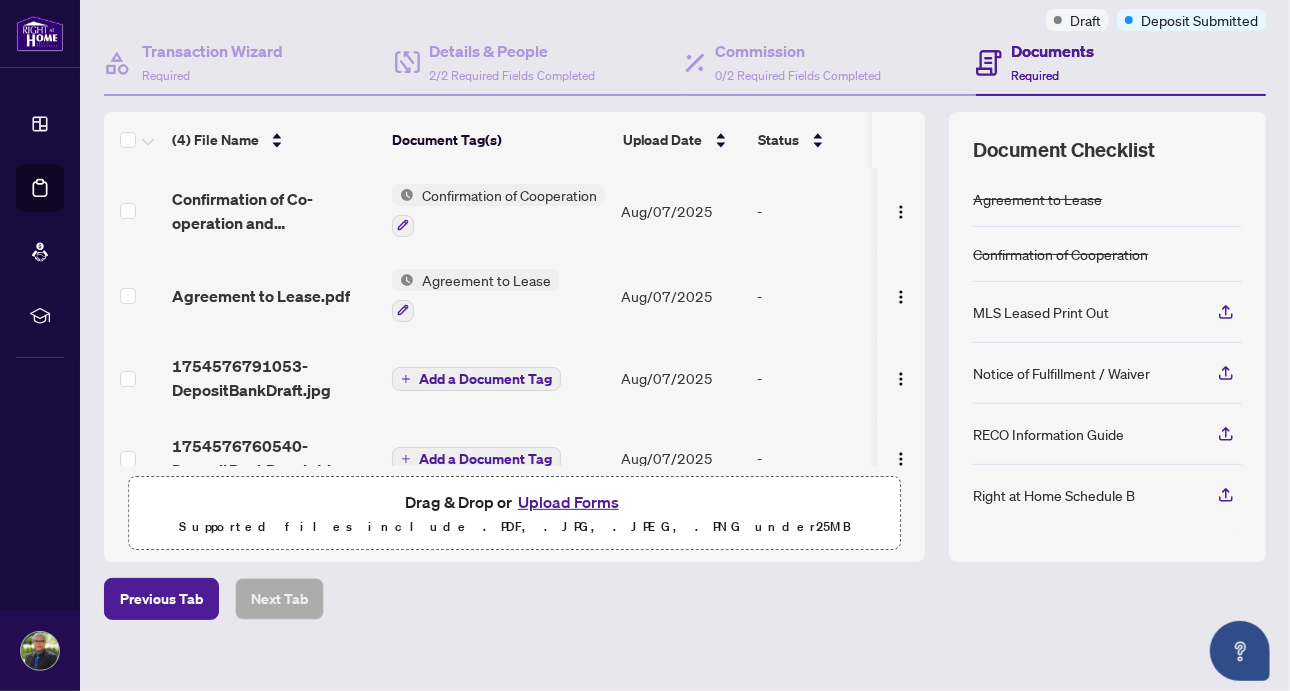 scroll, scrollTop: 190, scrollLeft: 0, axis: vertical 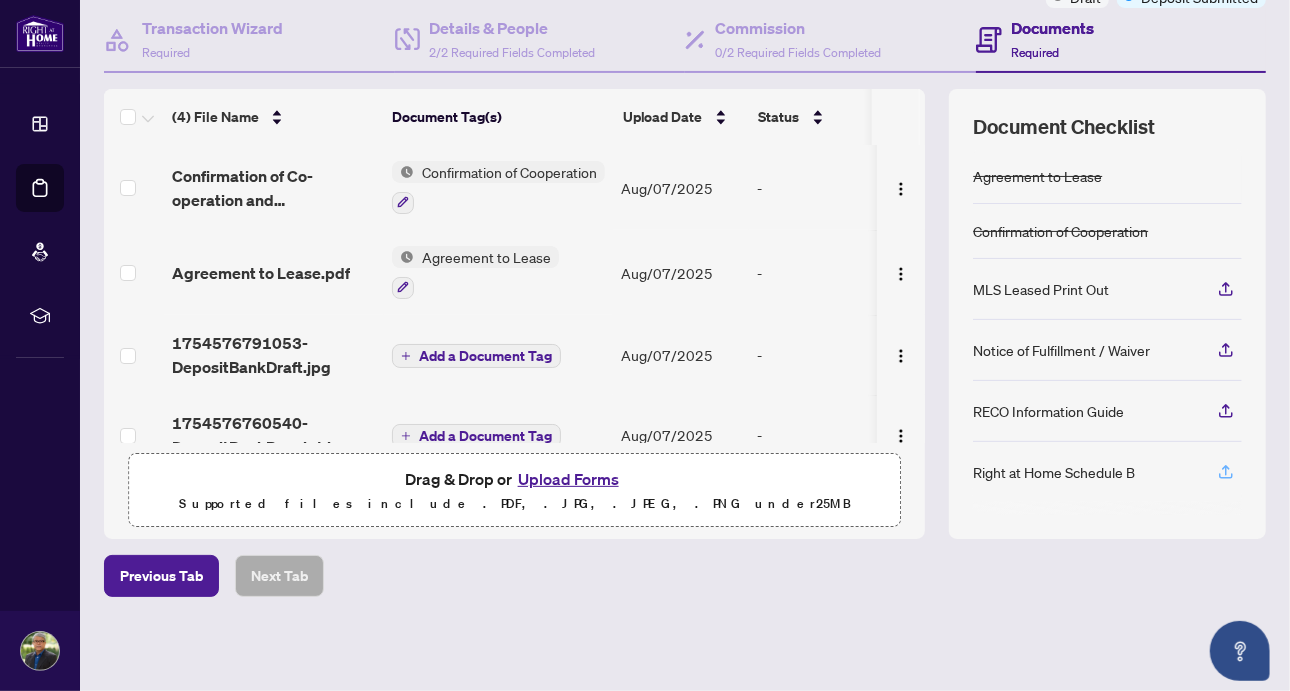 click 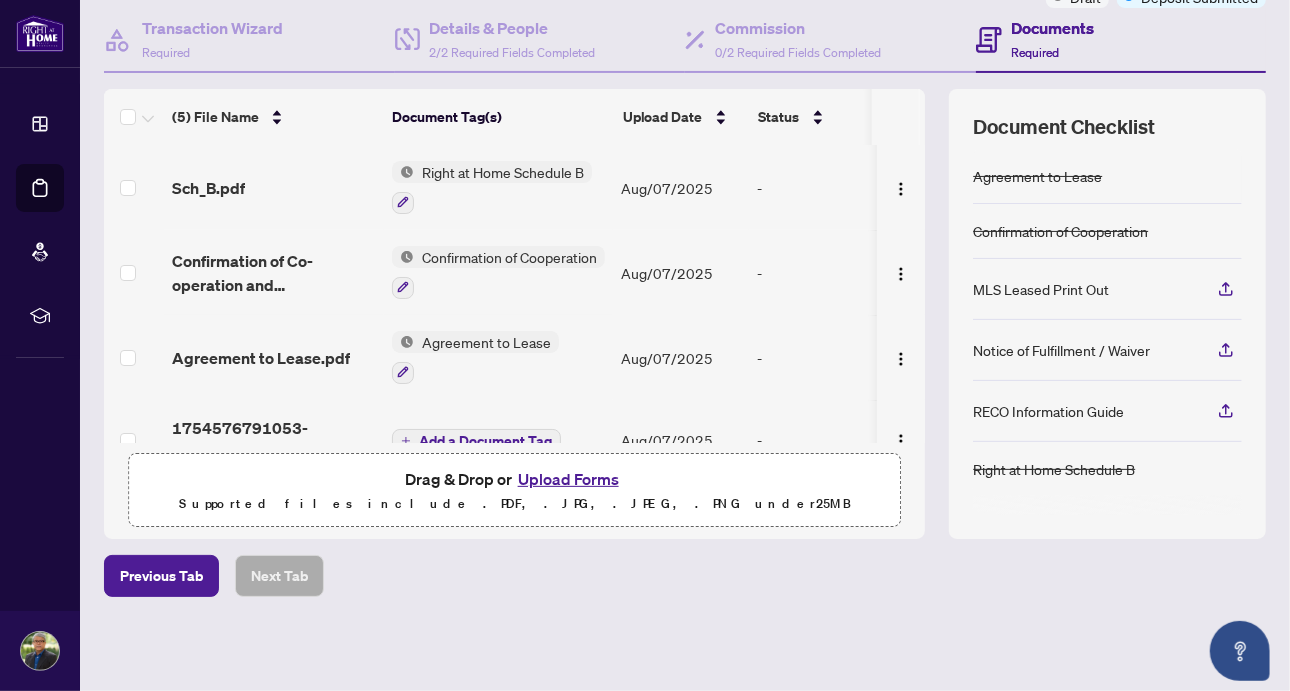 click on "Upload Forms" at bounding box center [568, 479] 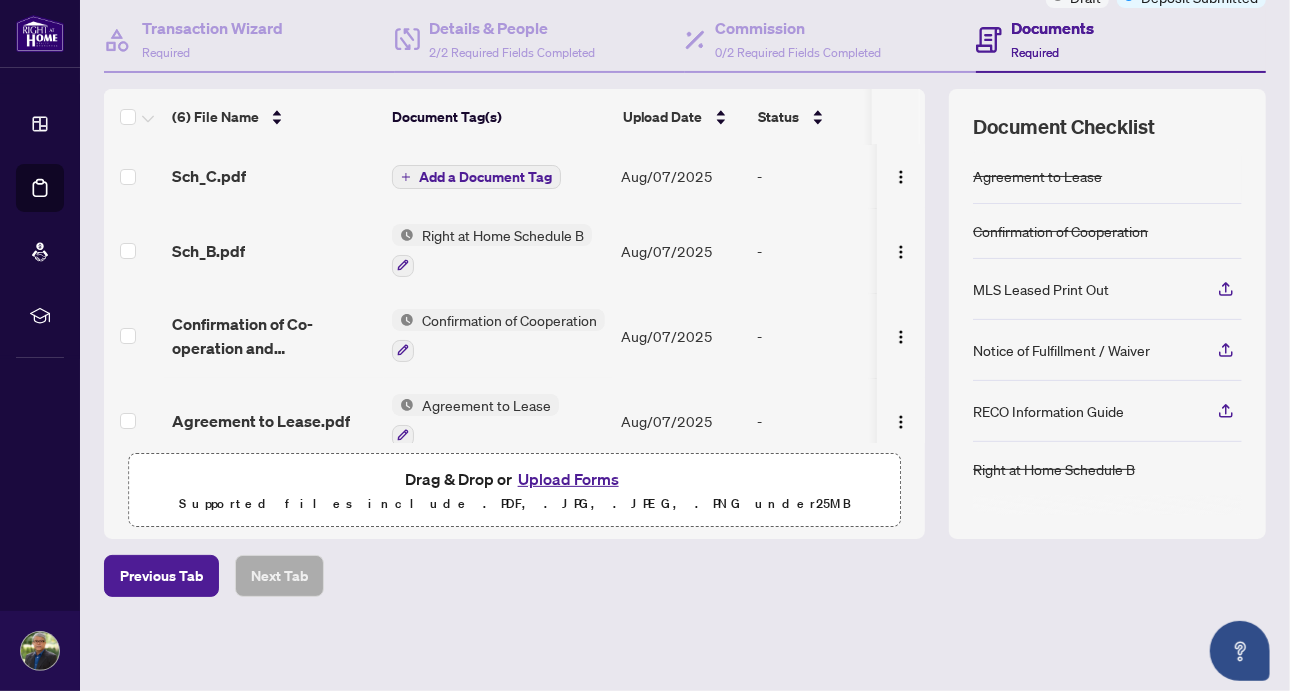 scroll, scrollTop: 0, scrollLeft: 0, axis: both 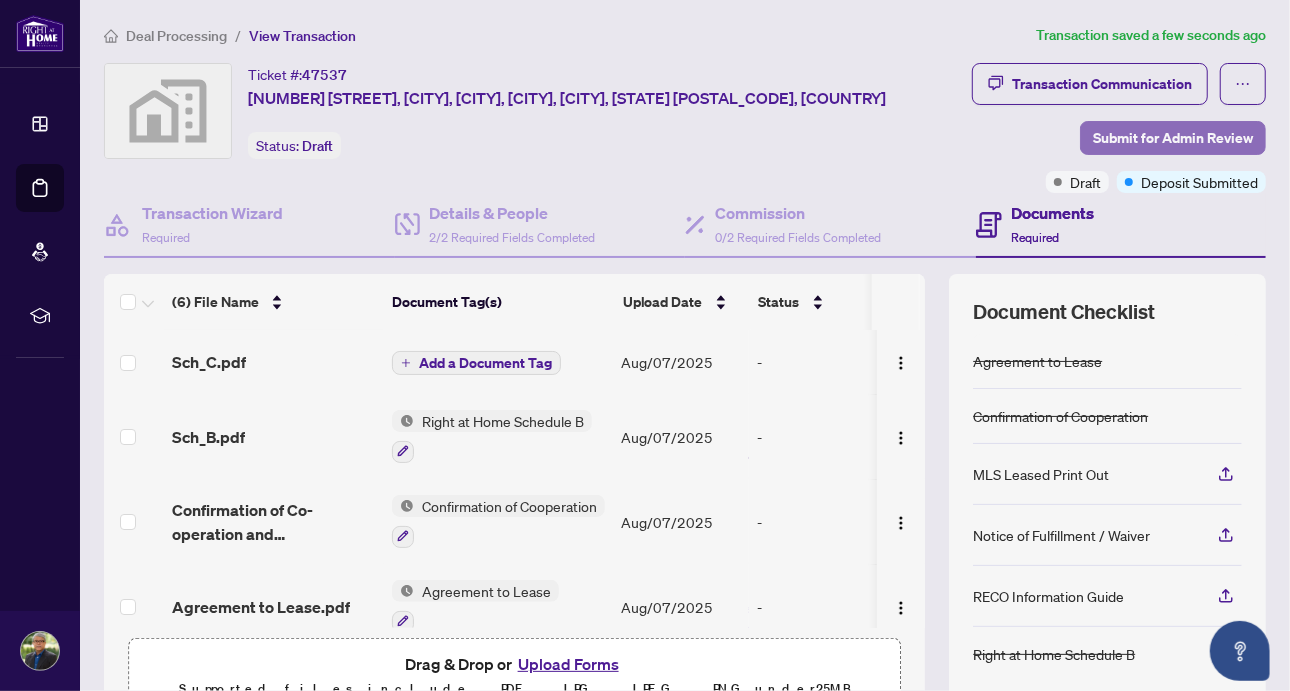 click on "Submit for Admin Review" at bounding box center (1173, 138) 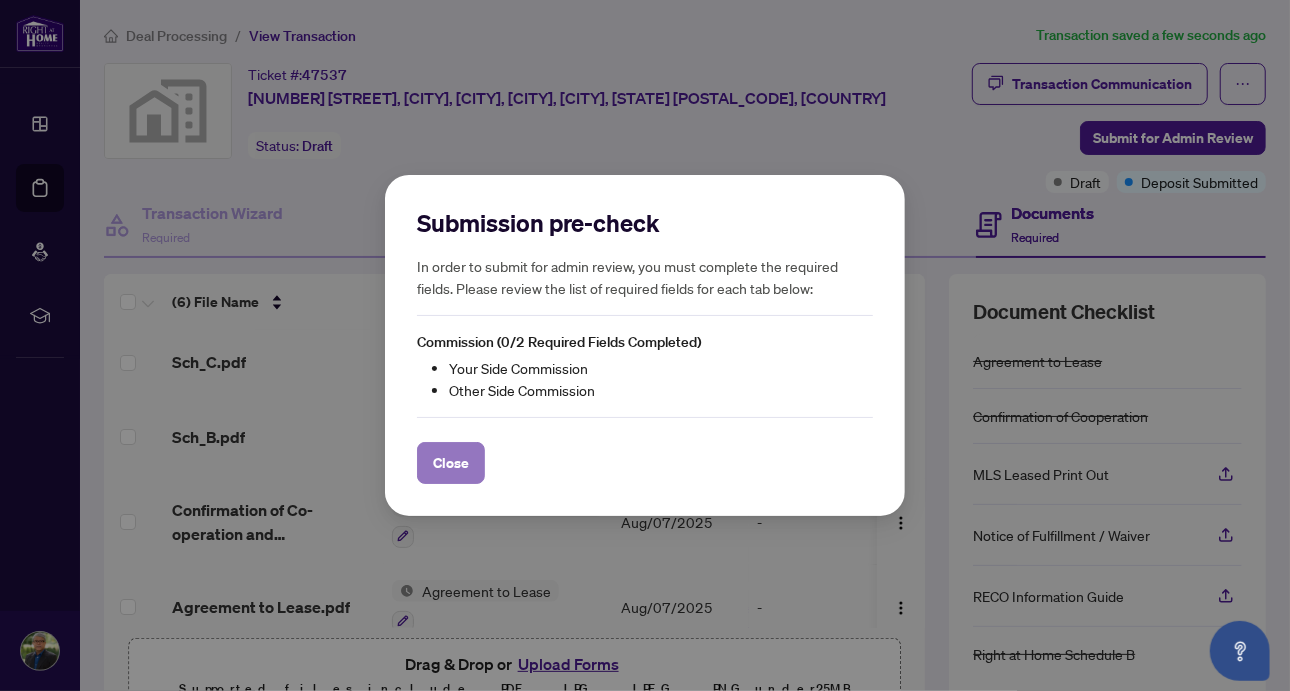 click on "Close" at bounding box center [451, 463] 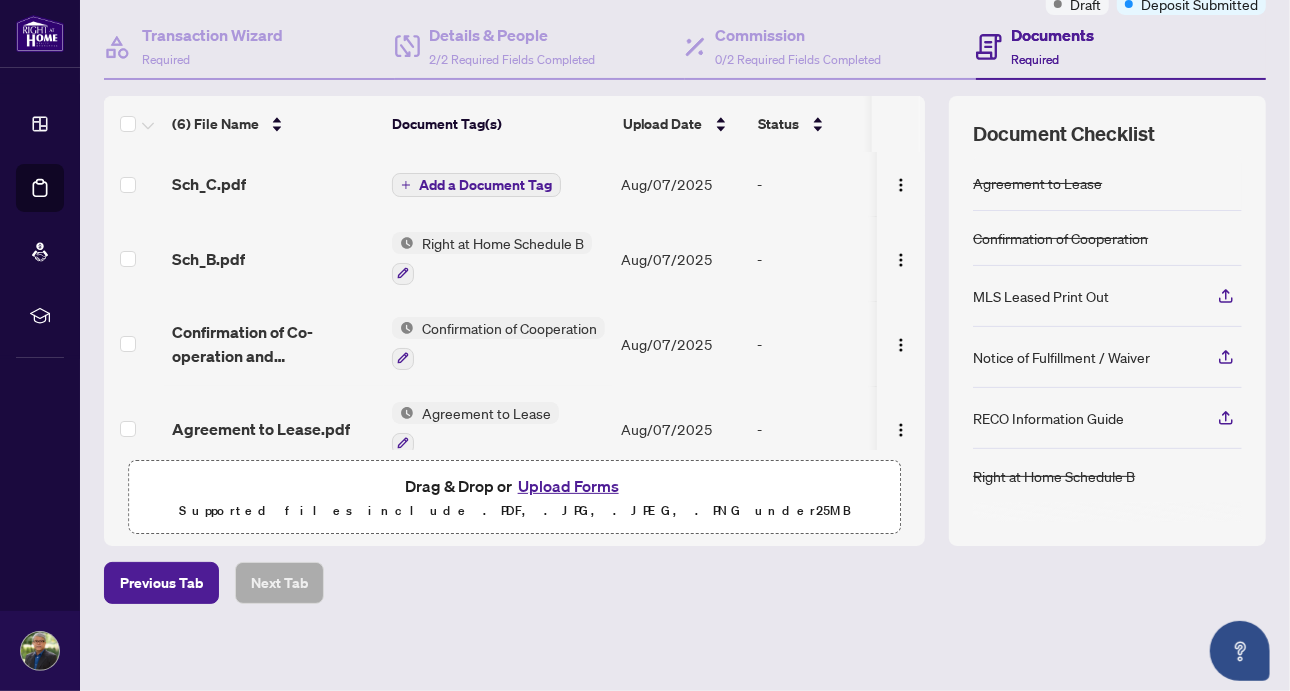 scroll, scrollTop: 176, scrollLeft: 0, axis: vertical 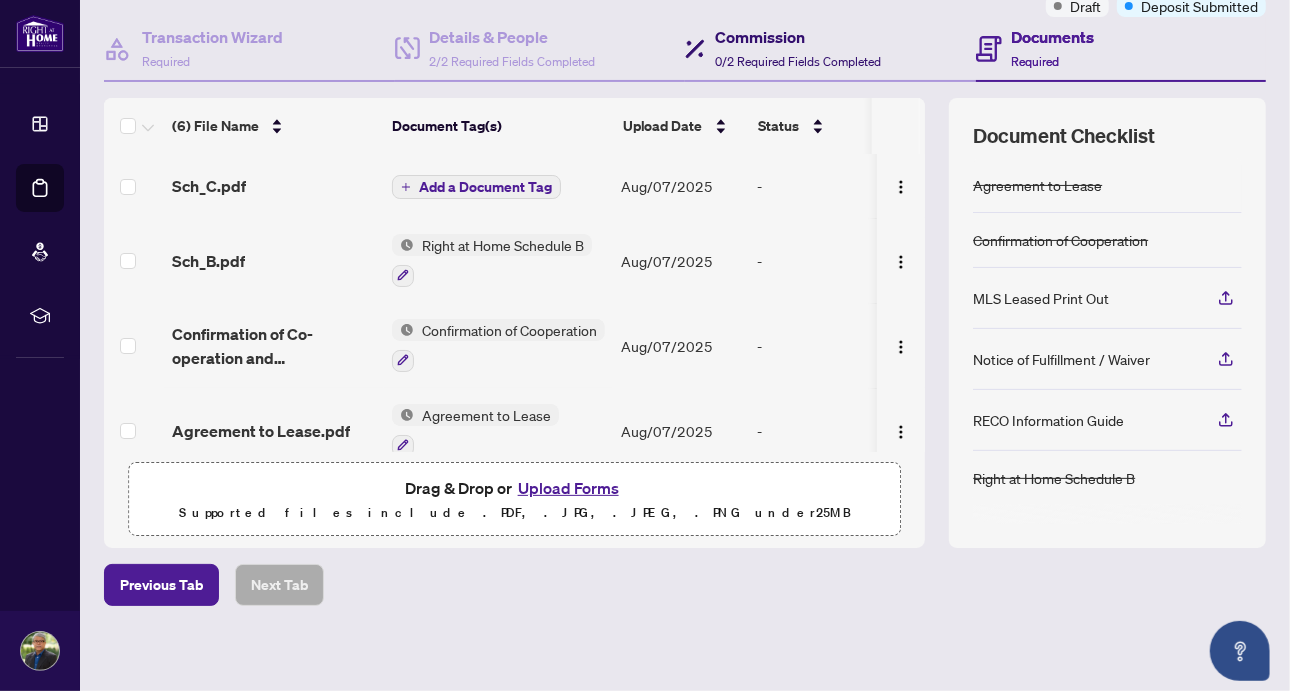 click on "Commission 0/2 Required Fields Completed" at bounding box center [798, 48] 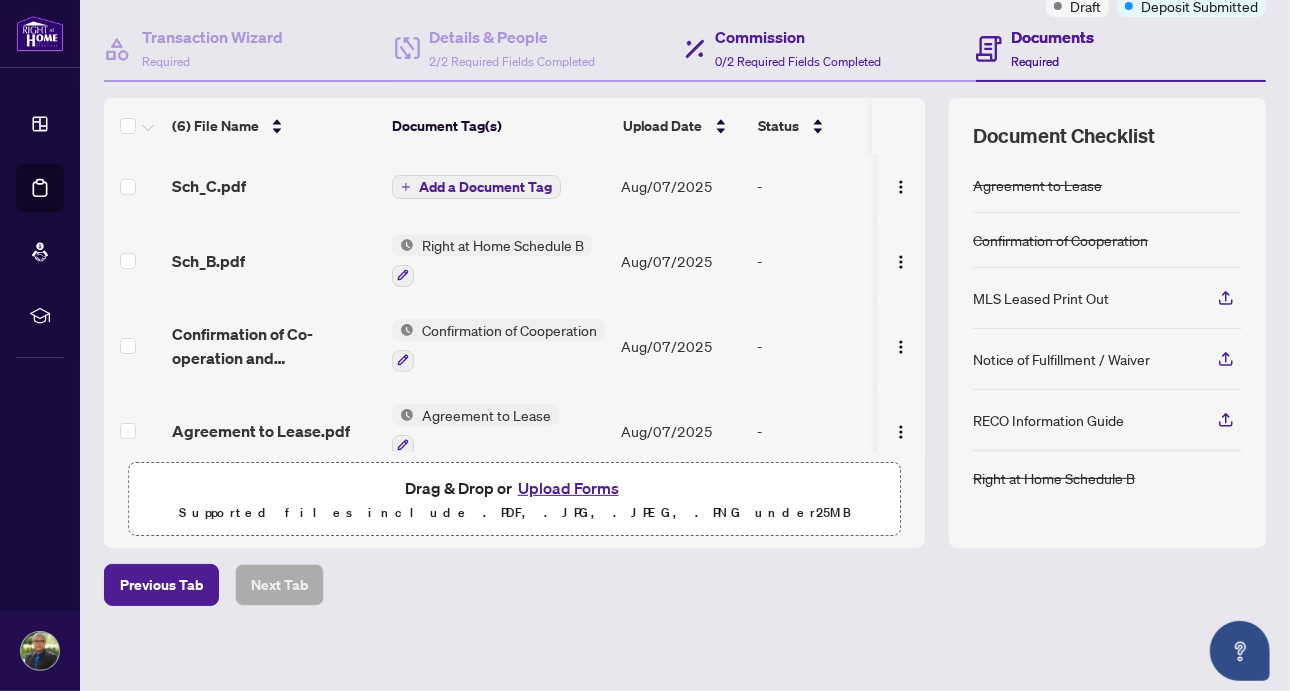 click on "[NUMBER] [STREET], [CITY], [CITY], [CITY], [CITY], [STATE] [POSTAL_CODE], [COUNTRY]" at bounding box center [567, -78] 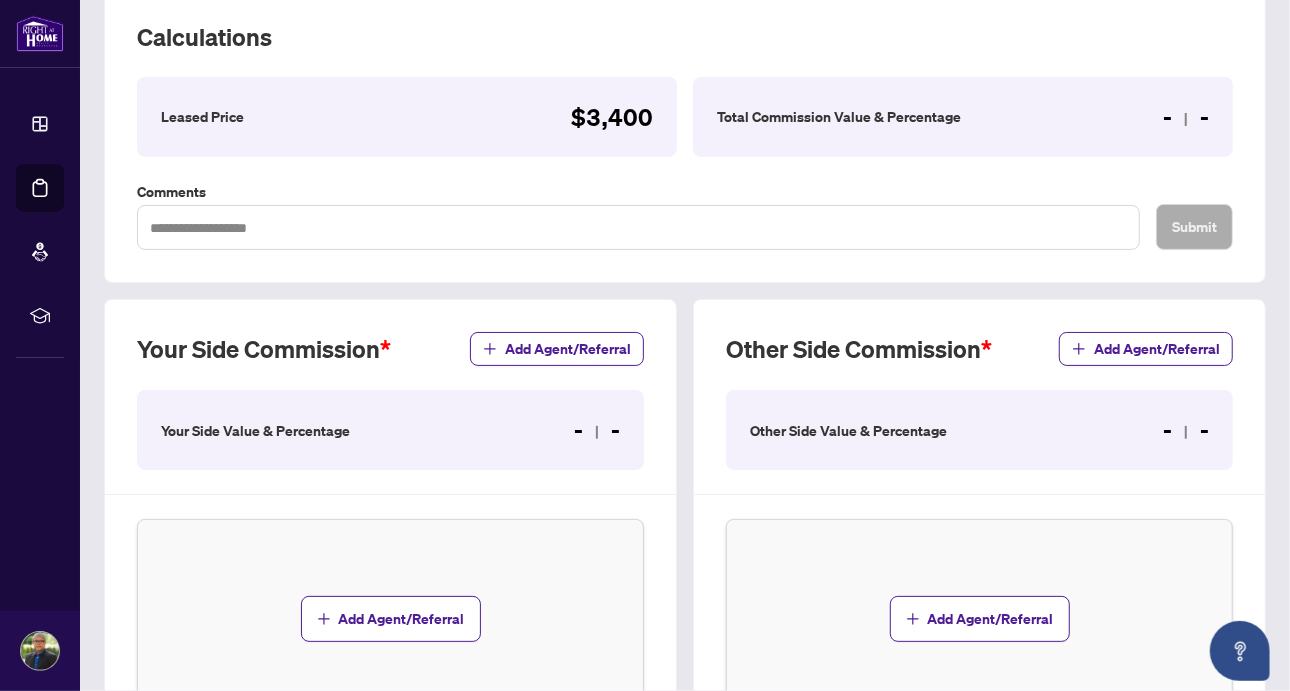 scroll, scrollTop: 0, scrollLeft: 0, axis: both 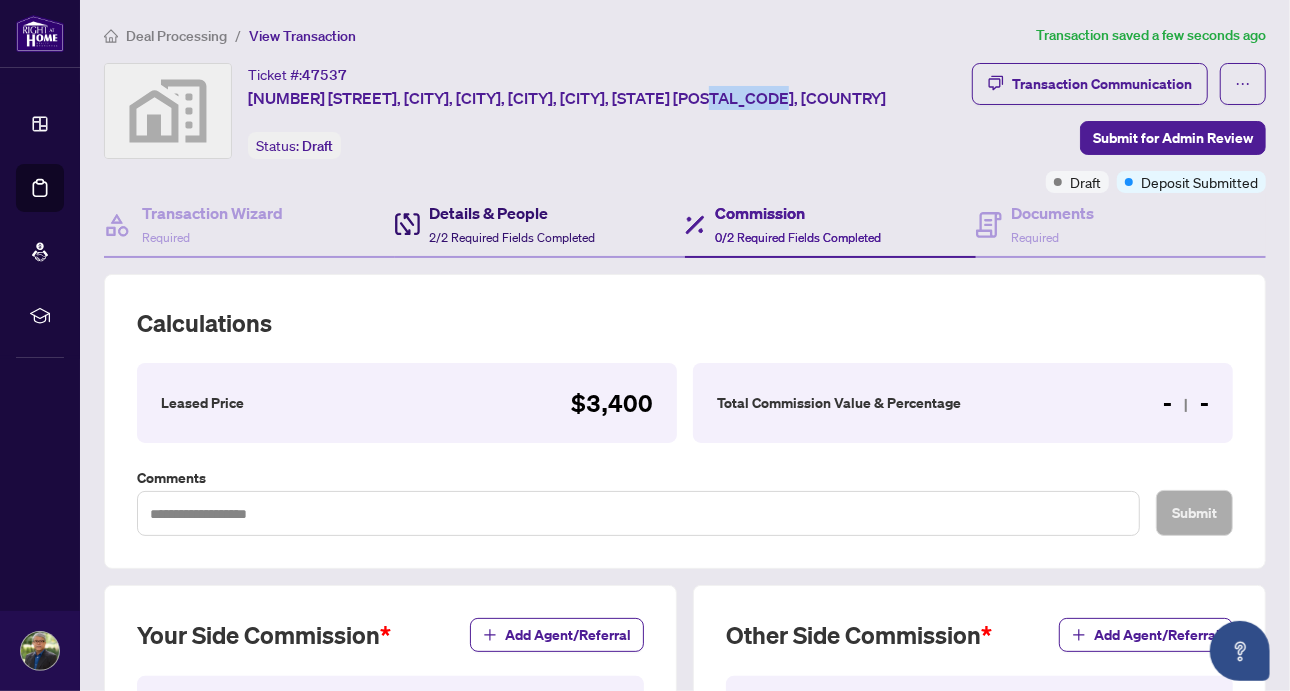 click on "Details & People" at bounding box center (513, 213) 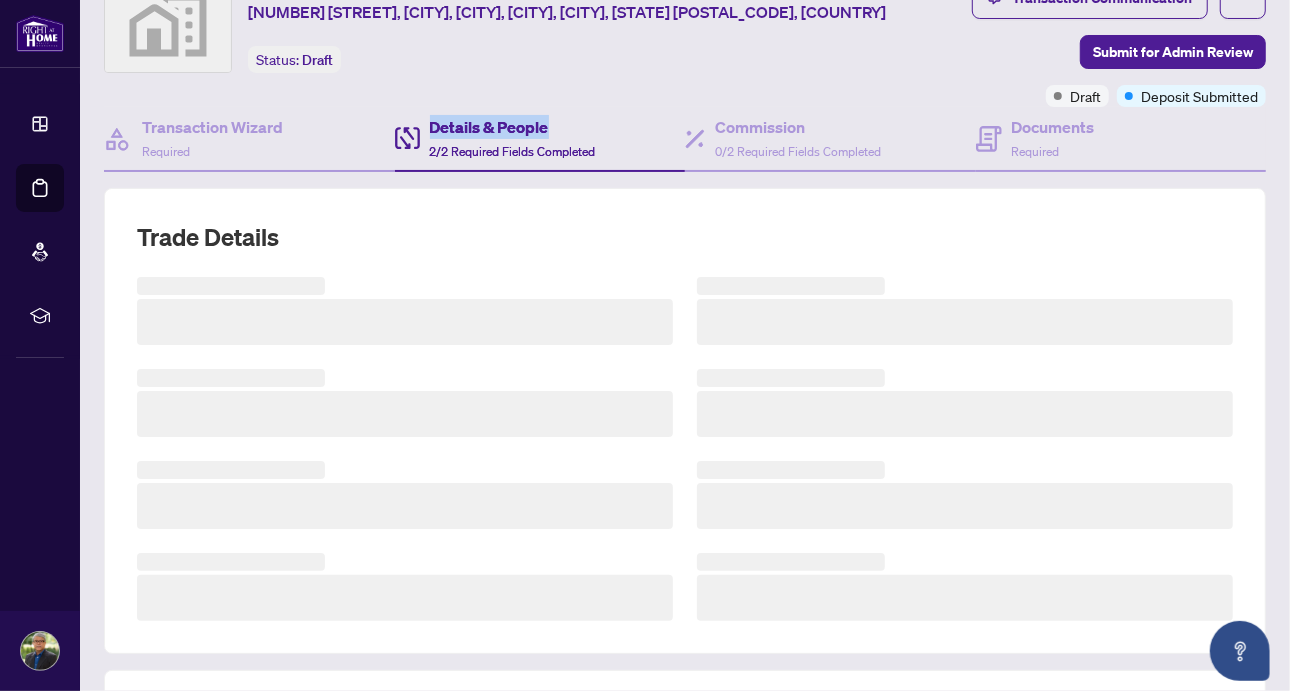 scroll, scrollTop: 93, scrollLeft: 0, axis: vertical 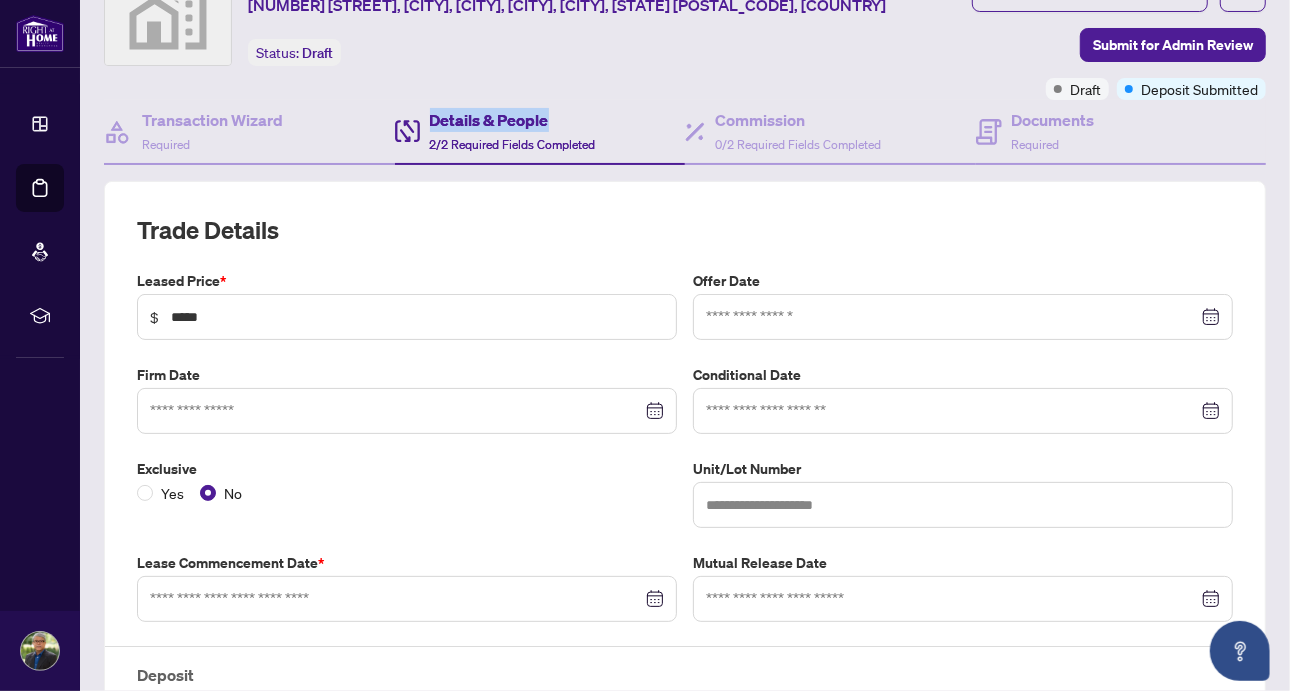type on "**********" 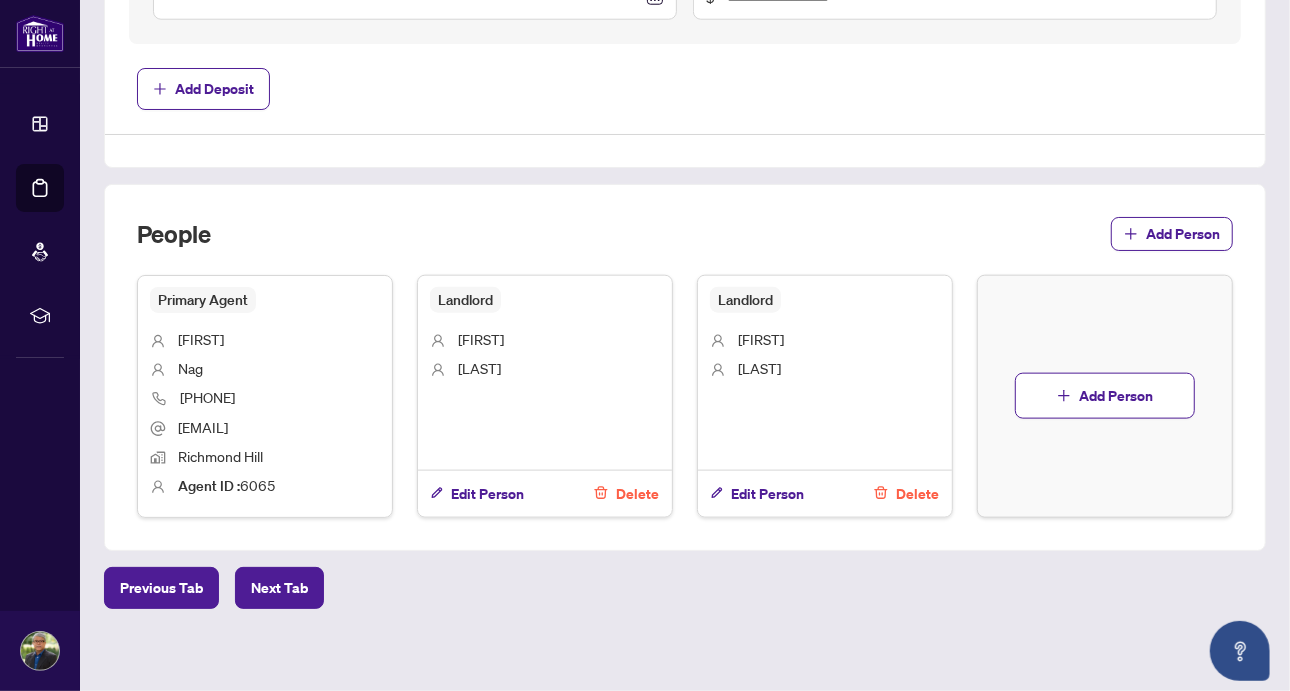 scroll, scrollTop: 1303, scrollLeft: 0, axis: vertical 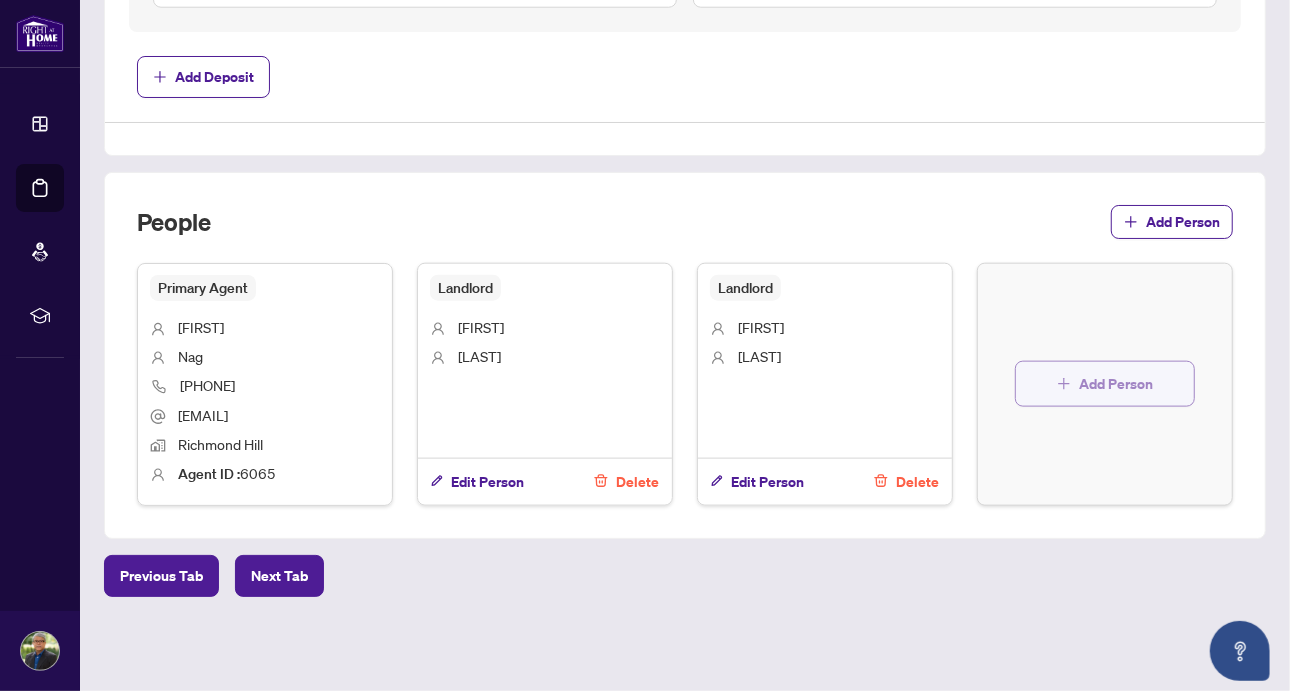 click on "Add Person" at bounding box center [1105, 384] 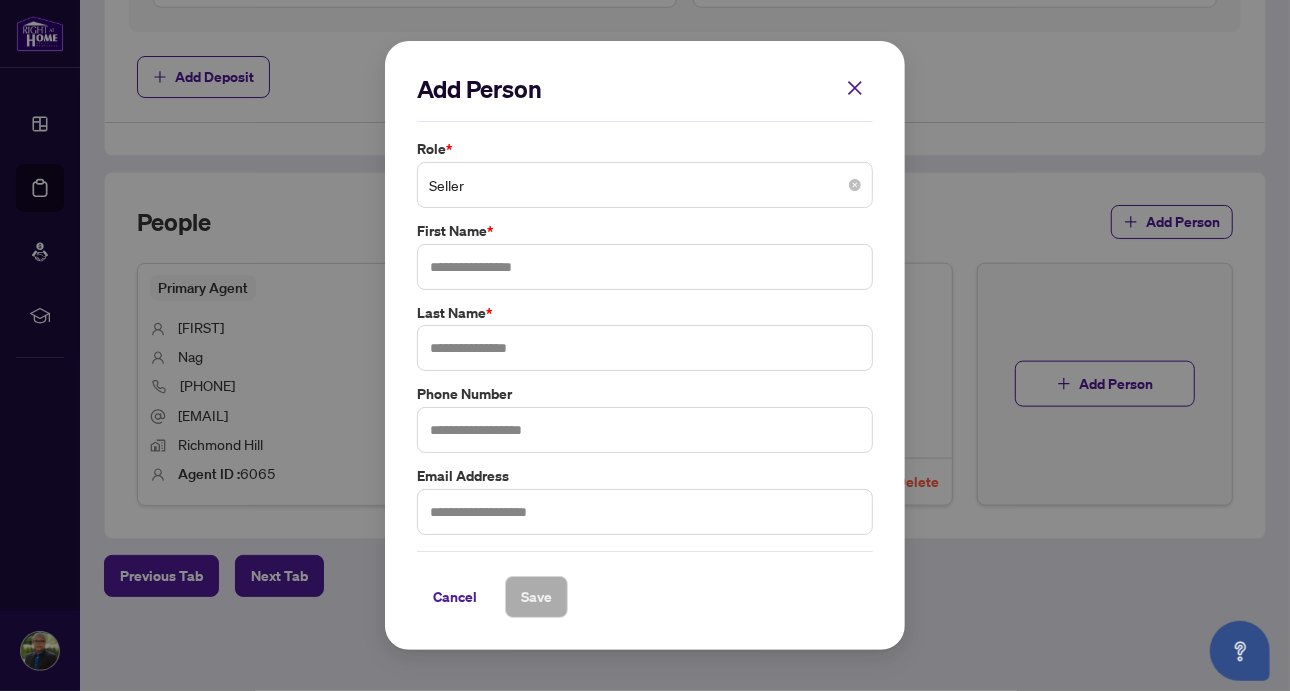 click on "Seller" at bounding box center (645, 185) 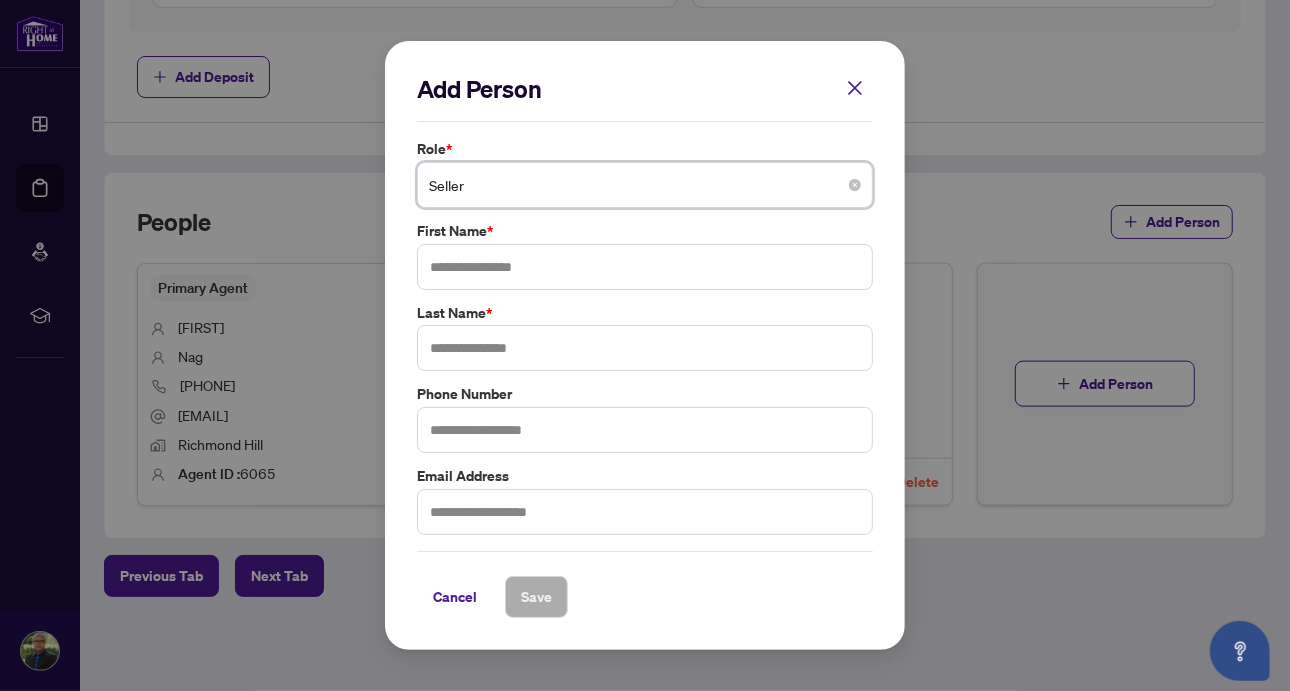 click on "Seller" at bounding box center (645, 185) 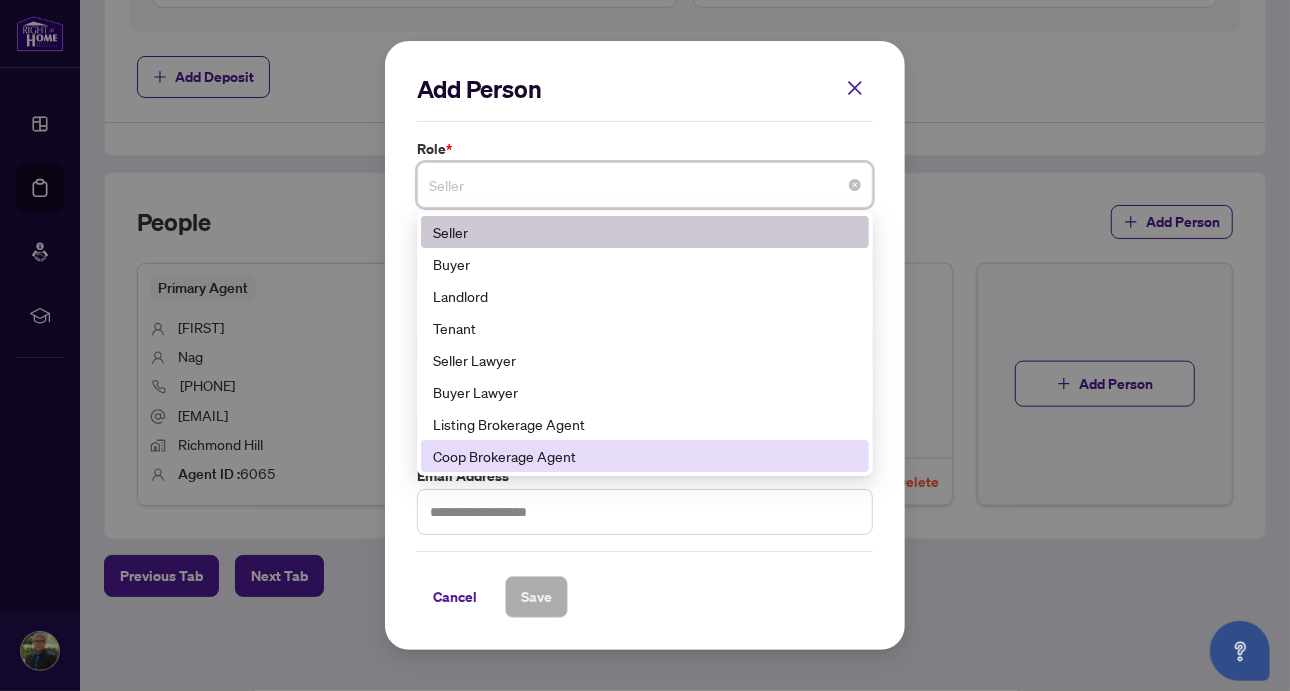 click on "Coop Brokerage Agent" at bounding box center [645, 456] 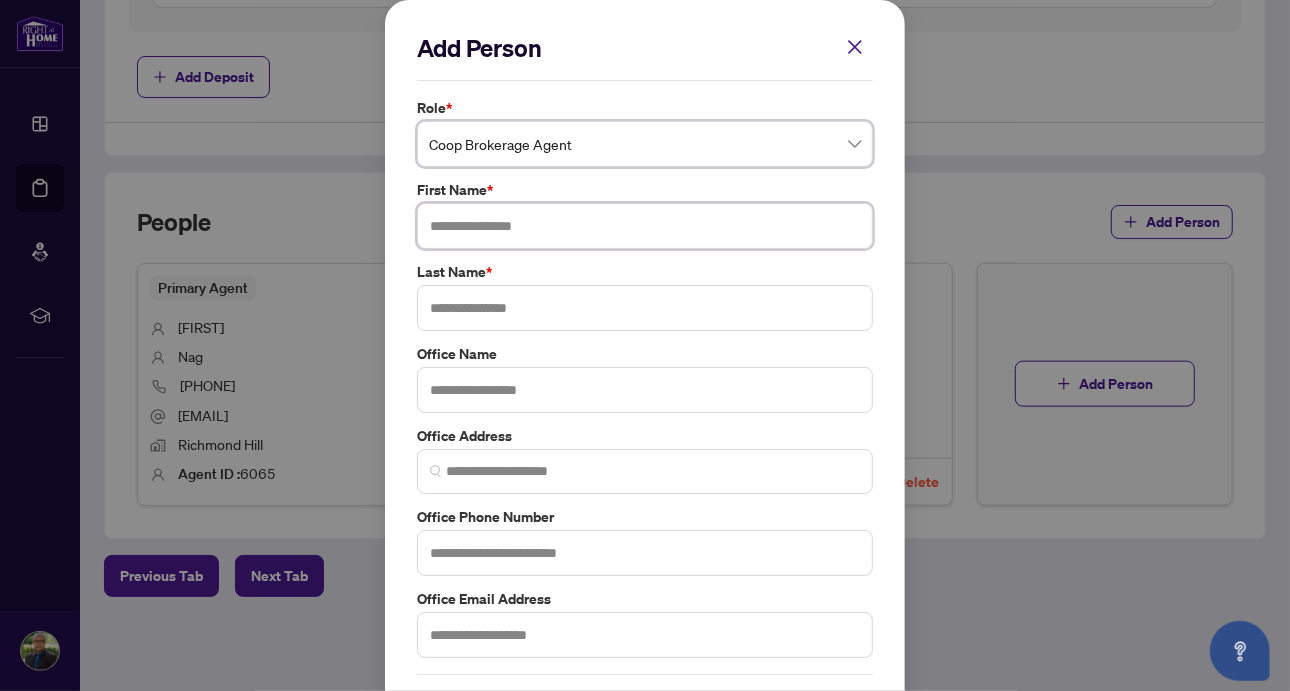 click at bounding box center (645, 226) 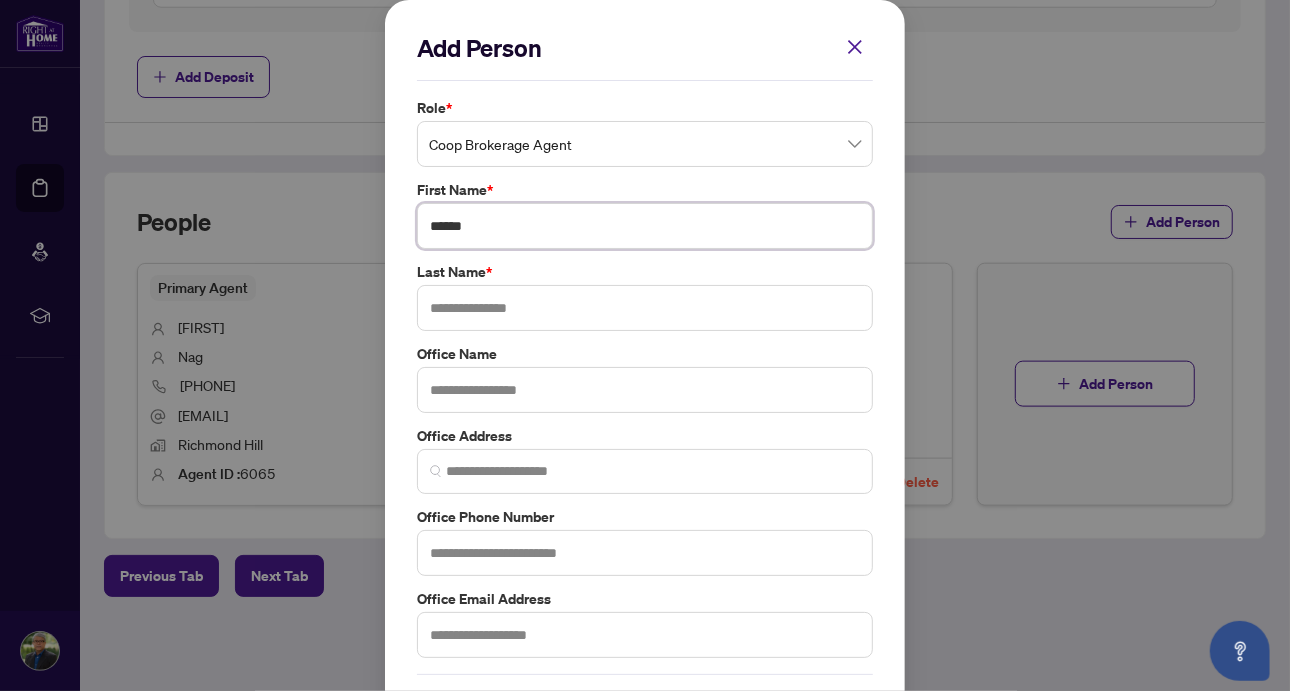type on "******" 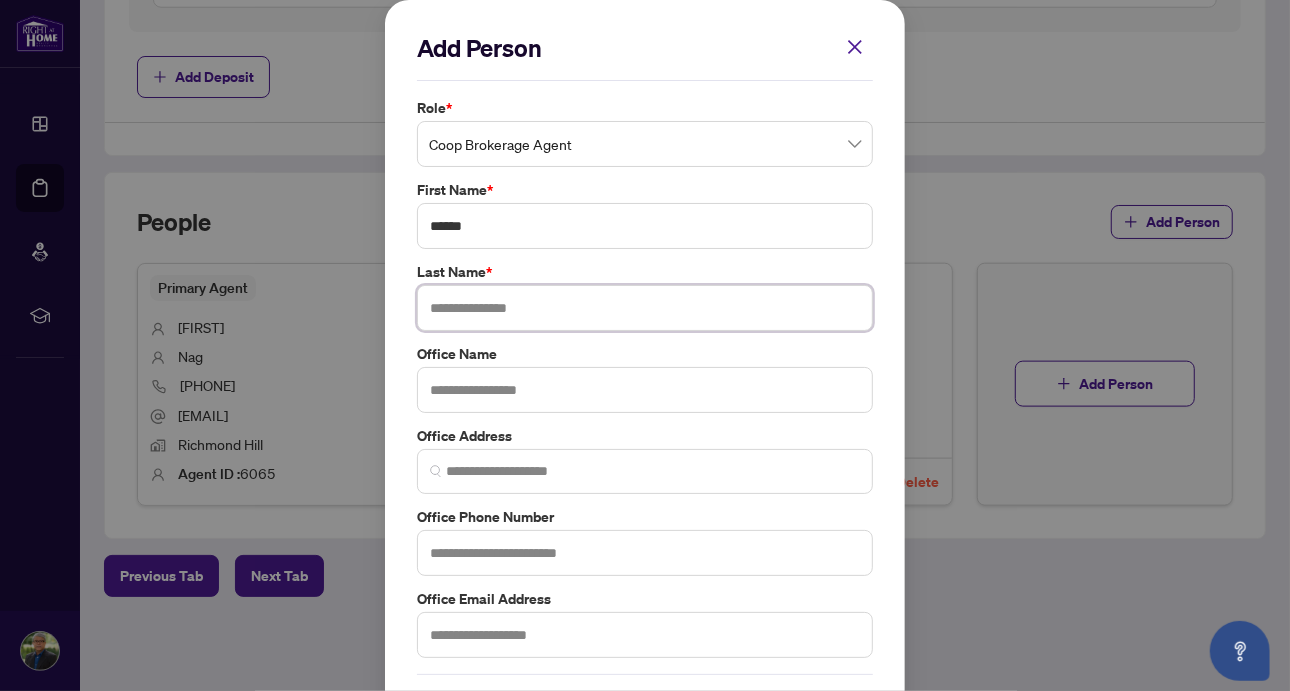 click at bounding box center (645, 308) 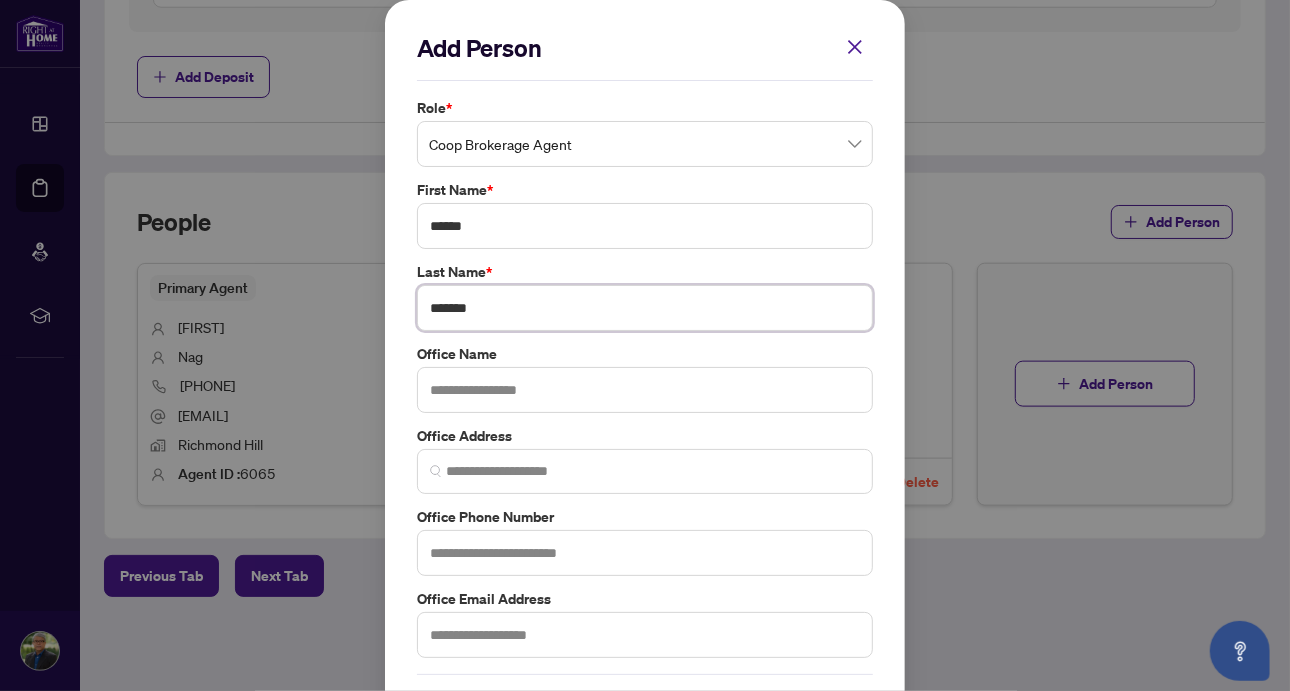 scroll, scrollTop: 74, scrollLeft: 0, axis: vertical 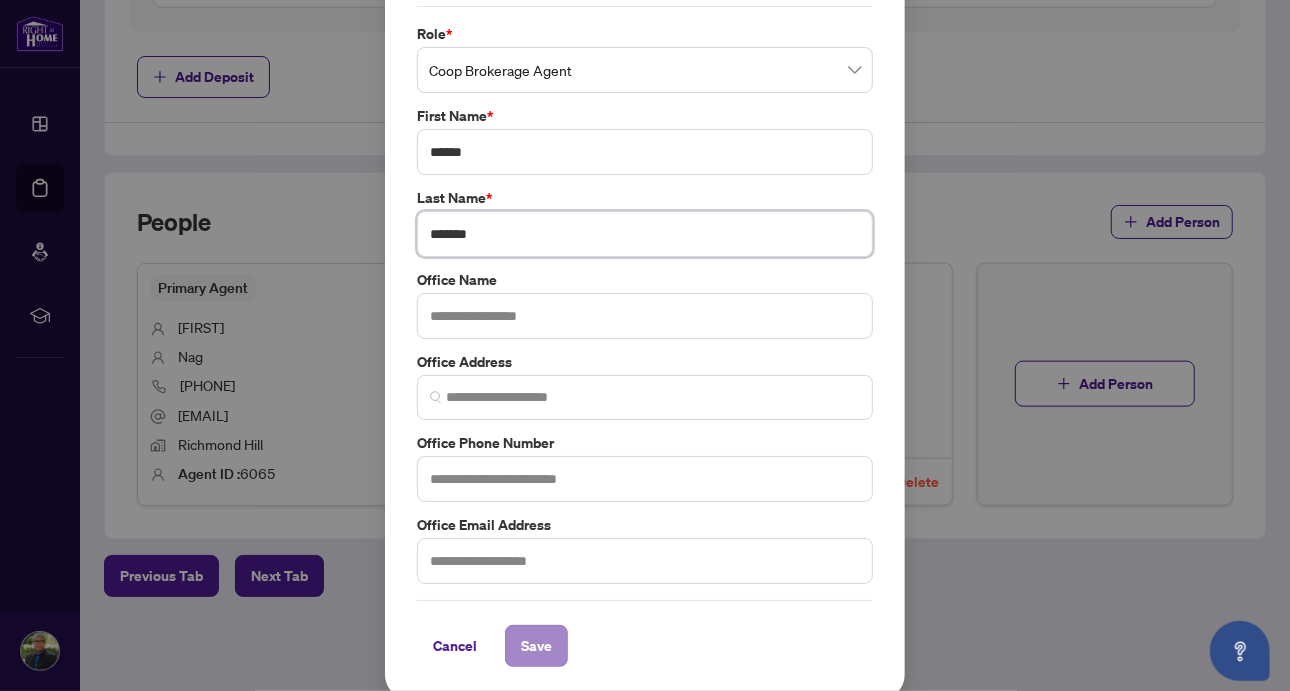 type on "*******" 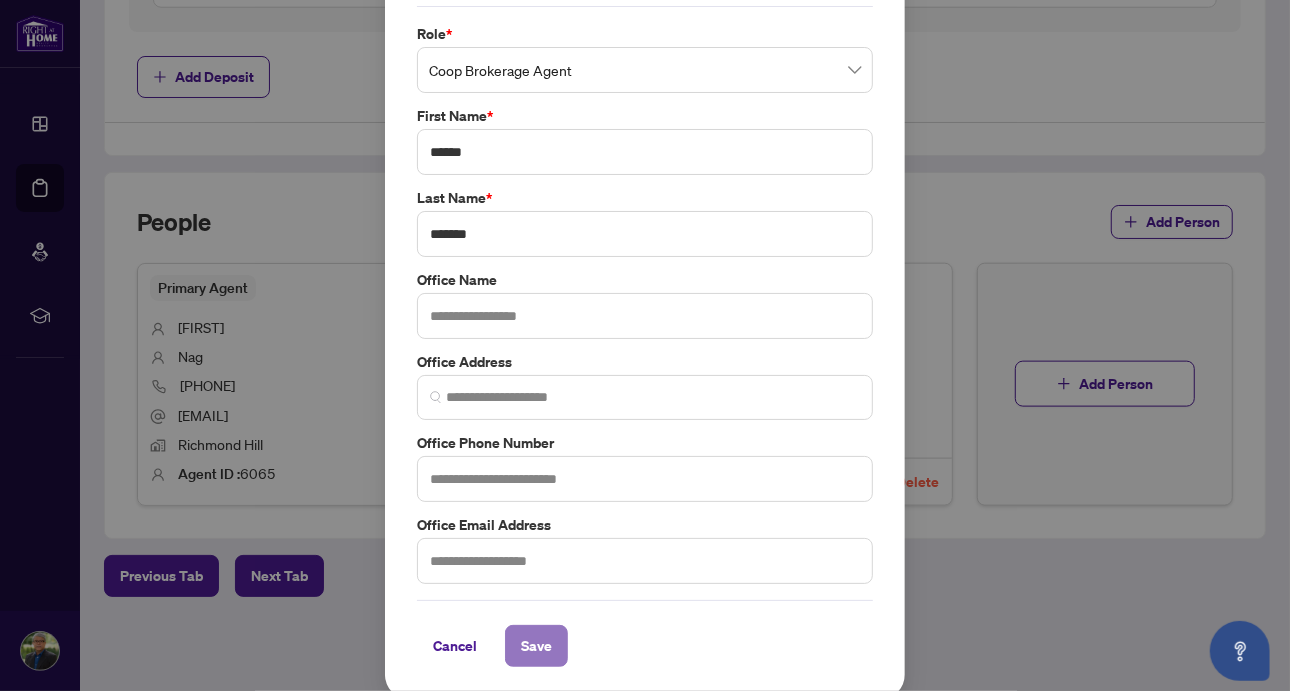 click on "Save" at bounding box center [536, 646] 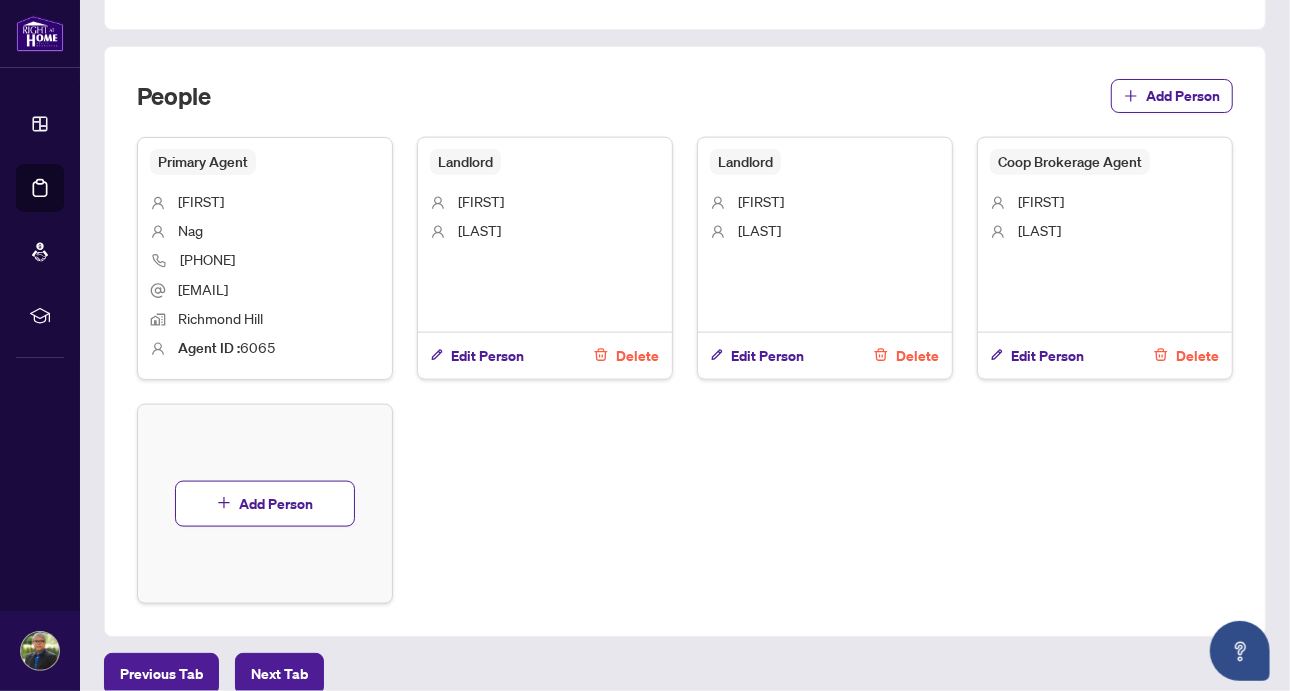 scroll, scrollTop: 1548, scrollLeft: 0, axis: vertical 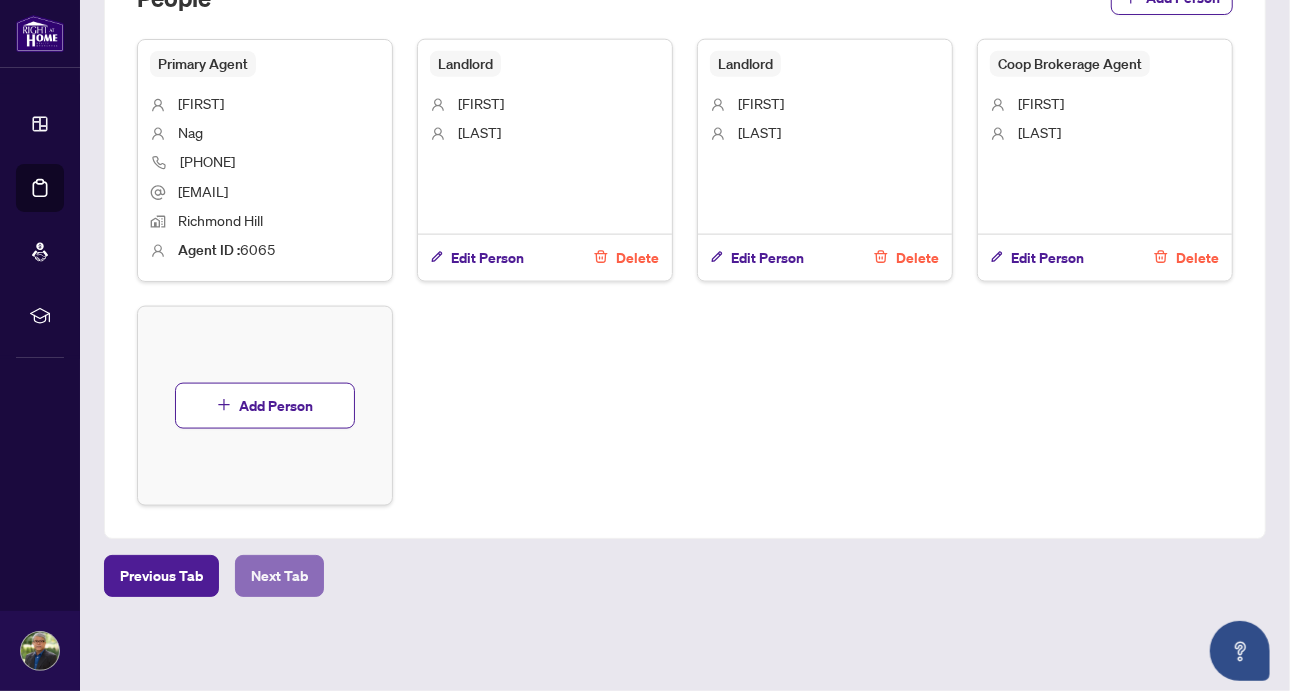 click on "Next Tab" at bounding box center (279, 576) 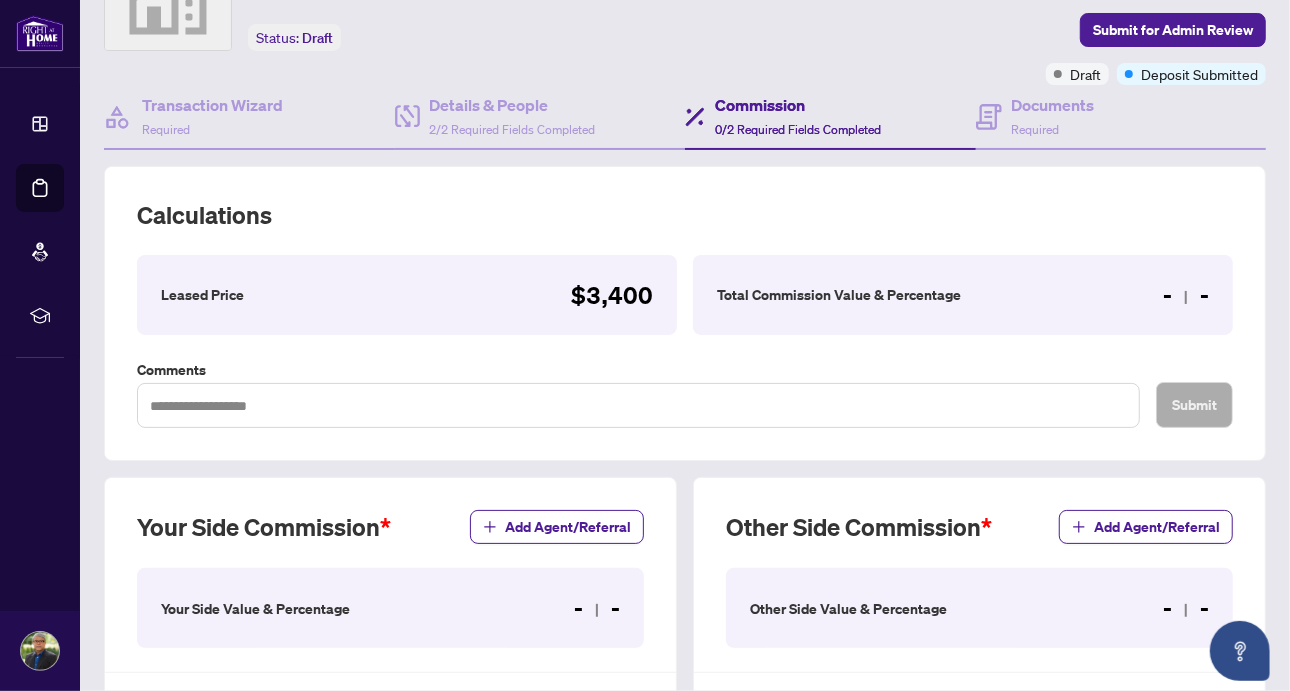 scroll, scrollTop: 296, scrollLeft: 0, axis: vertical 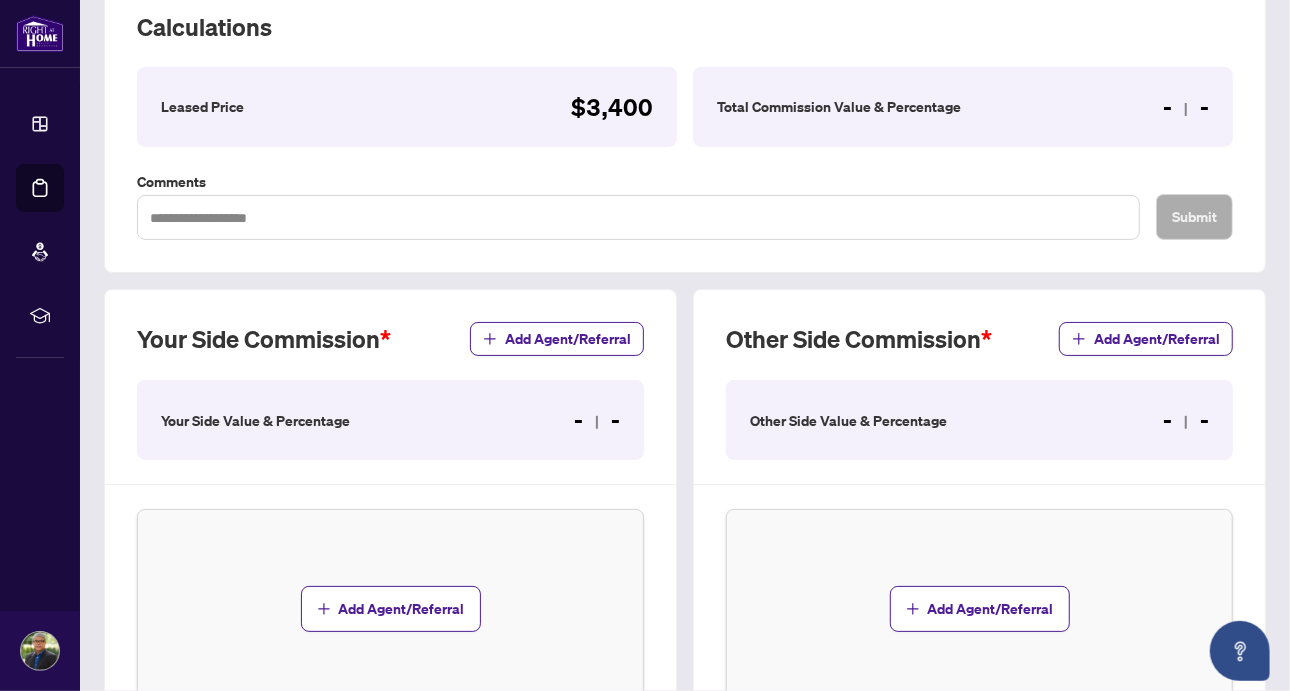 click on "Your Side Value & Percentage -     -" at bounding box center (390, 420) 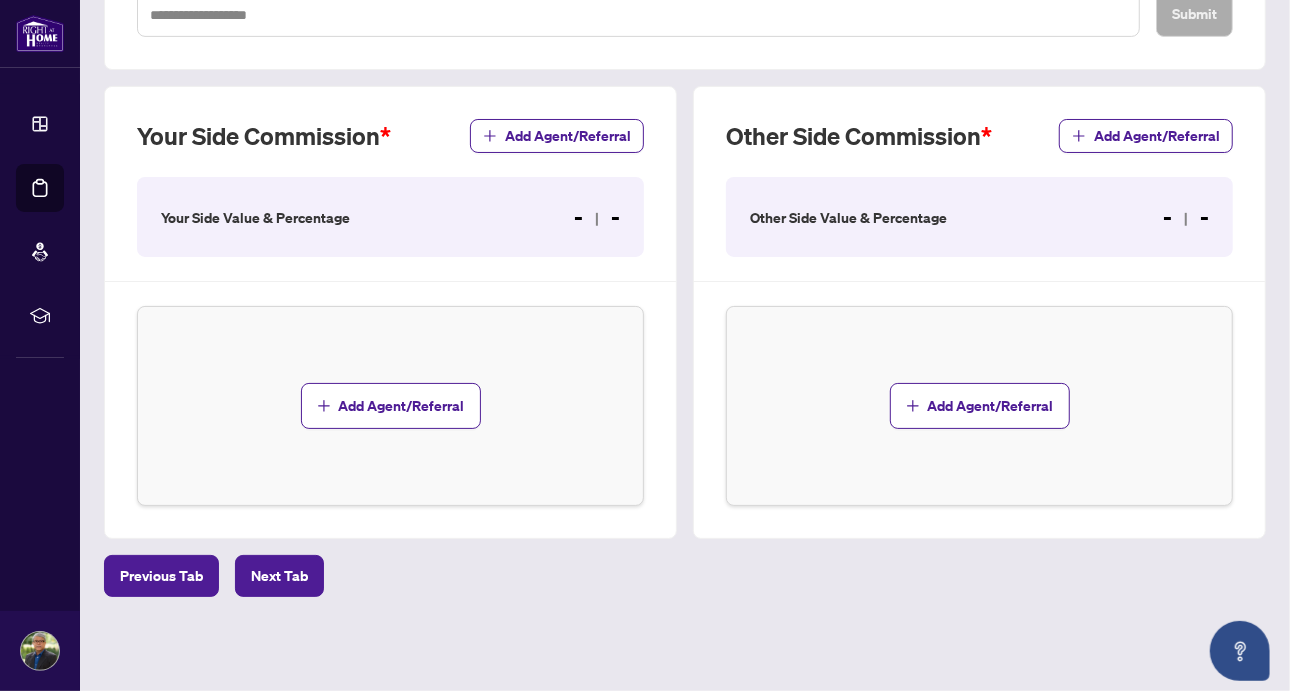 scroll, scrollTop: 491, scrollLeft: 0, axis: vertical 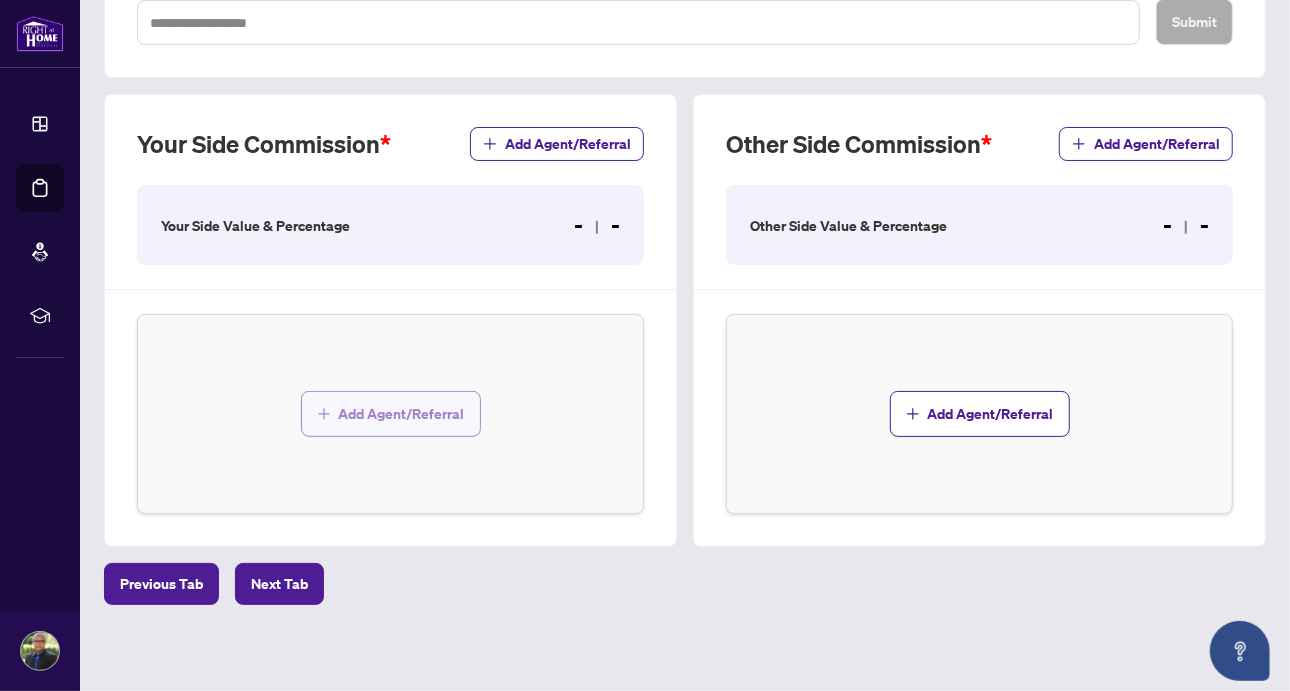 click on "Add Agent/Referral" at bounding box center [402, 414] 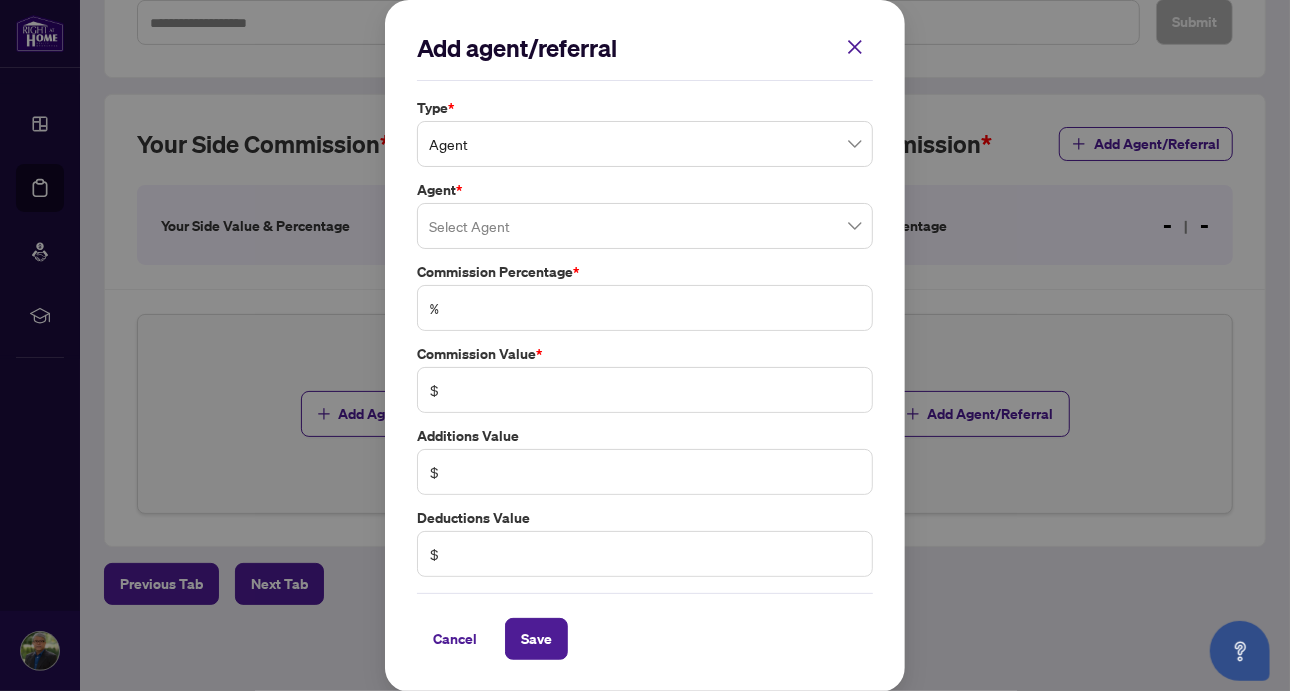 click on "Agent" at bounding box center (645, 144) 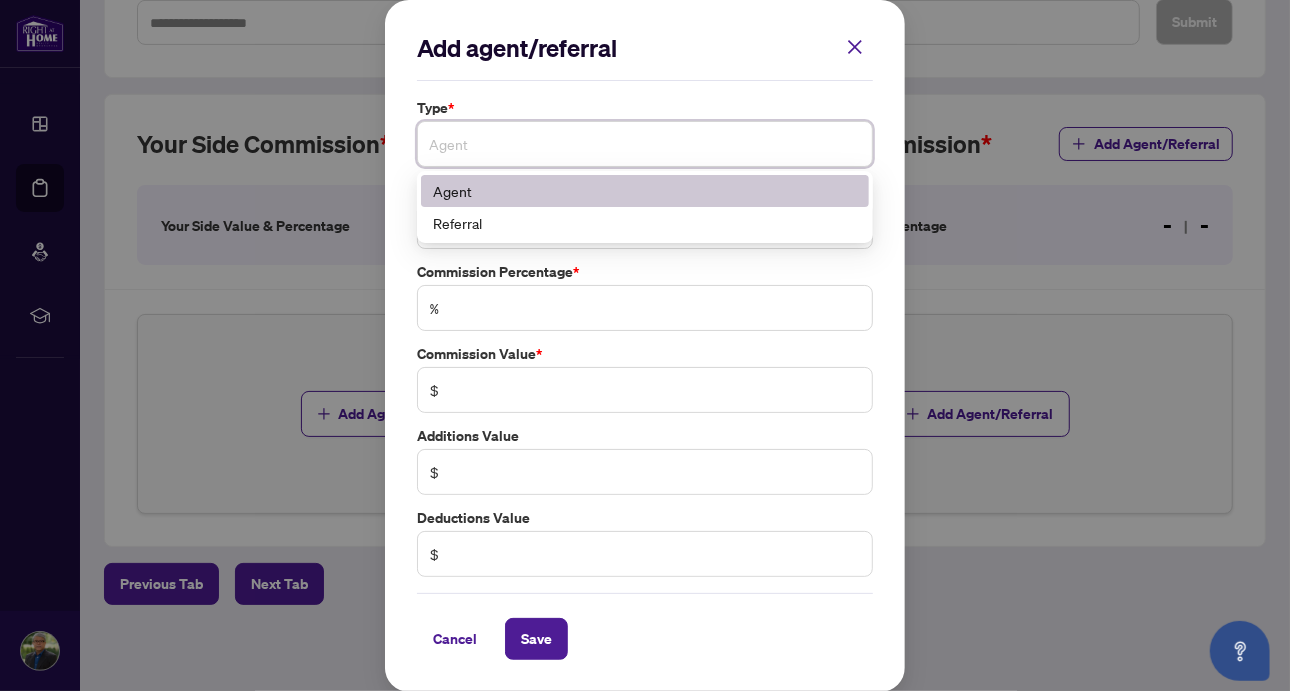 click on "Agent" at bounding box center (645, 191) 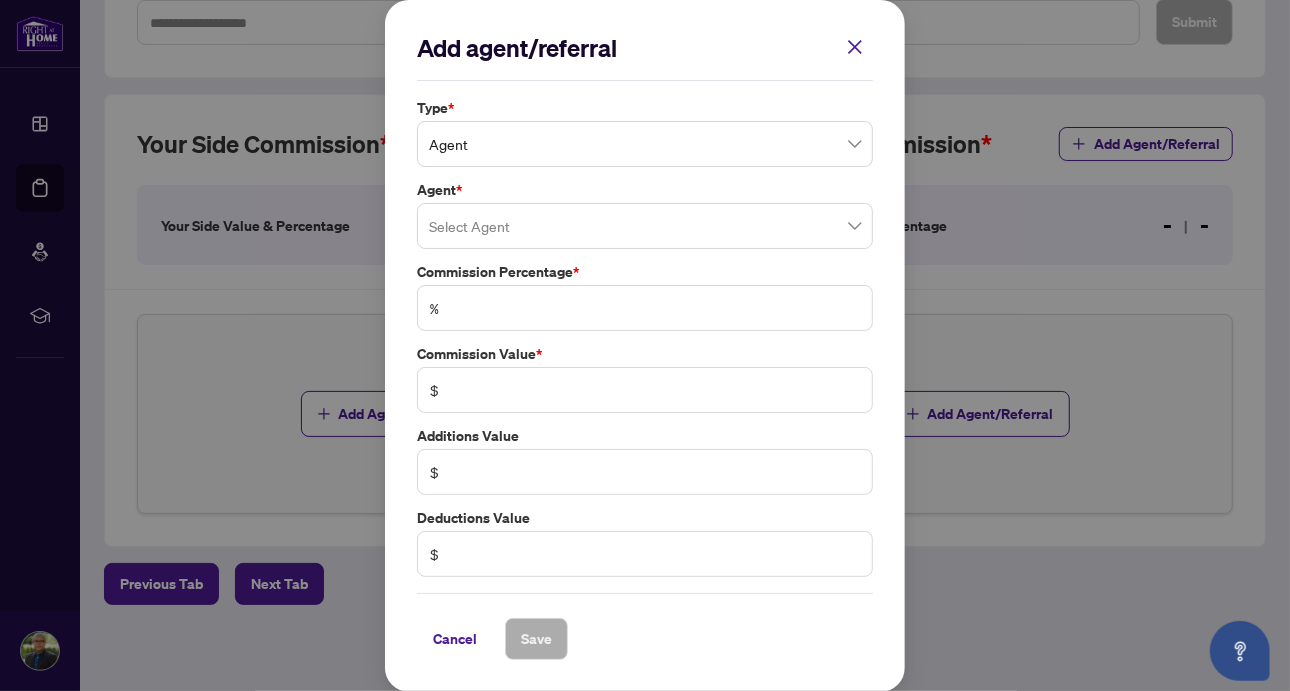 click at bounding box center [645, 226] 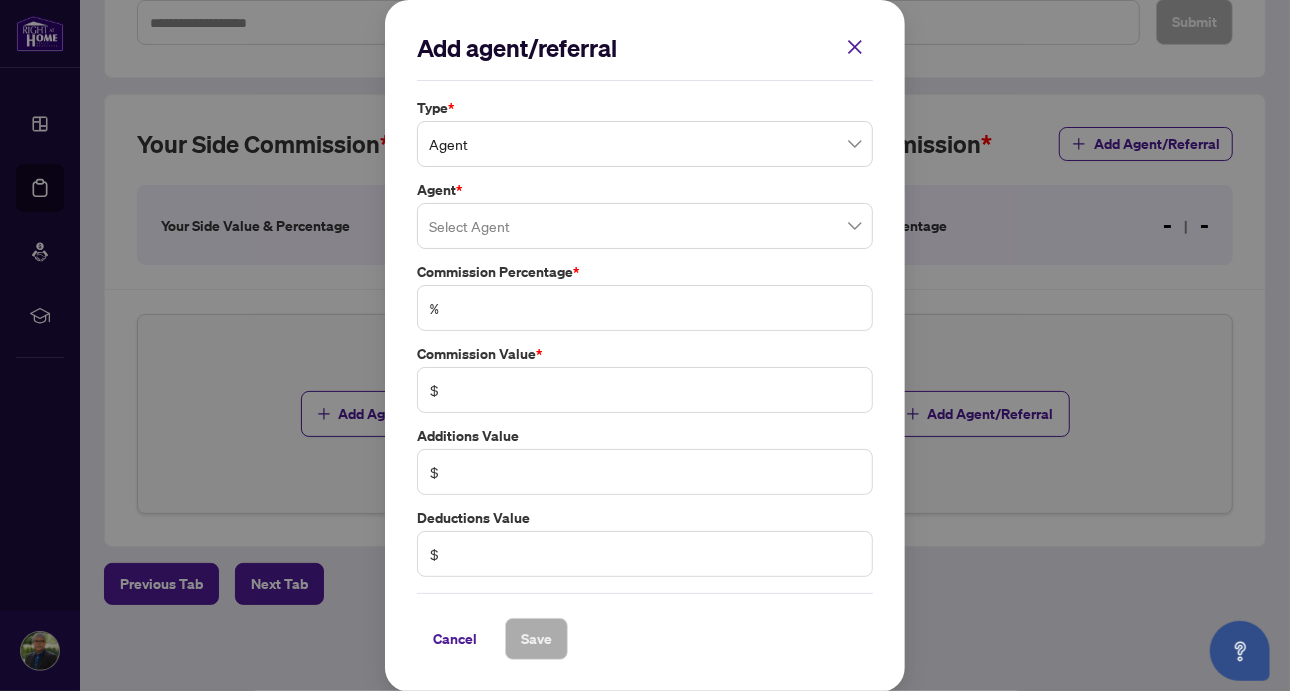 click at bounding box center [645, 226] 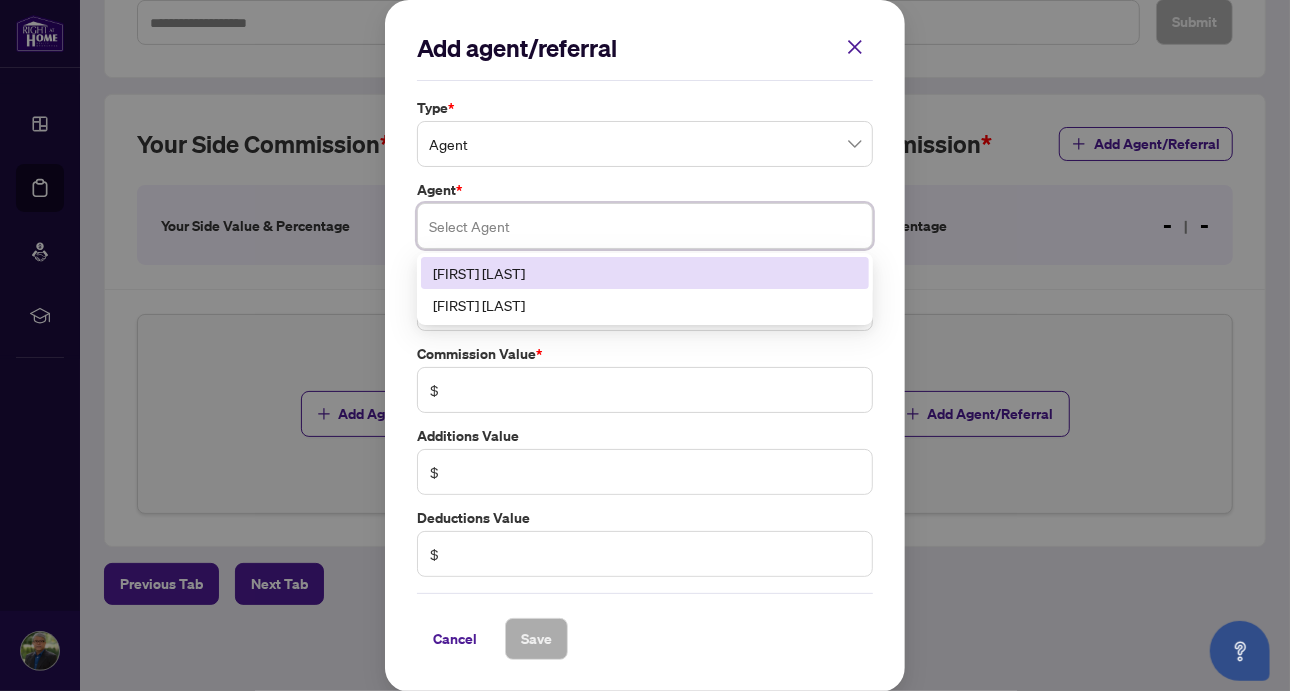 click on "[FIRST] [LAST]" at bounding box center (645, 273) 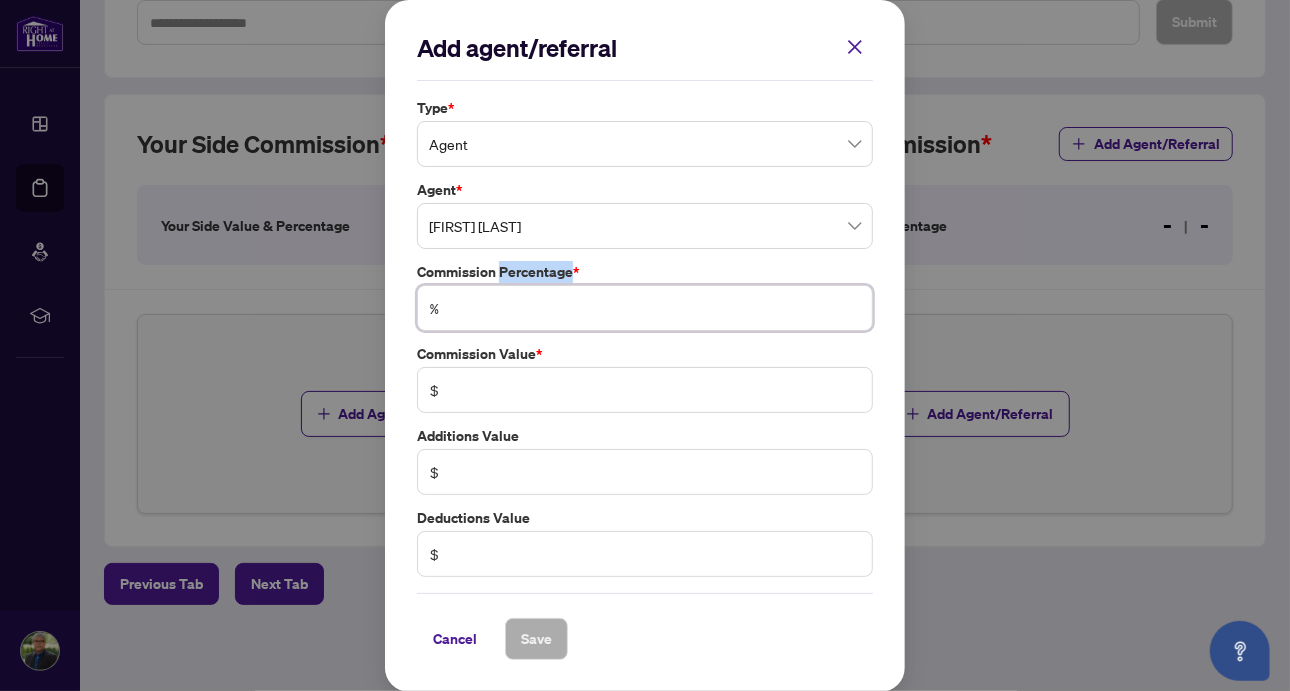 click at bounding box center (655, 308) 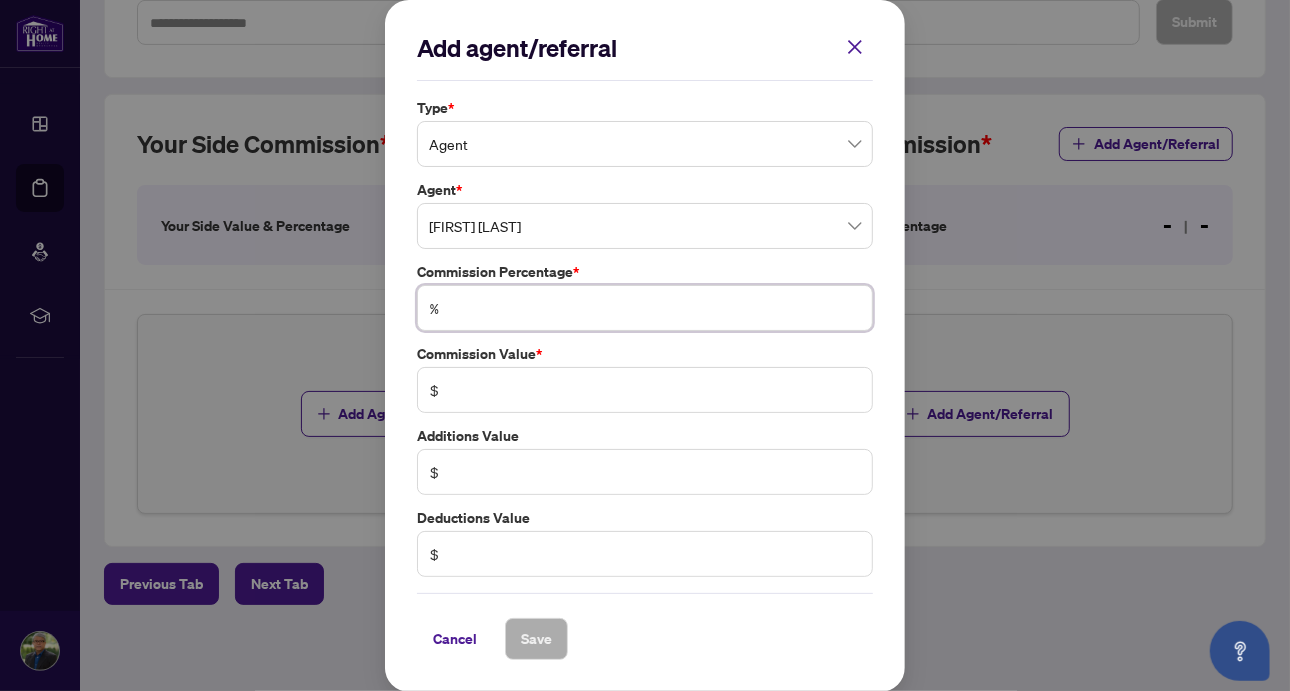 click at bounding box center [655, 308] 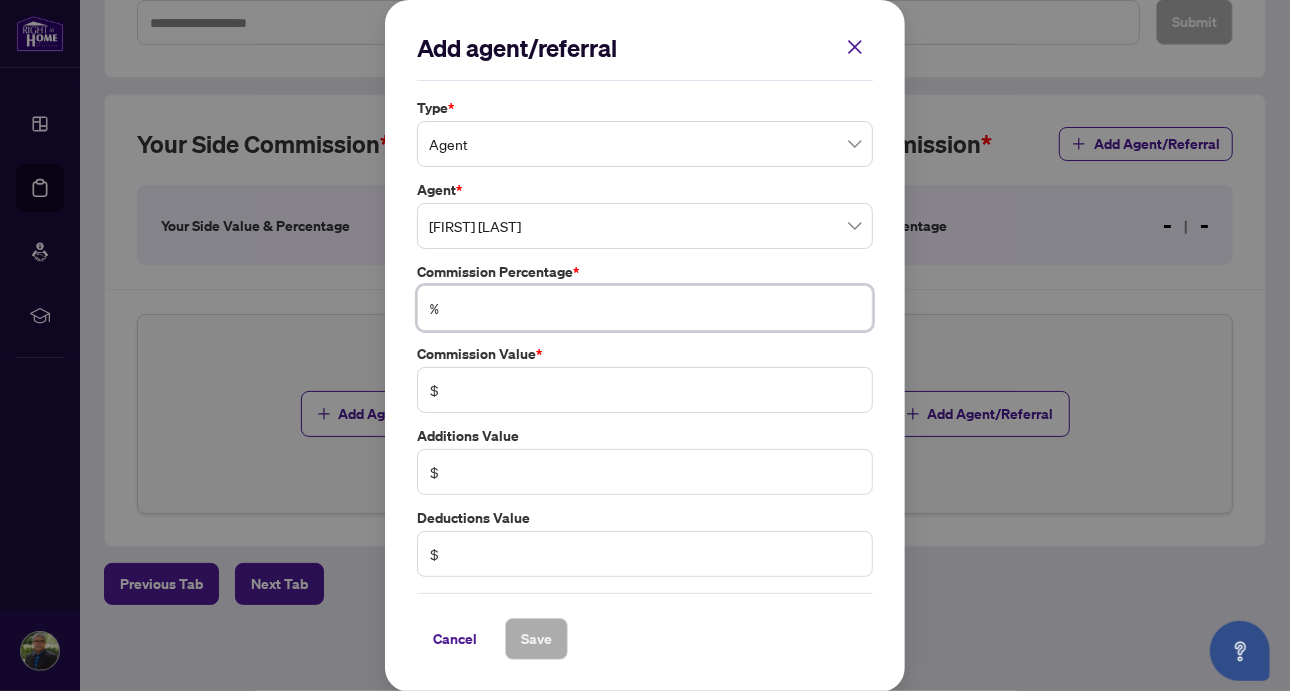 type on "*" 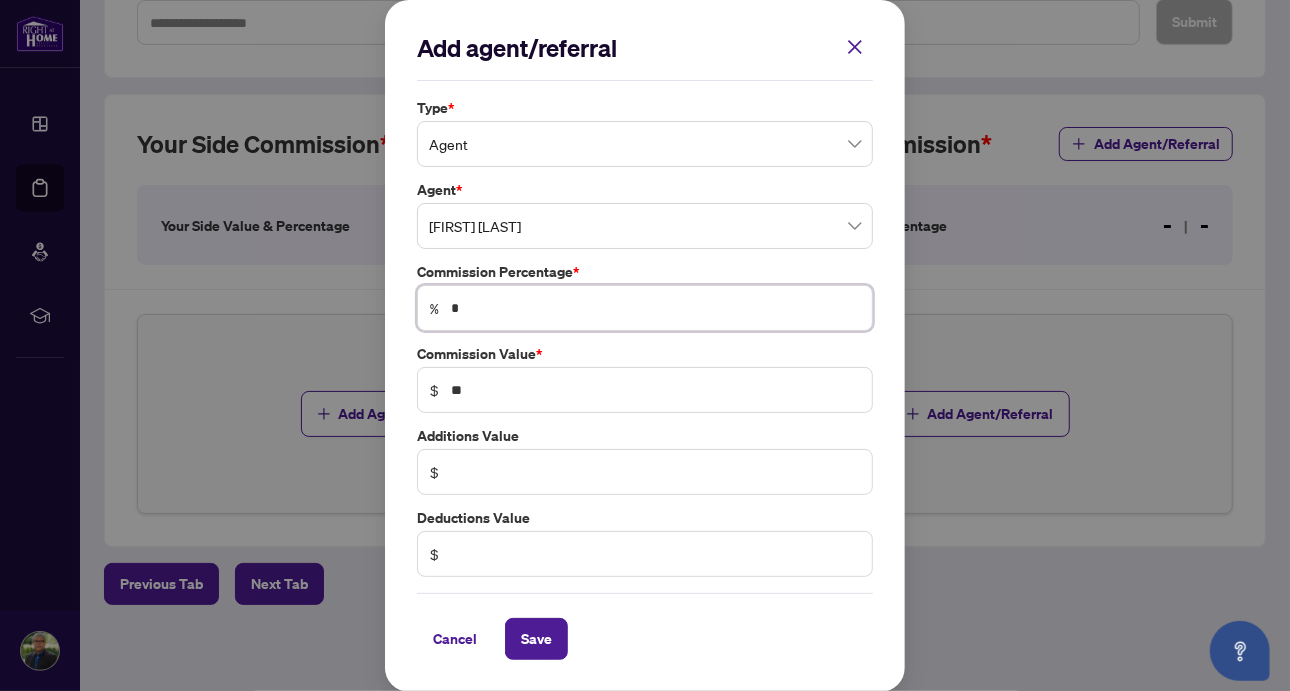 type on "**" 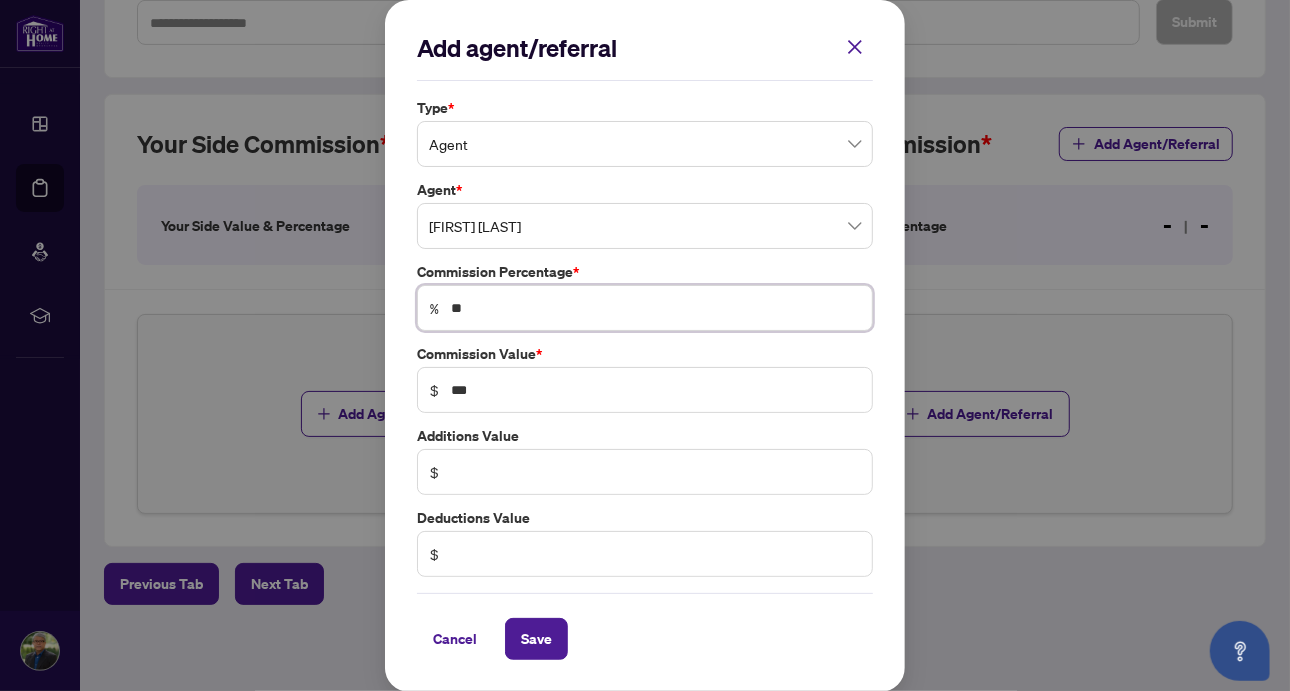 type on "***" 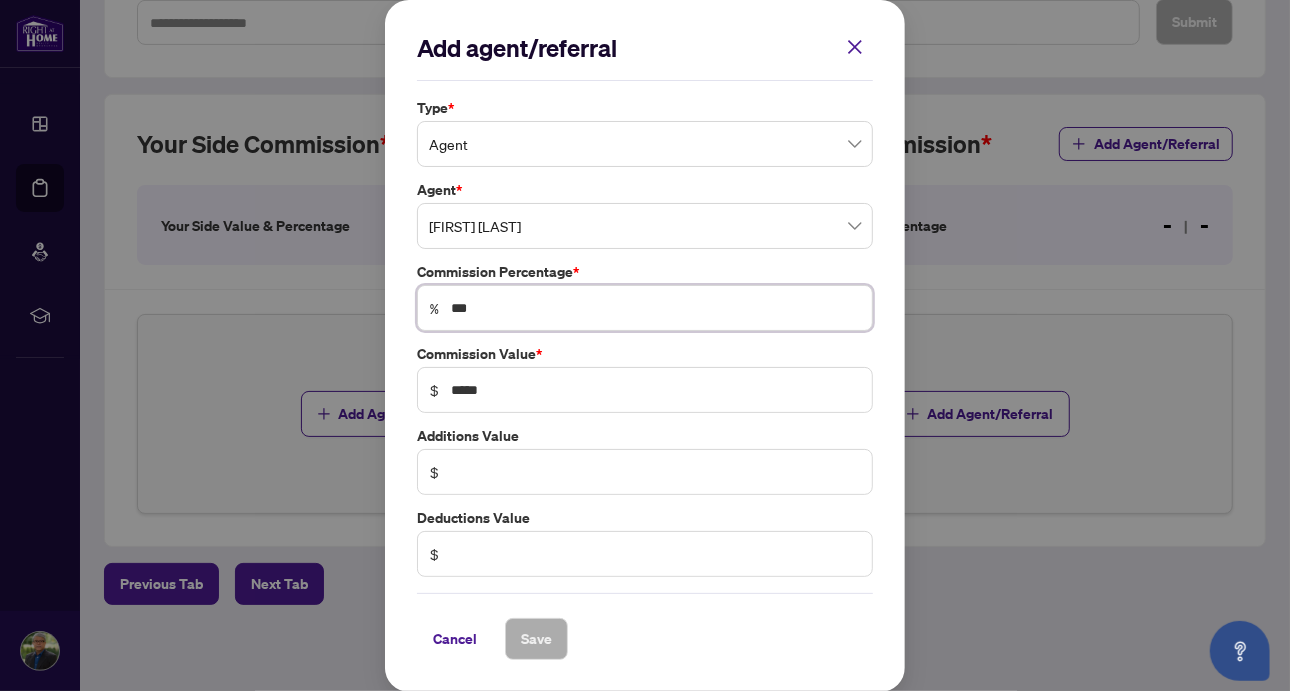 type on "****" 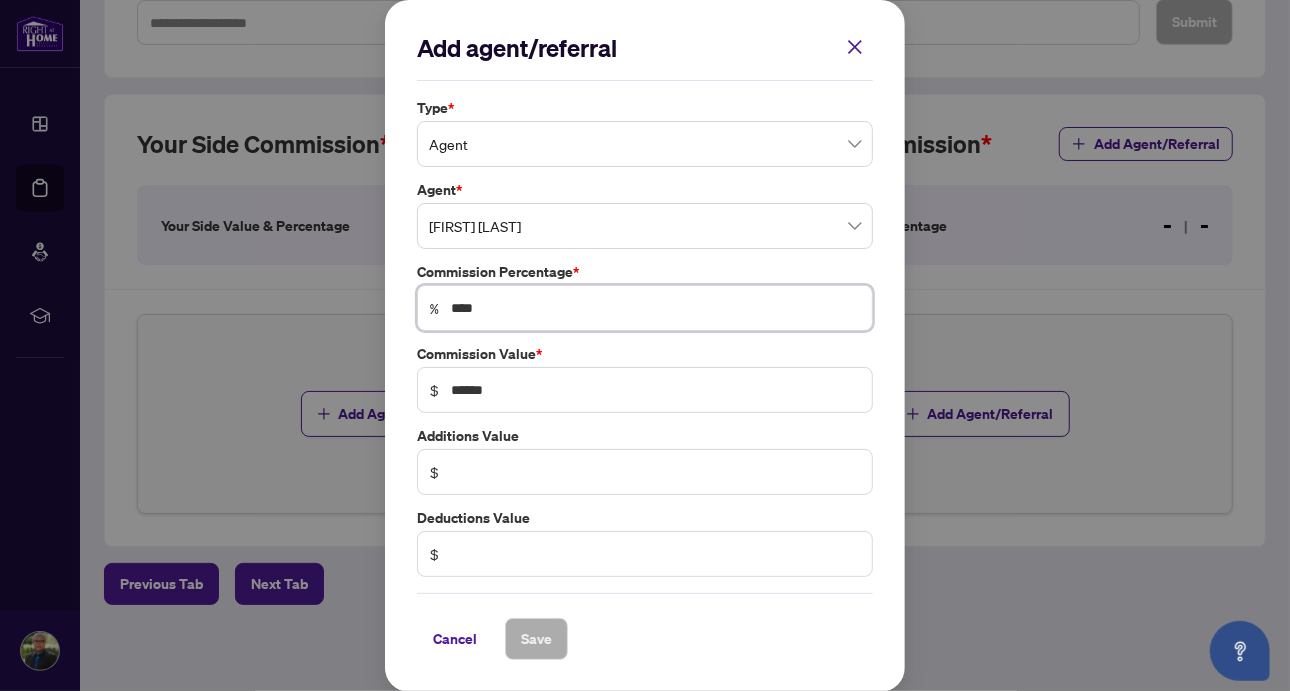 type on "***" 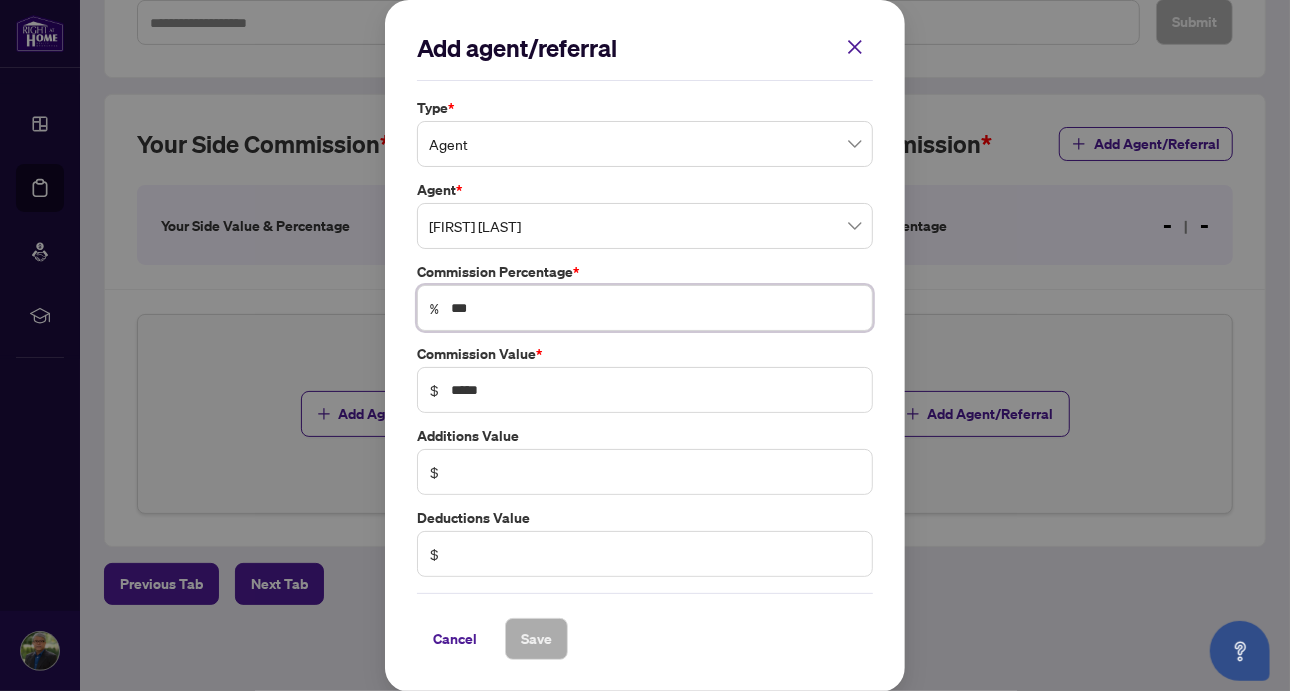 type on "**" 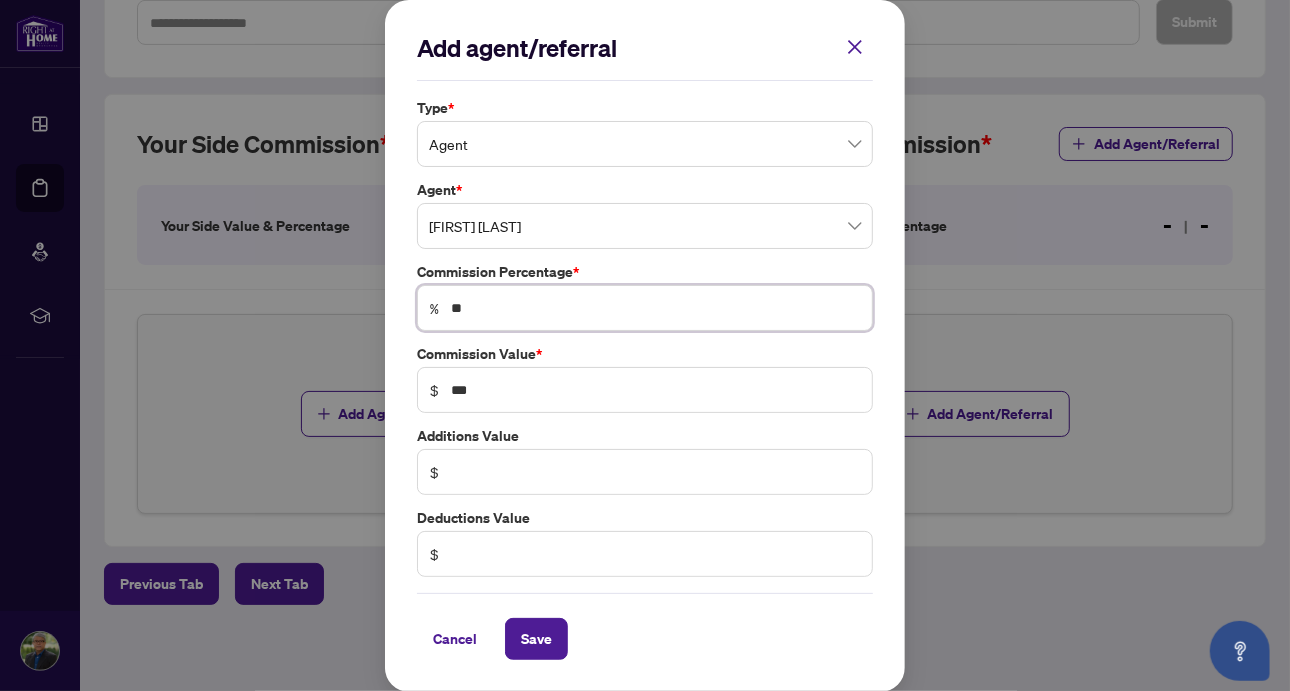 type on "*" 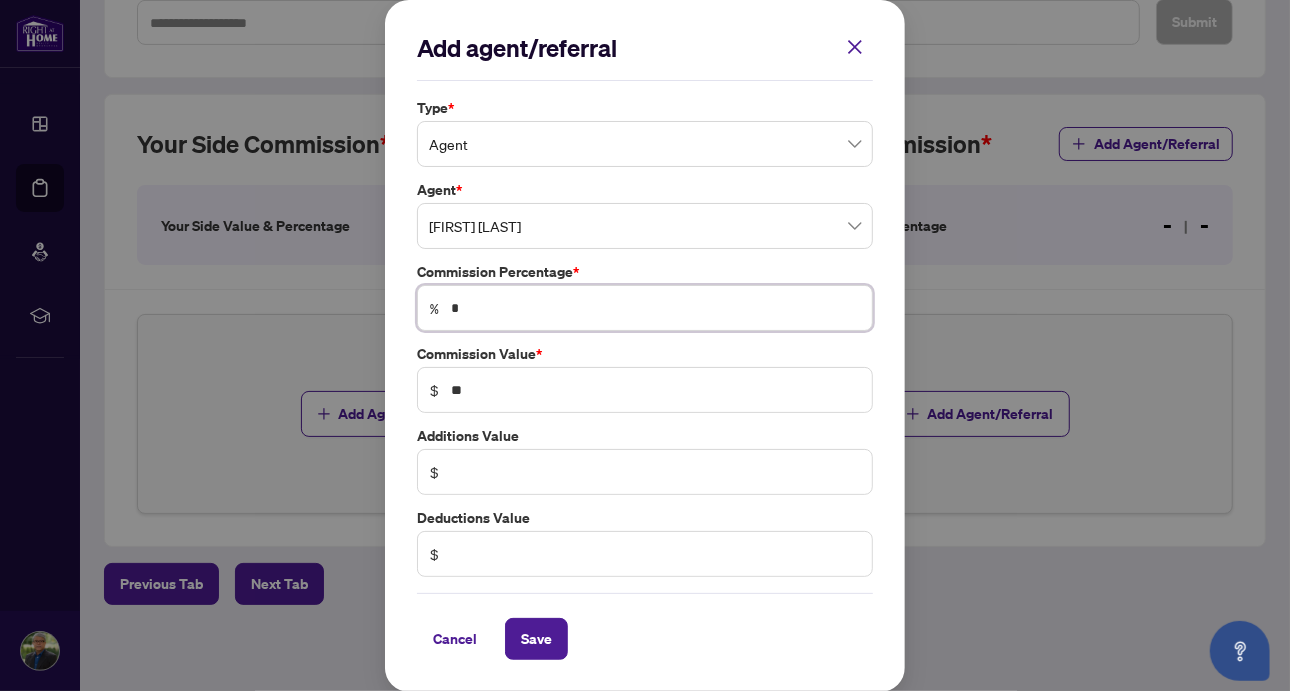type 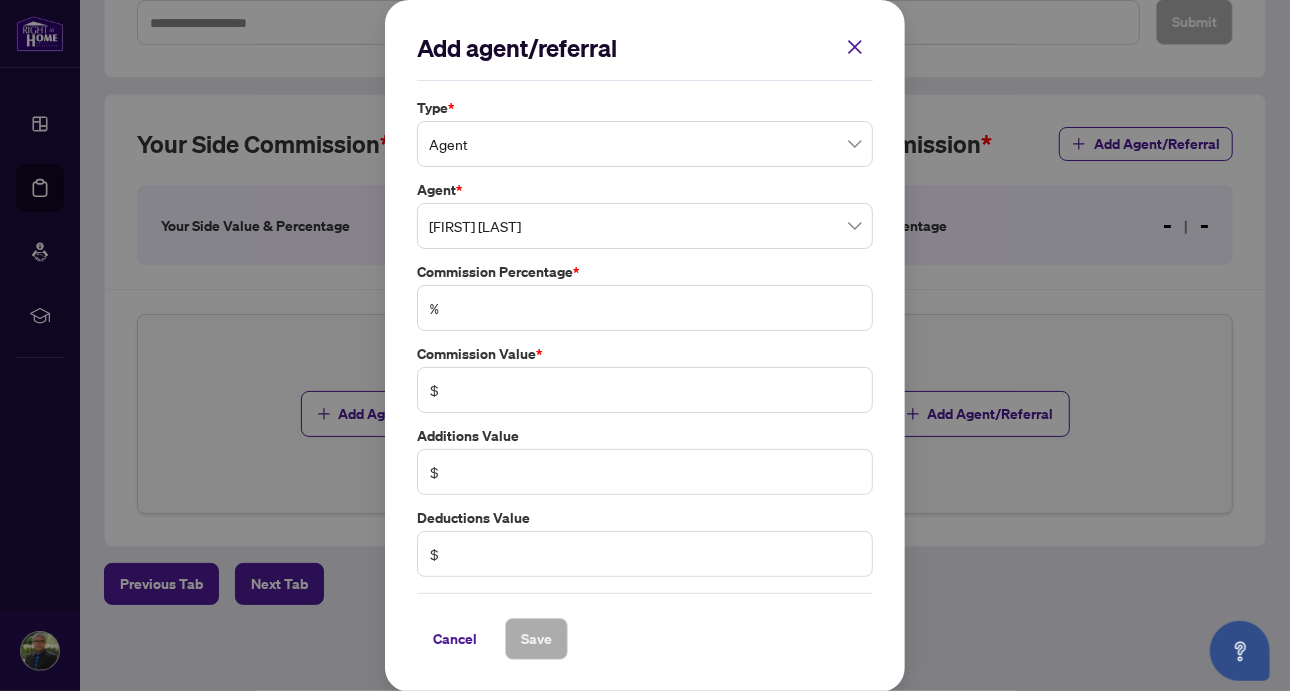 click on "$" at bounding box center [645, 390] 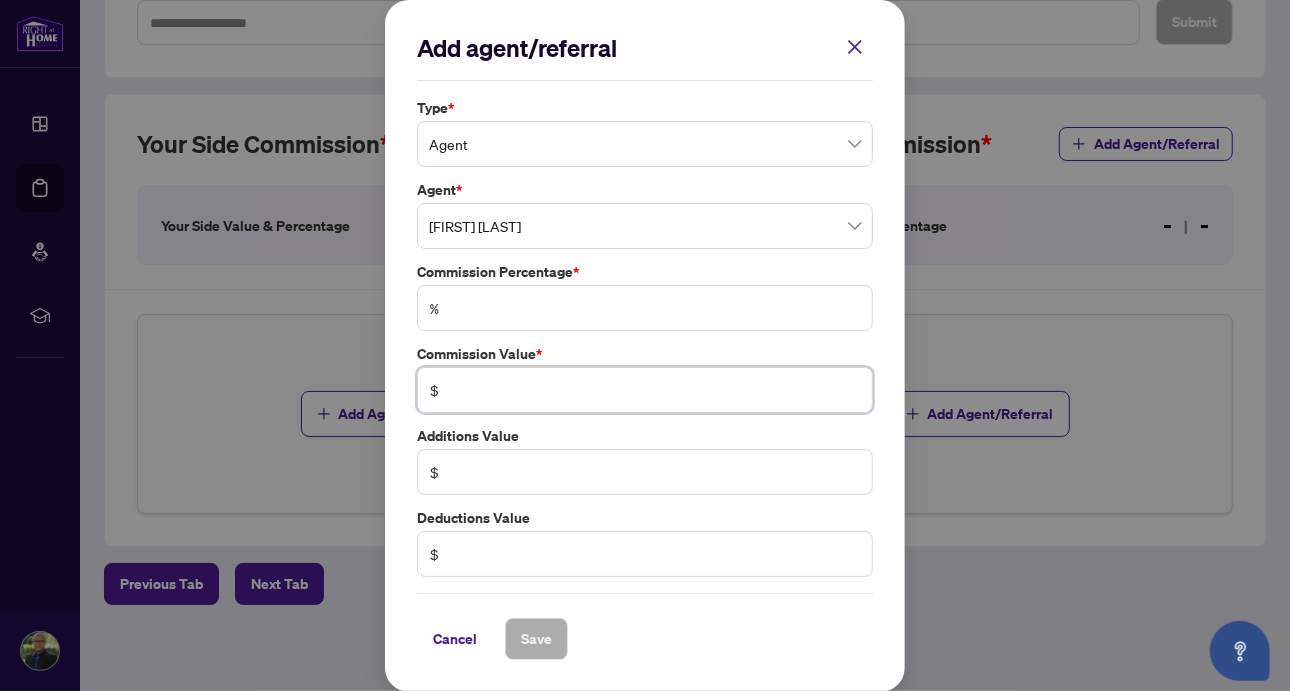 click at bounding box center [655, 390] 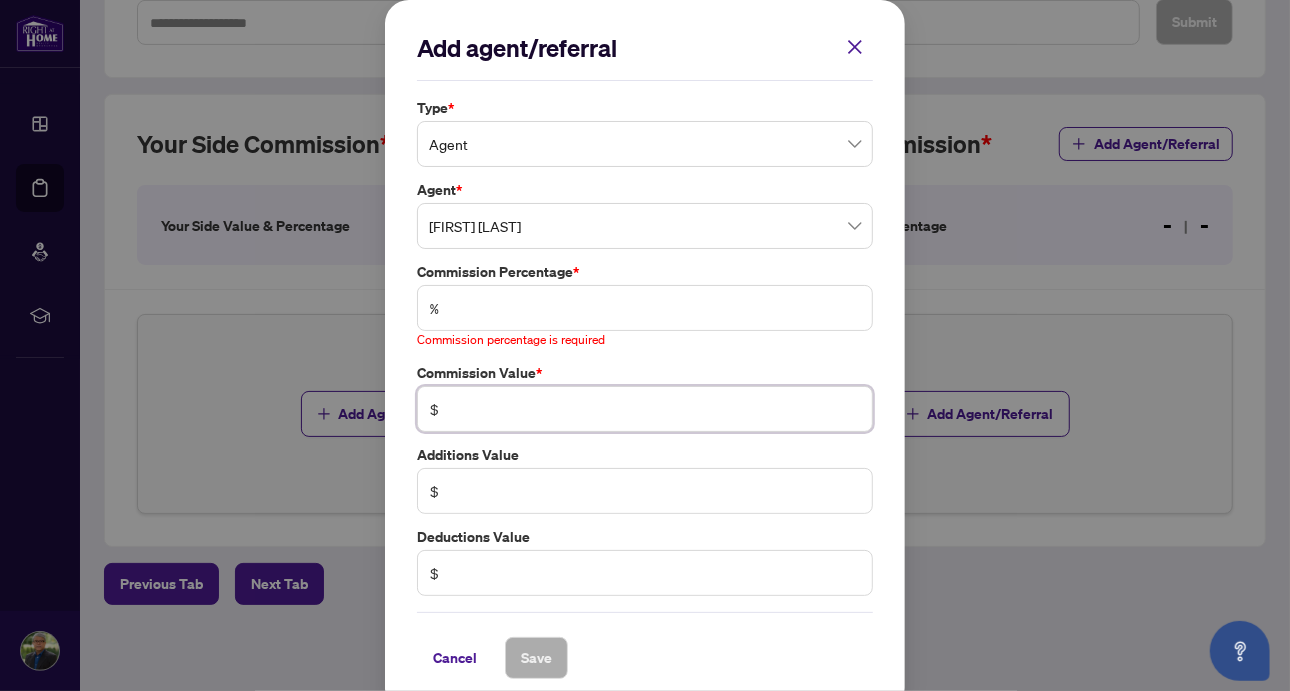 type on "******" 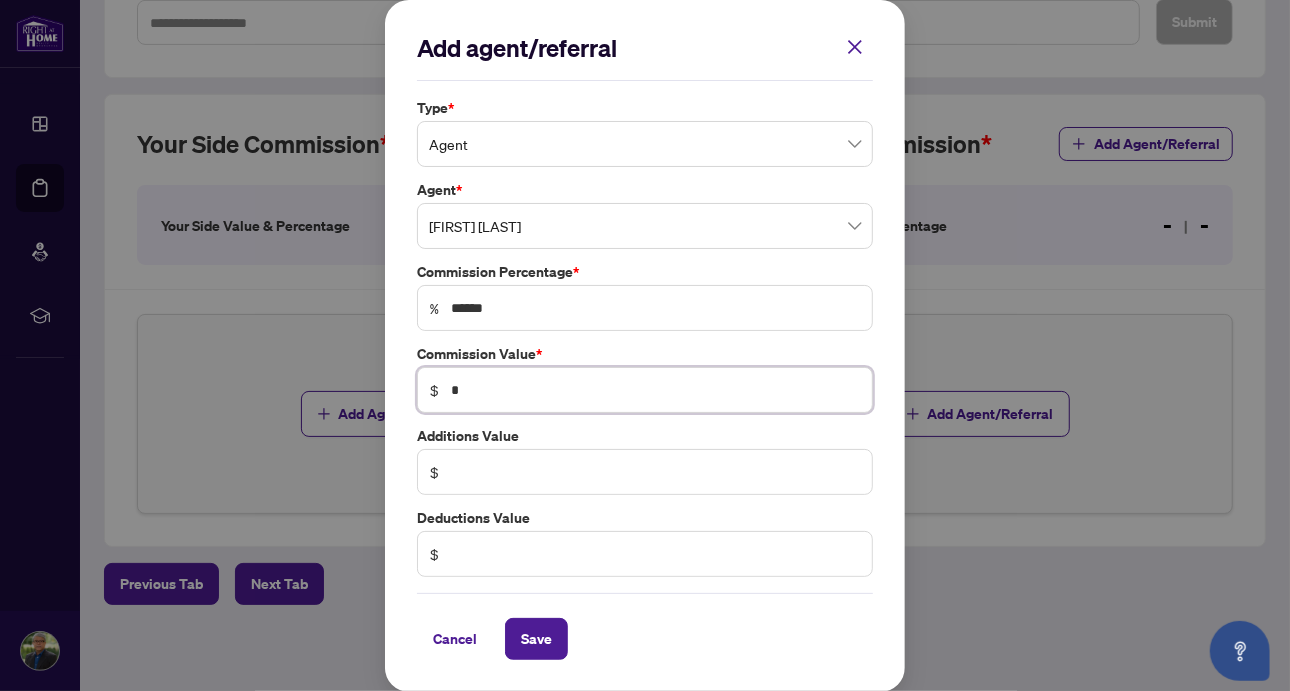 type on "***" 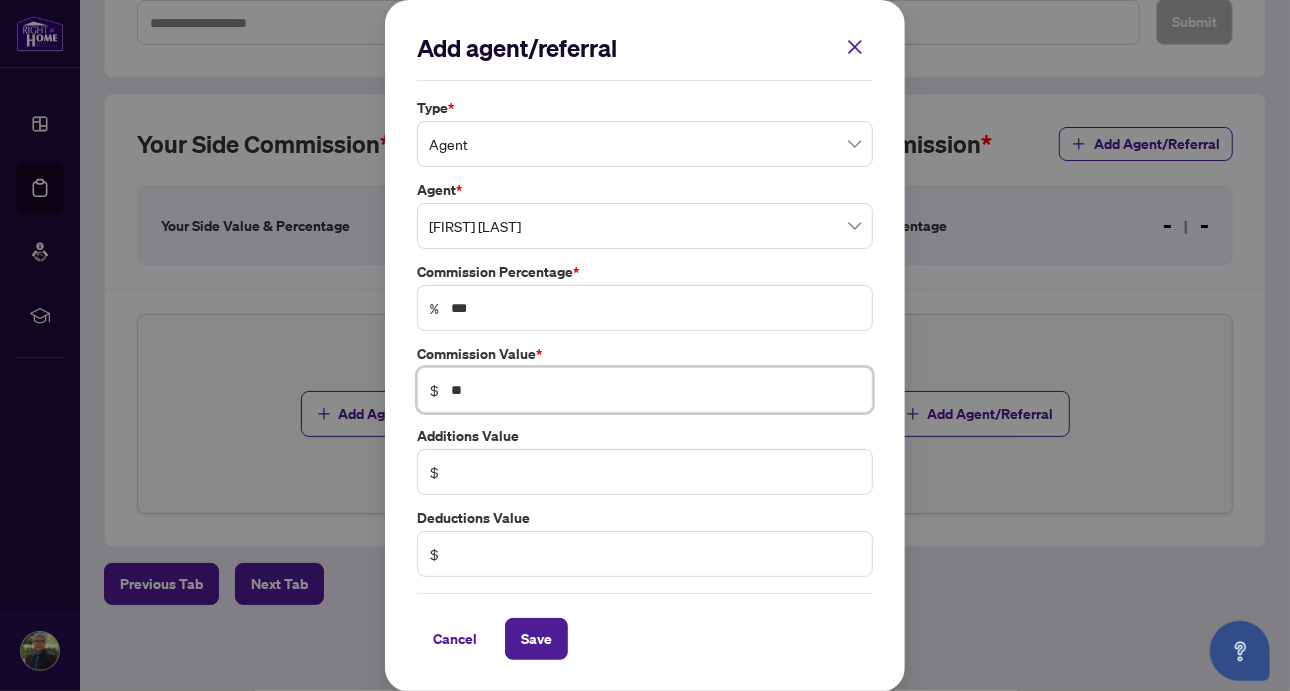 type on "*" 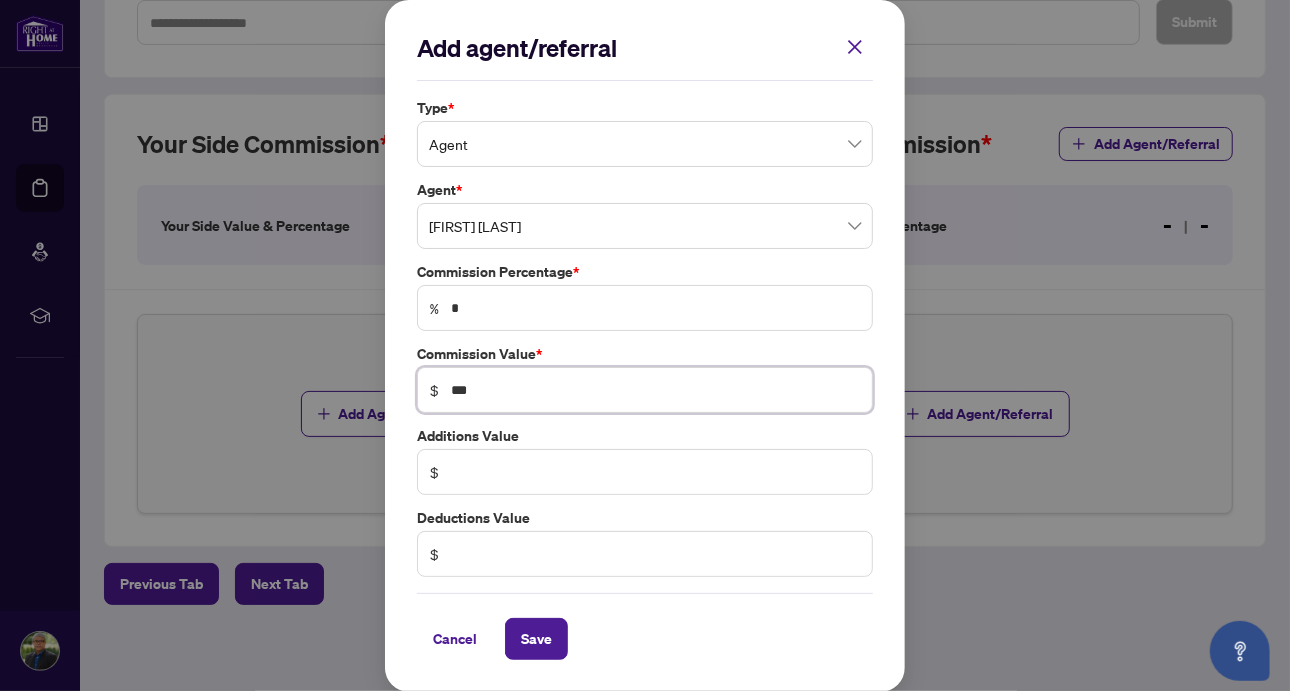 type on "**" 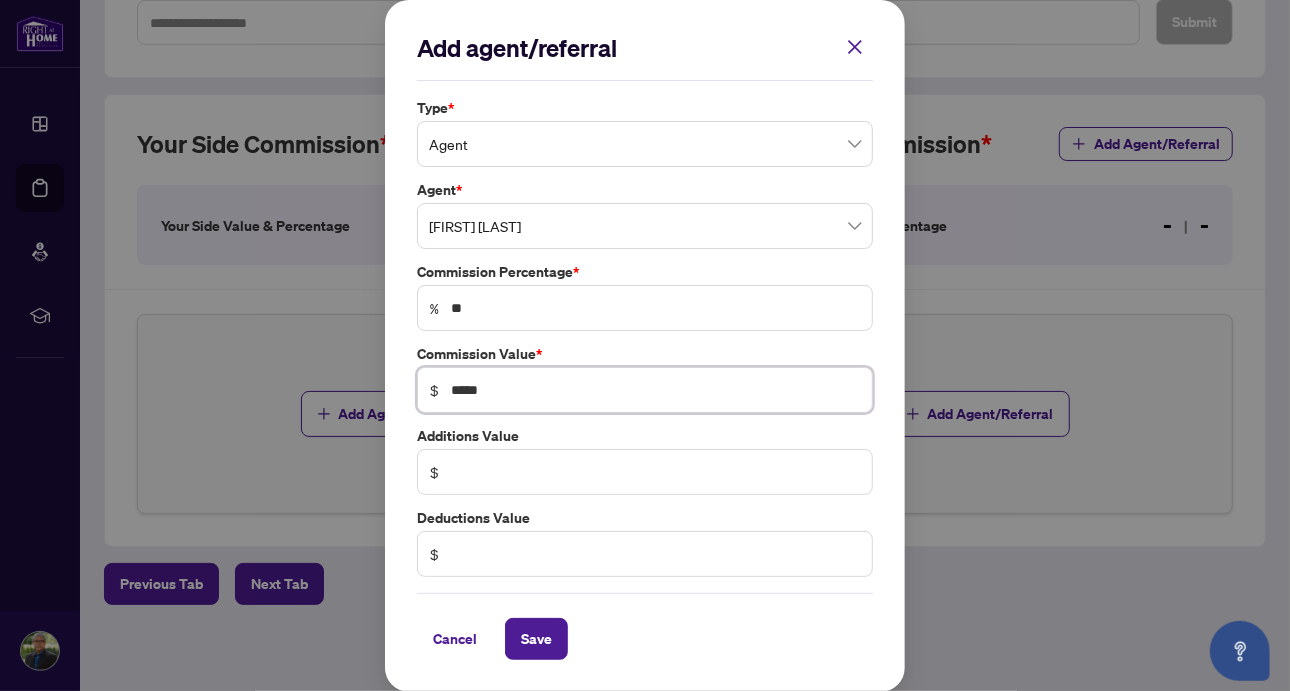 type on "*****" 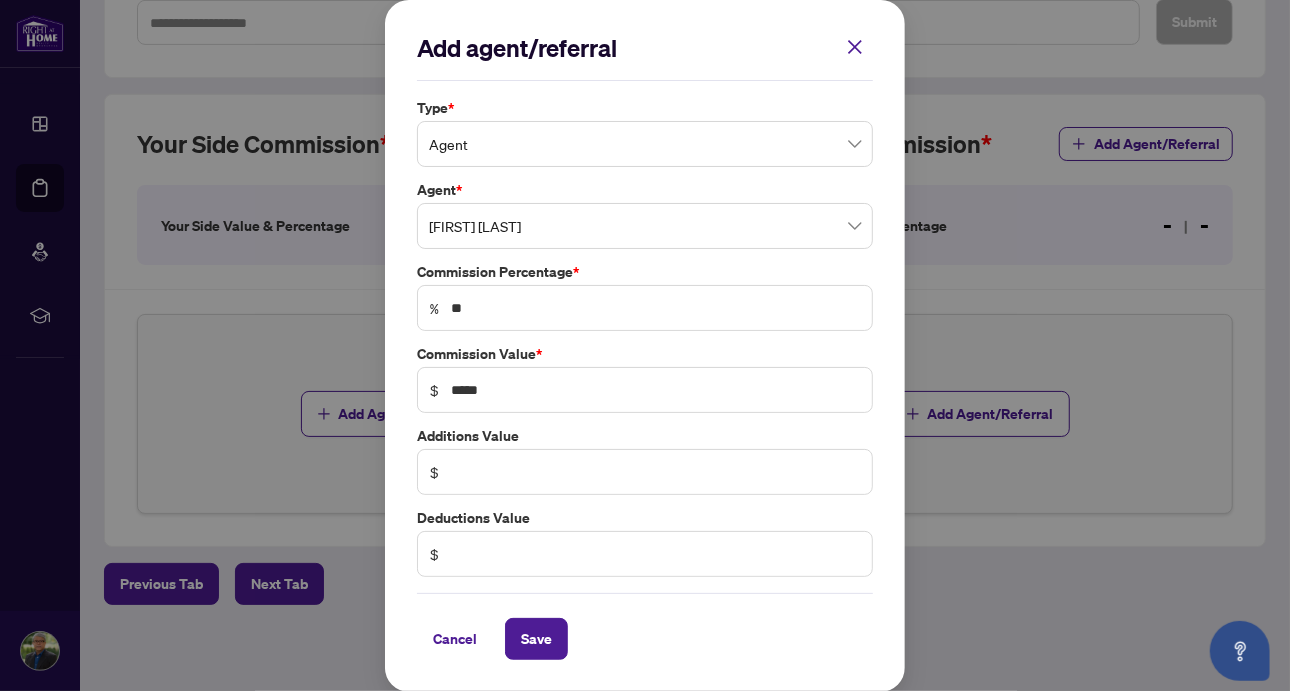 click on "Add agent/referral Type * Agent 0 1 Agent Referral Agent * [FIRST] [LAST] [NUMBER] [NUMBER] [FIRST] [LAST] [FIRST] [LAST] Commission Percentage * % ** Commission Value * $ ***** Additions Value $ Deductions Value $ Cancel Save Cancel OK" at bounding box center (645, 346) 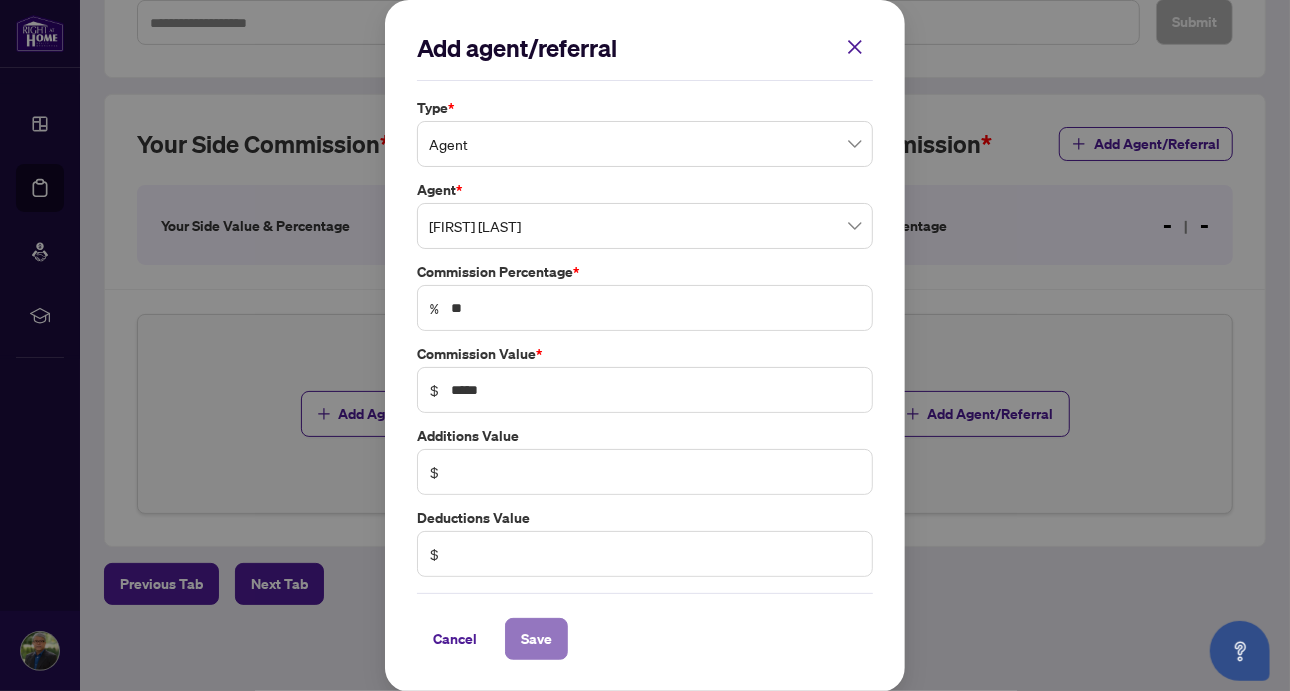 click on "Save" at bounding box center (536, 639) 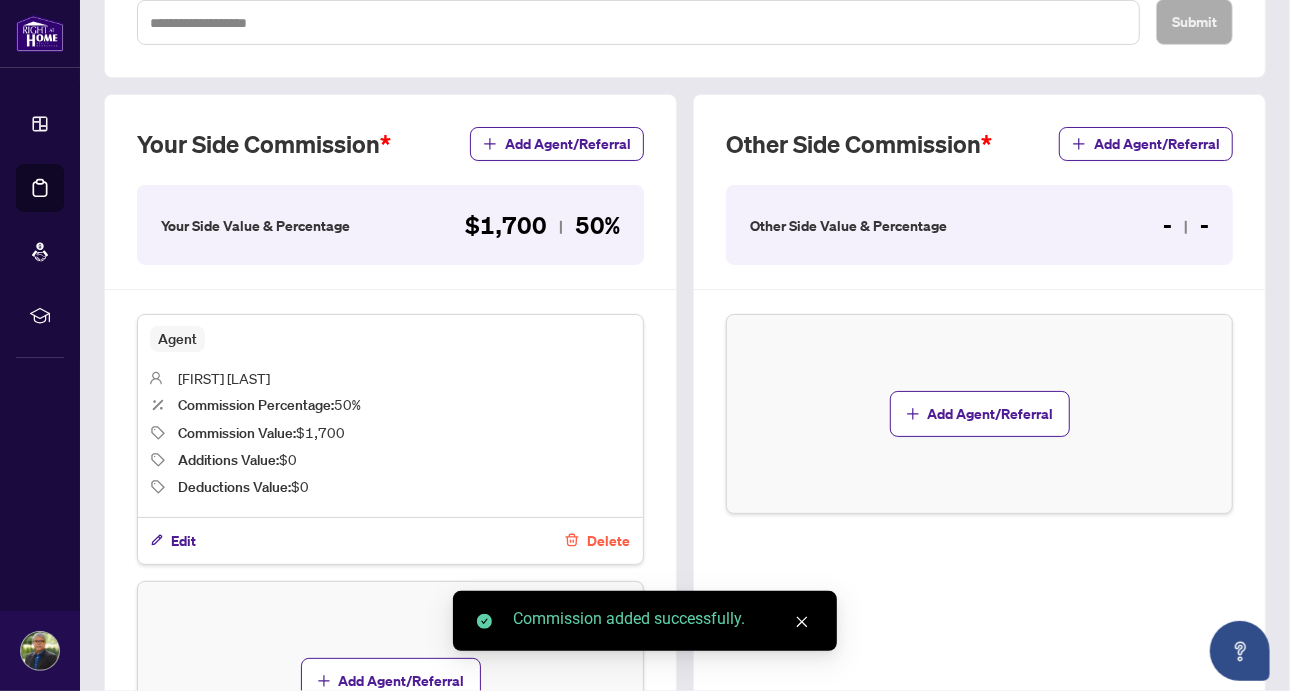 click on "Your Side Commission Add Agent/Referral Your Side Value & Percentage $1,700     50% Agent [FIRST] [LAST] Commission Percentage  :  50% Commission Value  :  $1,700 Additions Value  :  $0 Deductions Value  :  $0 Edit Delete Add Agent/Referral" at bounding box center (390, 453) 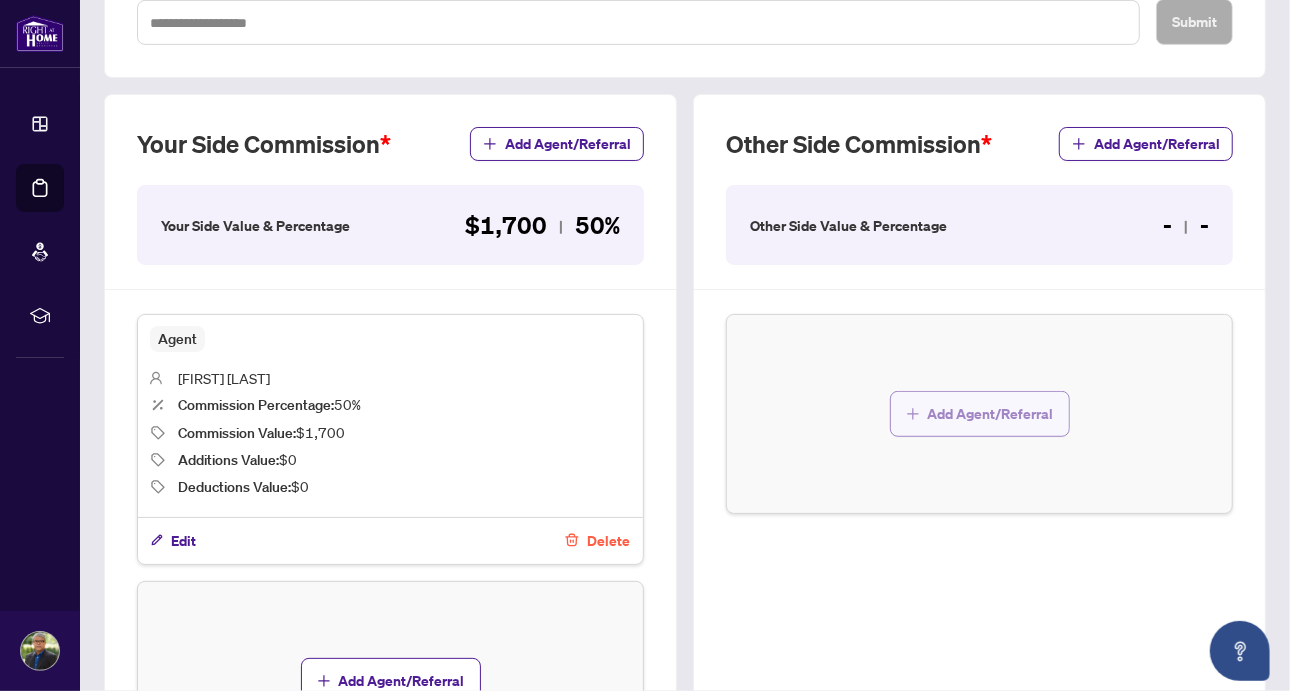 click on "Add Agent/Referral" at bounding box center (991, 414) 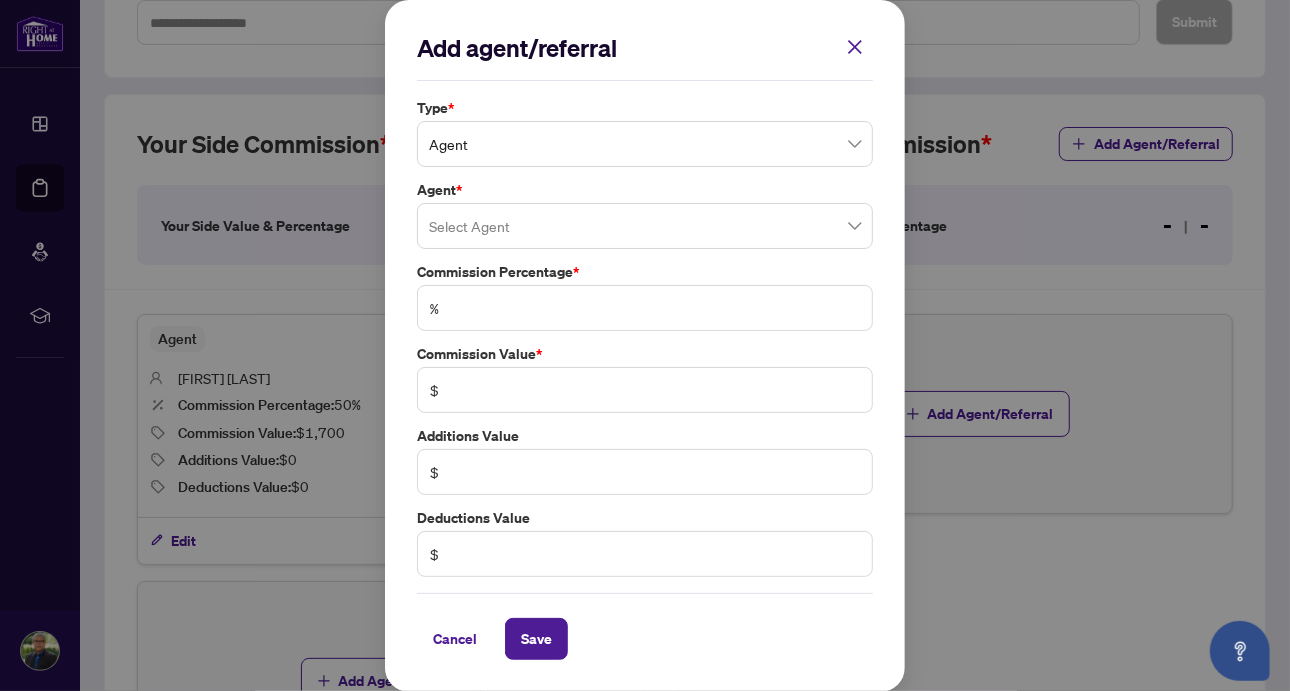 click at bounding box center (645, 226) 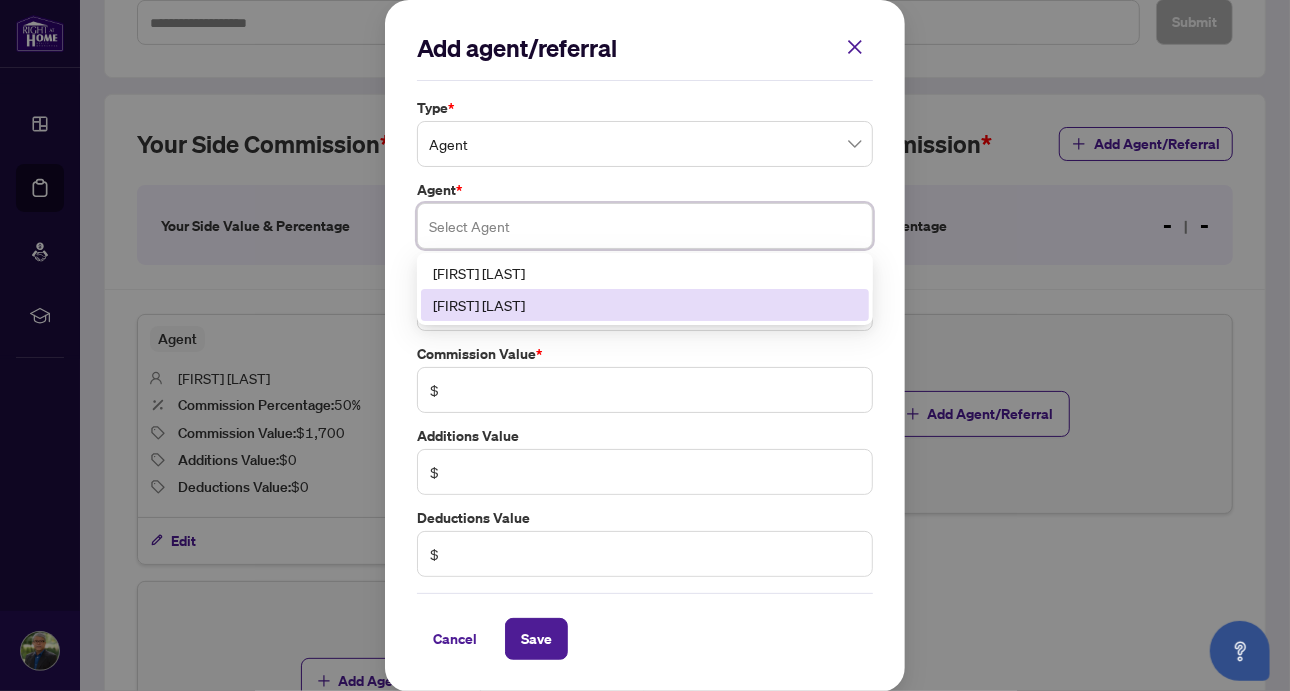 click on "[FIRST] [LAST]" at bounding box center (645, 305) 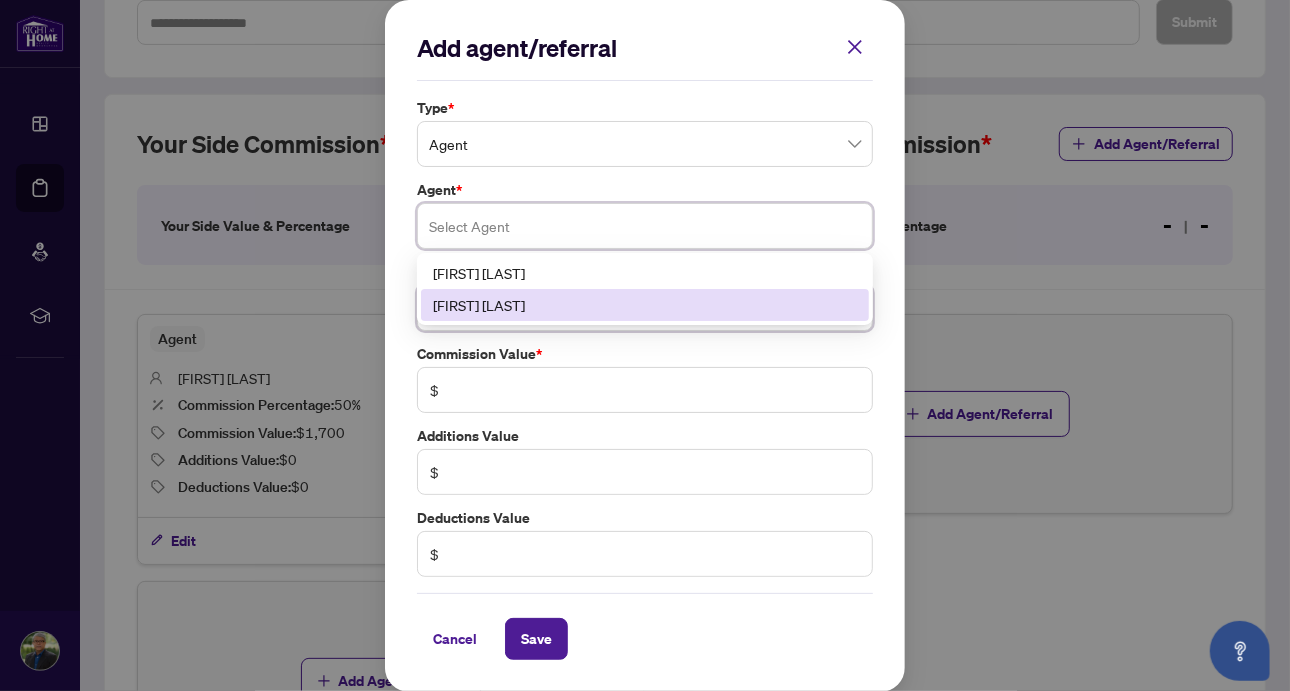 click at bounding box center (655, 308) 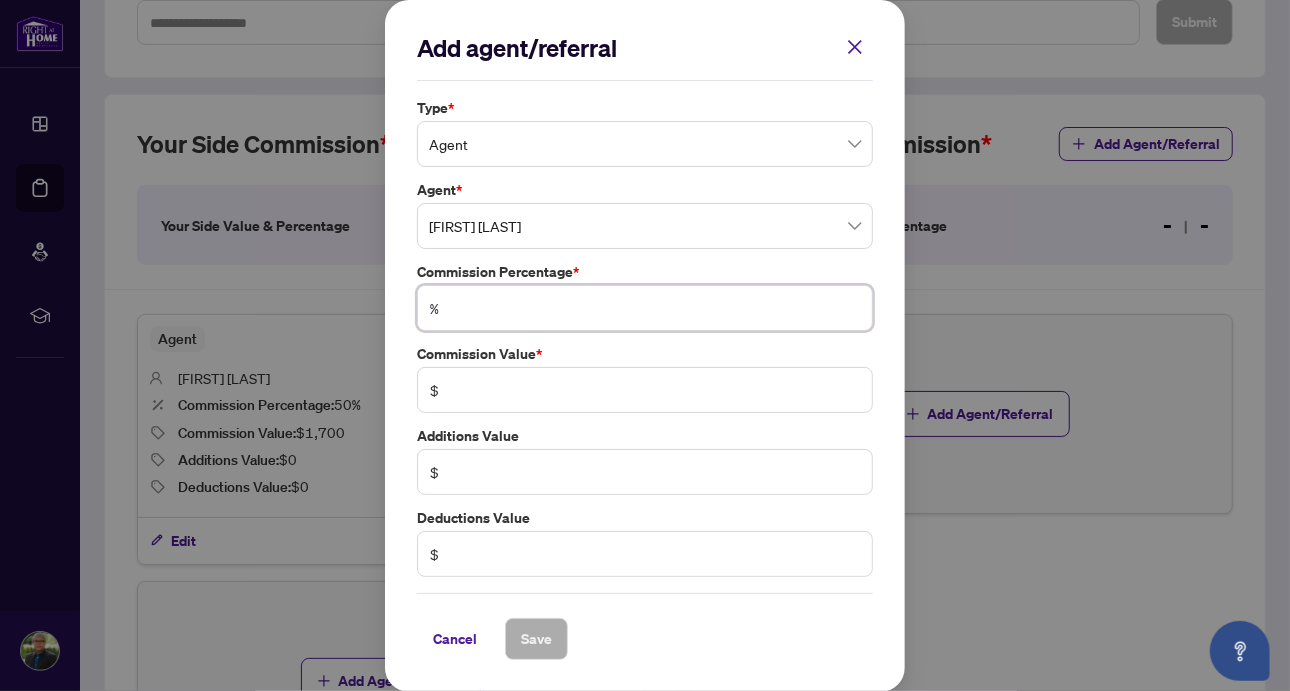 type on "*" 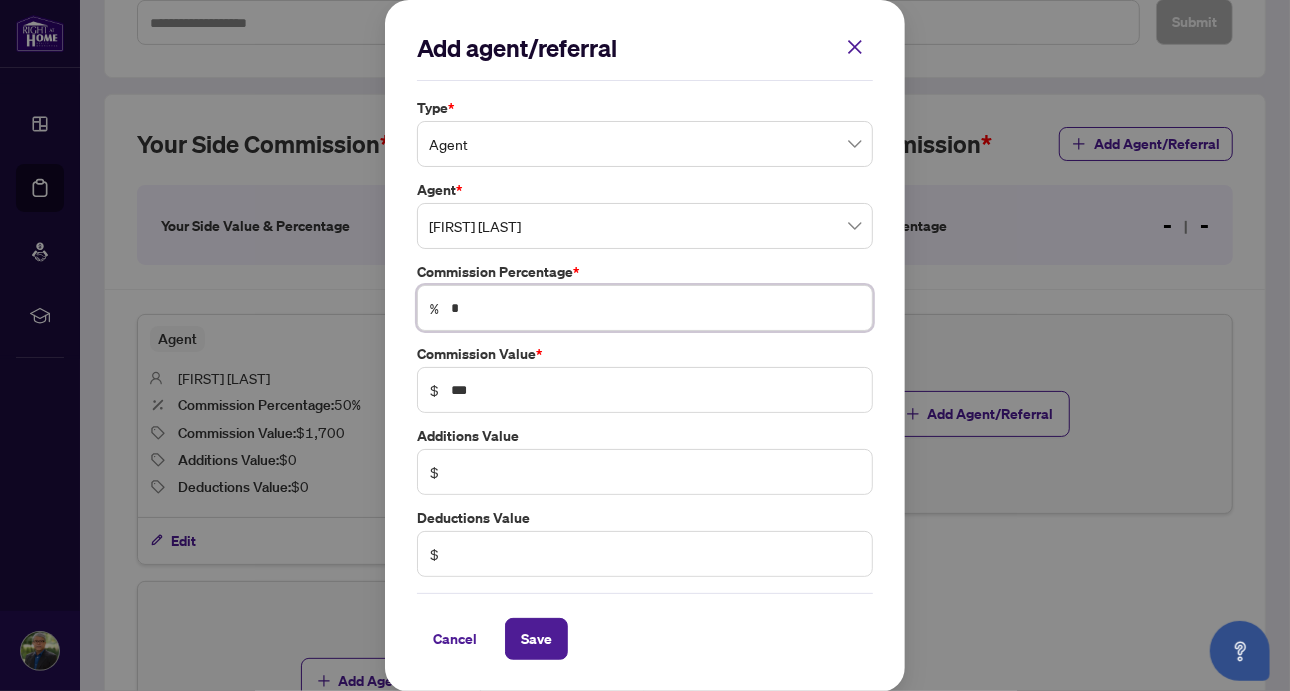 type on "**" 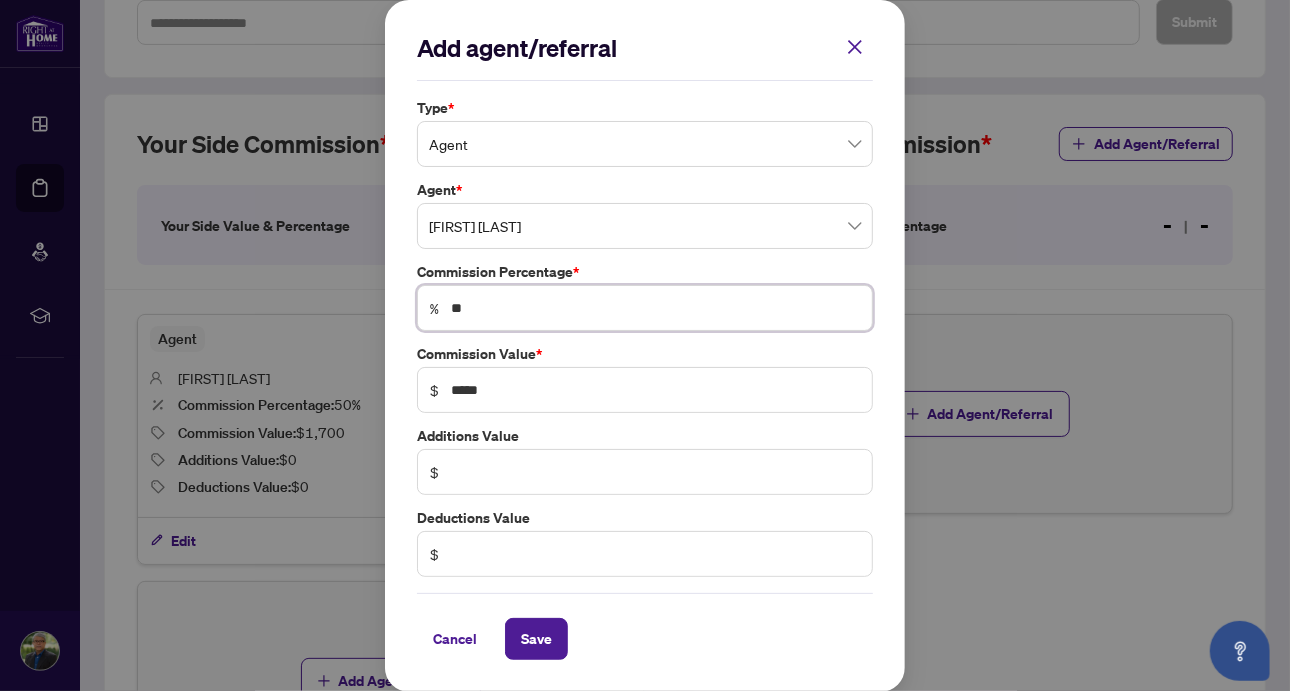 type on "**" 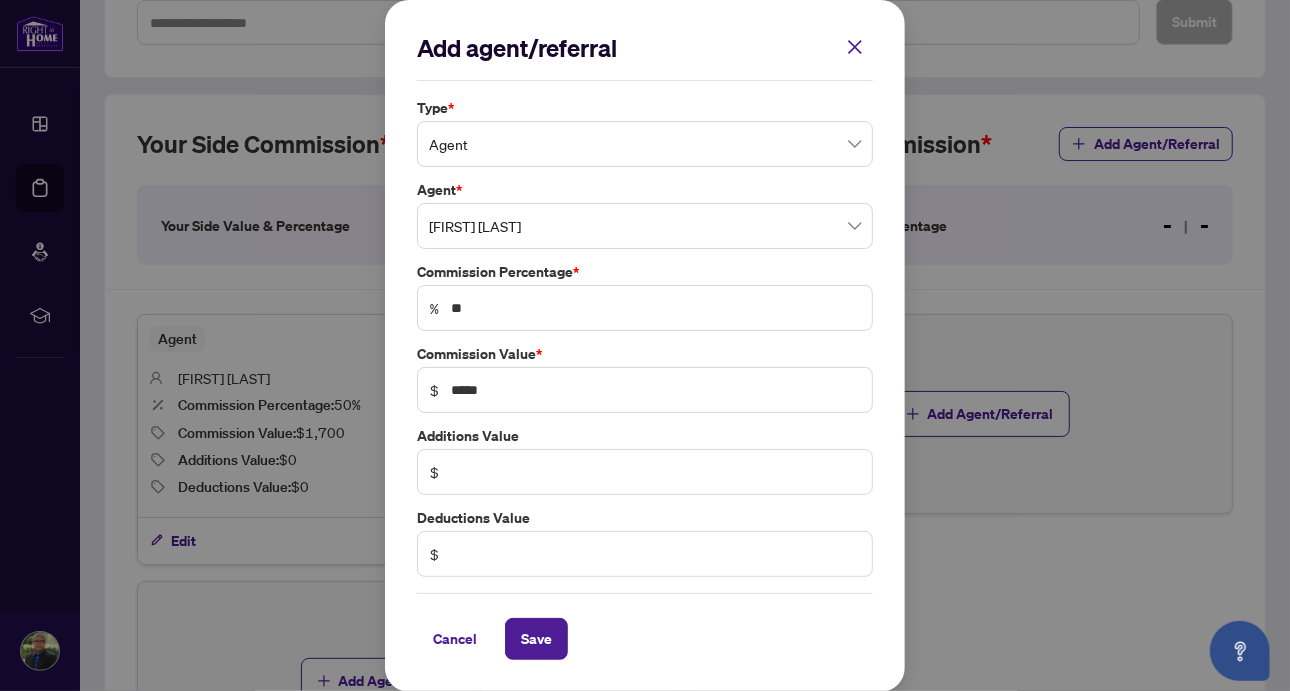 click on "Add agent/referral Type * Agent Agent * [FIRST] [LAST] [NUMBER] [NUMBER] [FIRST] [LAST] [FIRST] [LAST] Commission Percentage * % ** Commission Value * $ ***** Additions Value $ Deductions Value $ Cancel Save Cancel OK" at bounding box center (645, 346) 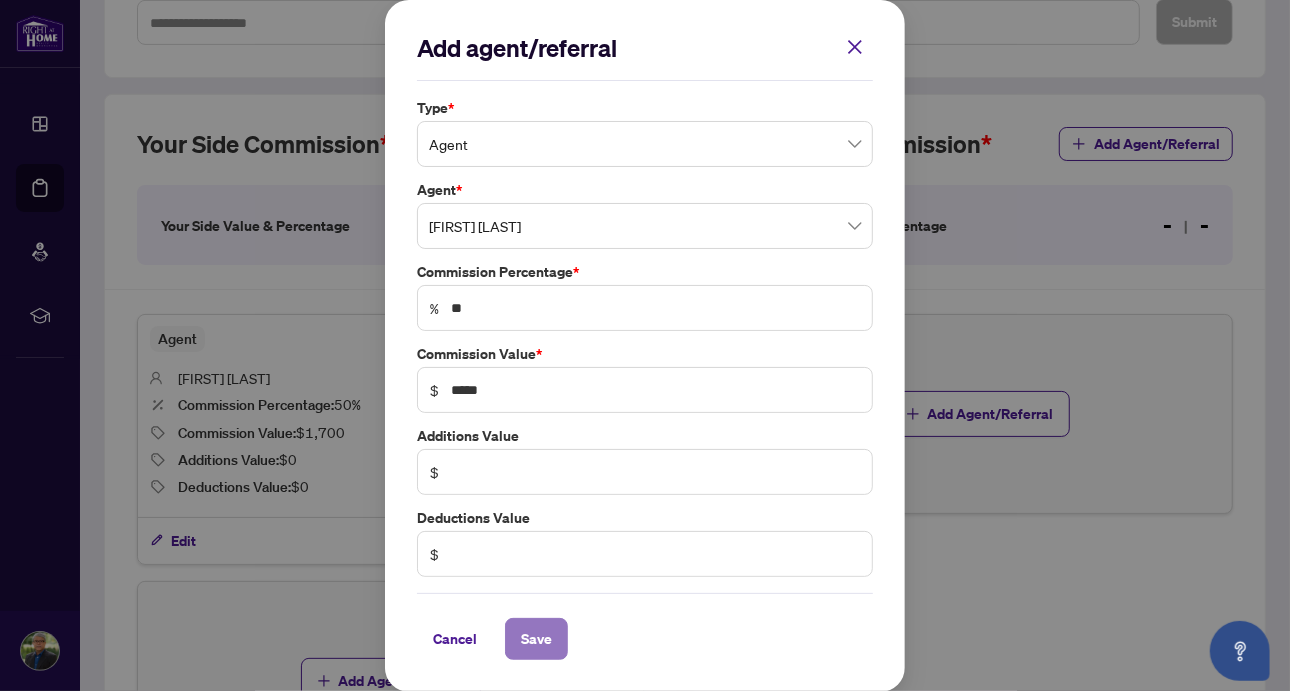 click on "Save" at bounding box center (536, 639) 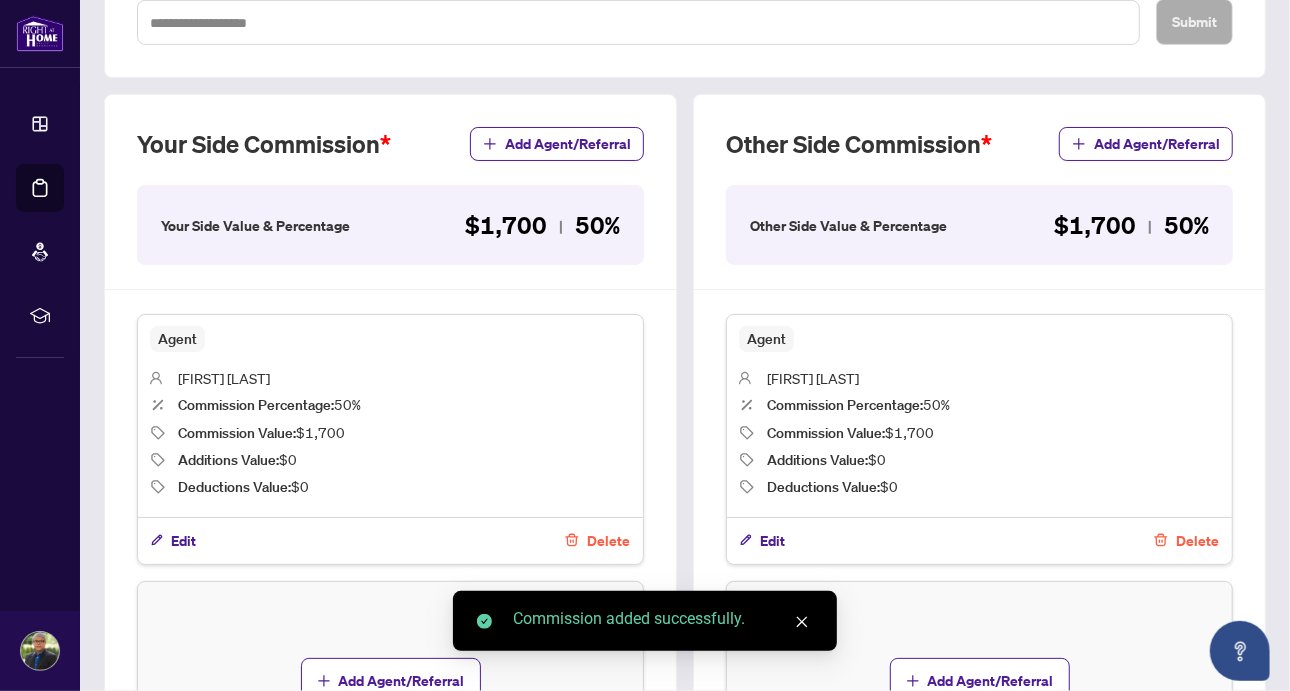 click on "Your Side Commission Add Agent/Referral Your Side Value & Percentage $1,700     50% Agent [FIRST] [LAST] Commission Percentage  :  50% Commission Value  :  $1,700 Additions Value  :  $0 Deductions Value  :  $0 Edit Delete Add Agent/Referral Other Side Commission Add Agent/Referral Other Side Value & Percentage $1,700     50% Agent [FIRST] [LAST] Commission Percentage  :  50% Commission Value  :  $1,700 Additions Value  :  $0 Deductions Value  :  $0 Edit Delete Add Agent/Referral" at bounding box center (685, 453) 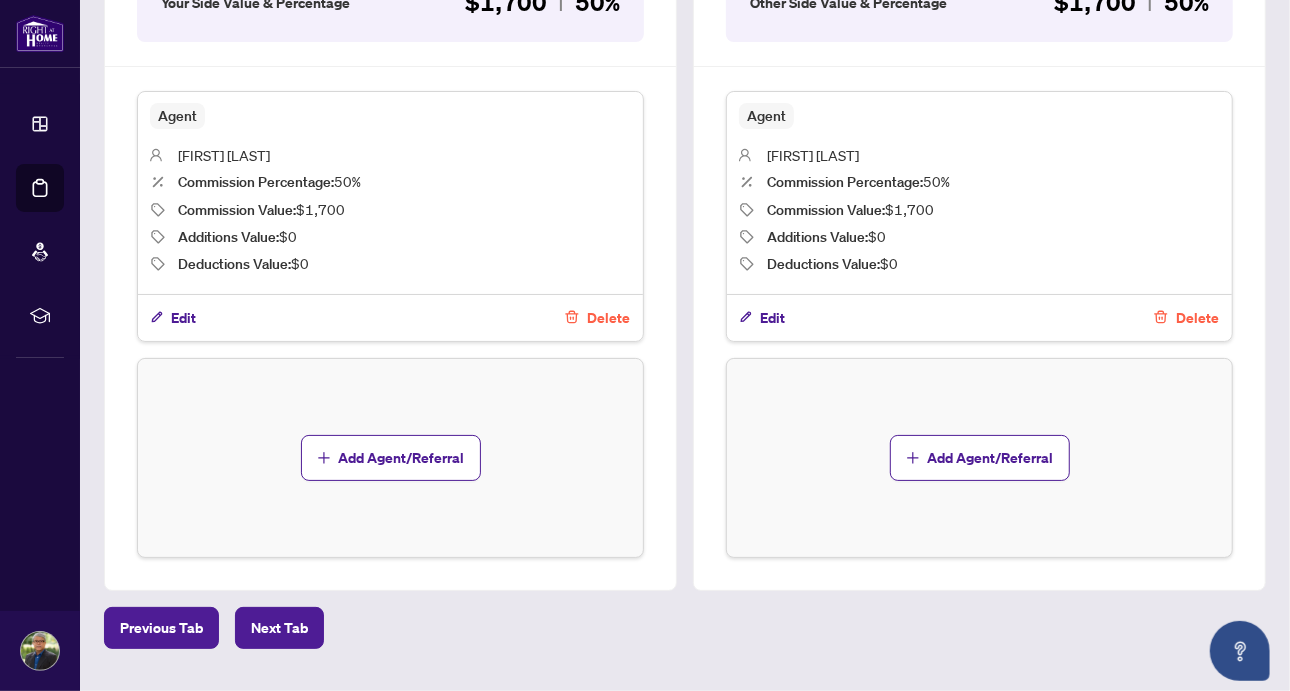 scroll, scrollTop: 741, scrollLeft: 0, axis: vertical 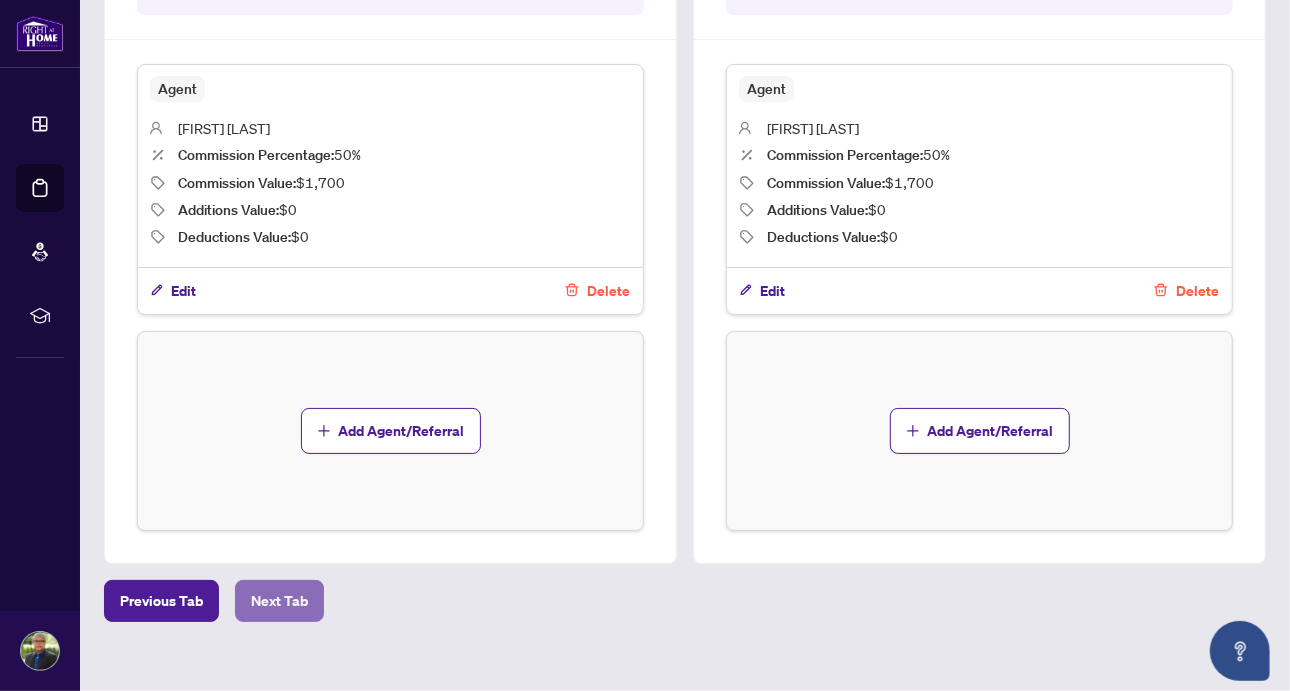 click on "Next Tab" at bounding box center [279, 601] 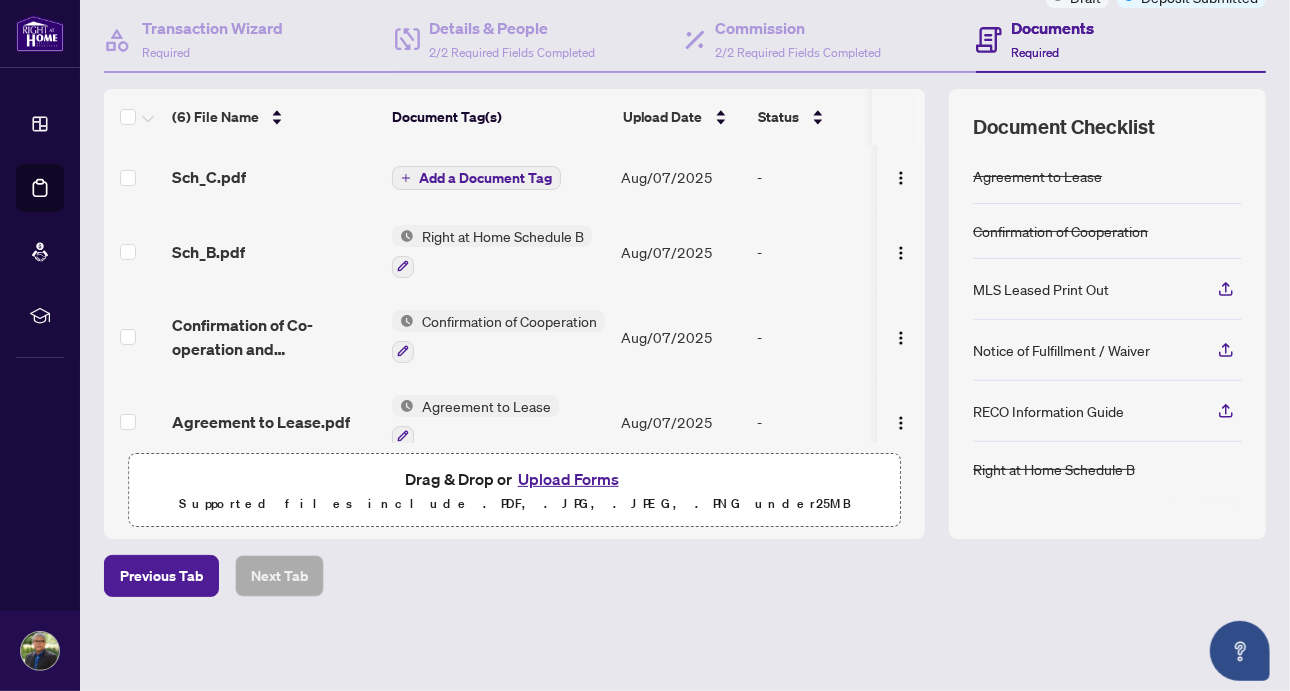 scroll, scrollTop: 0, scrollLeft: 0, axis: both 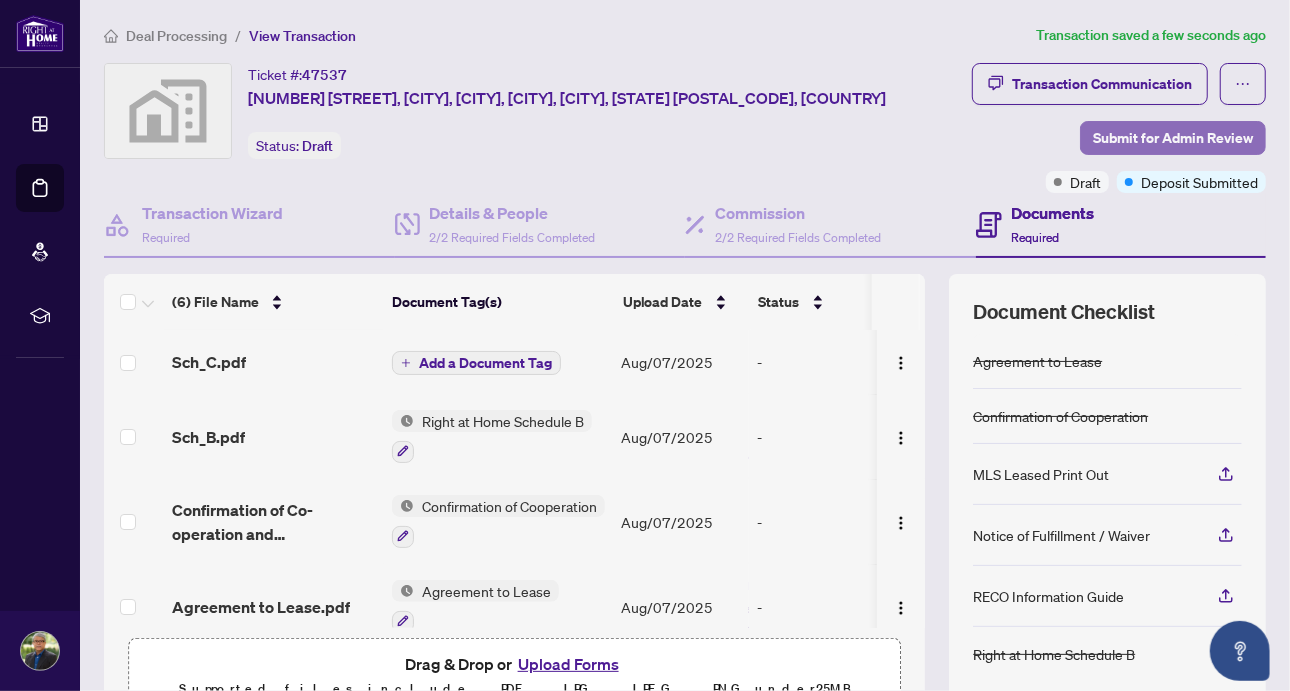 click on "Submit for Admin Review" at bounding box center (1173, 138) 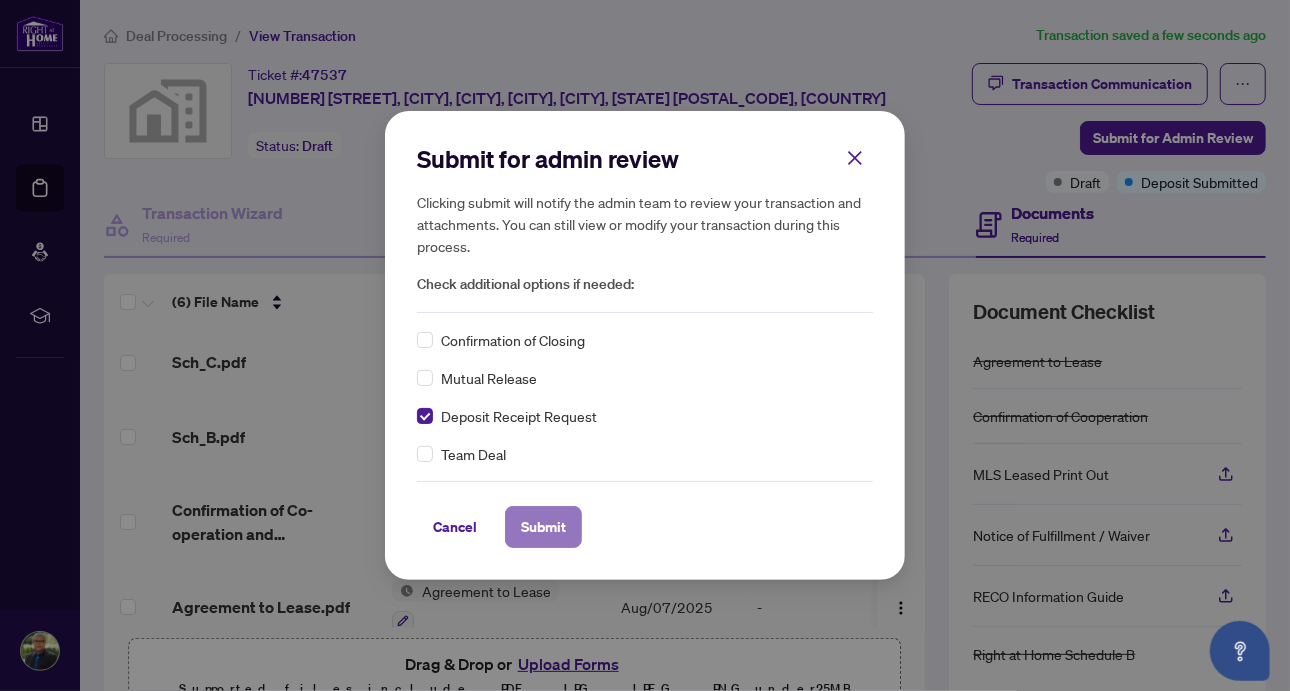 click on "Submit" at bounding box center [543, 527] 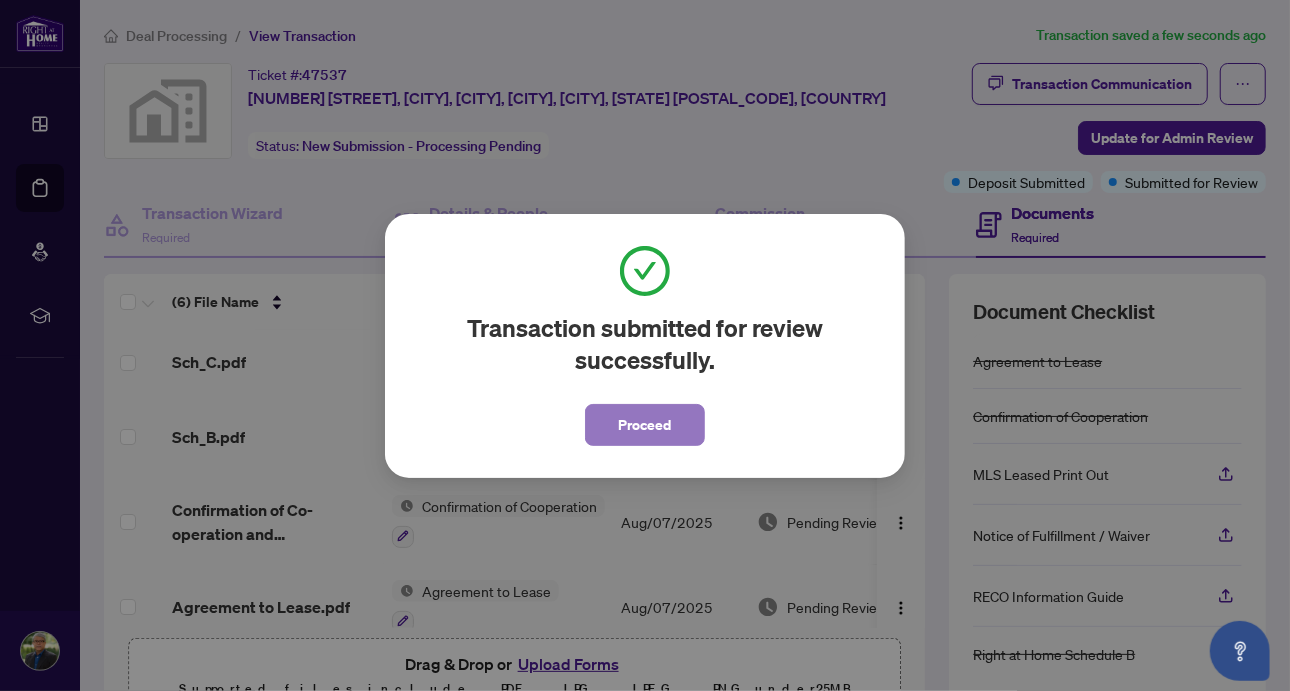 click on "Proceed" at bounding box center (645, 425) 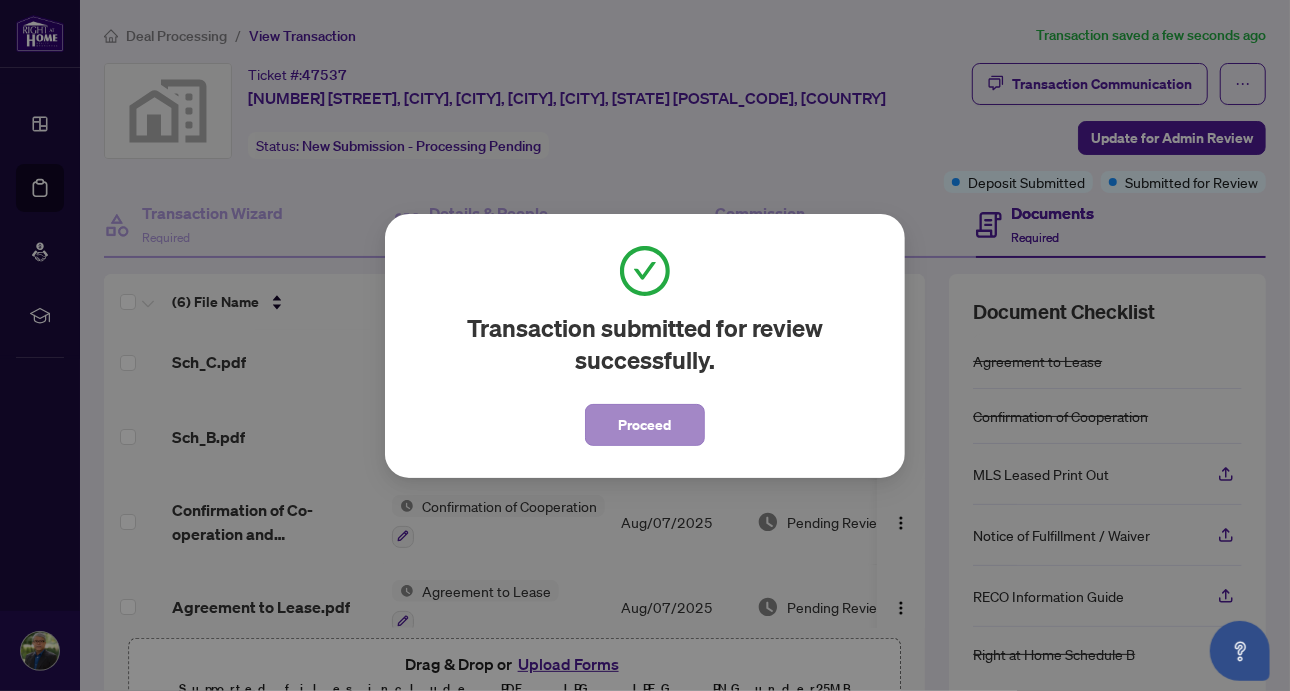 click on "Aug/07/2025" at bounding box center [681, 436] 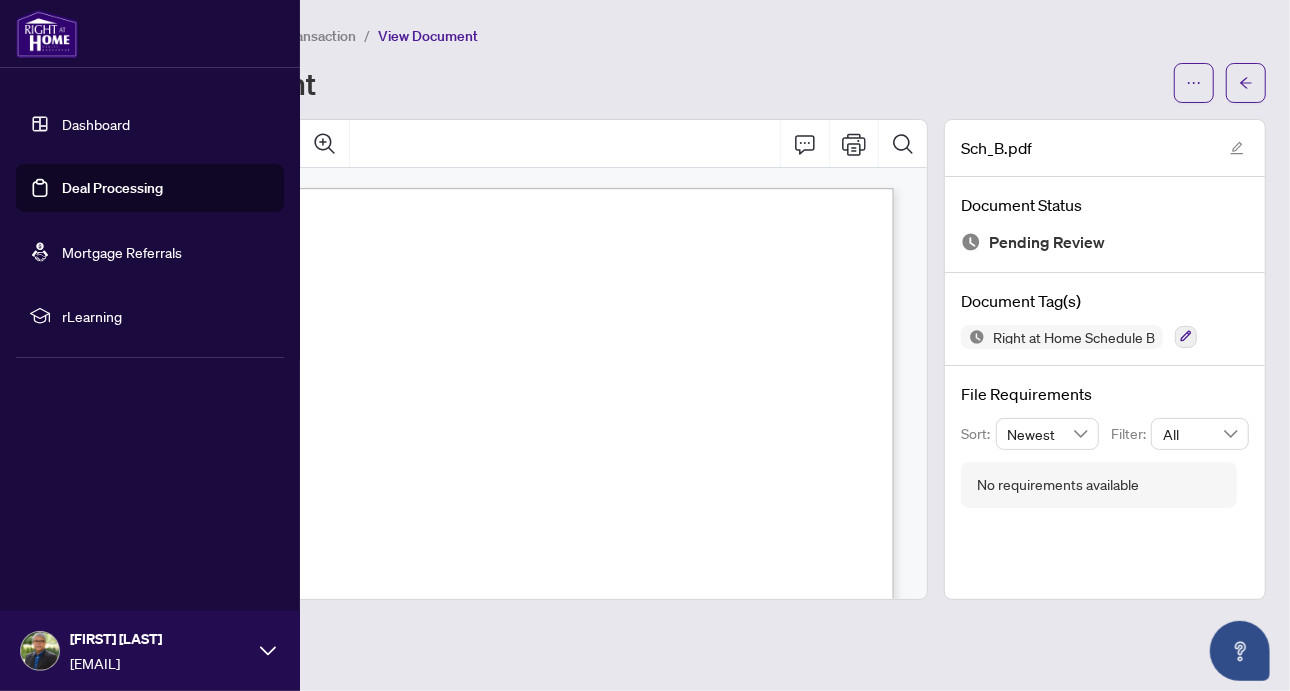 click on "Dashboard" at bounding box center [96, 124] 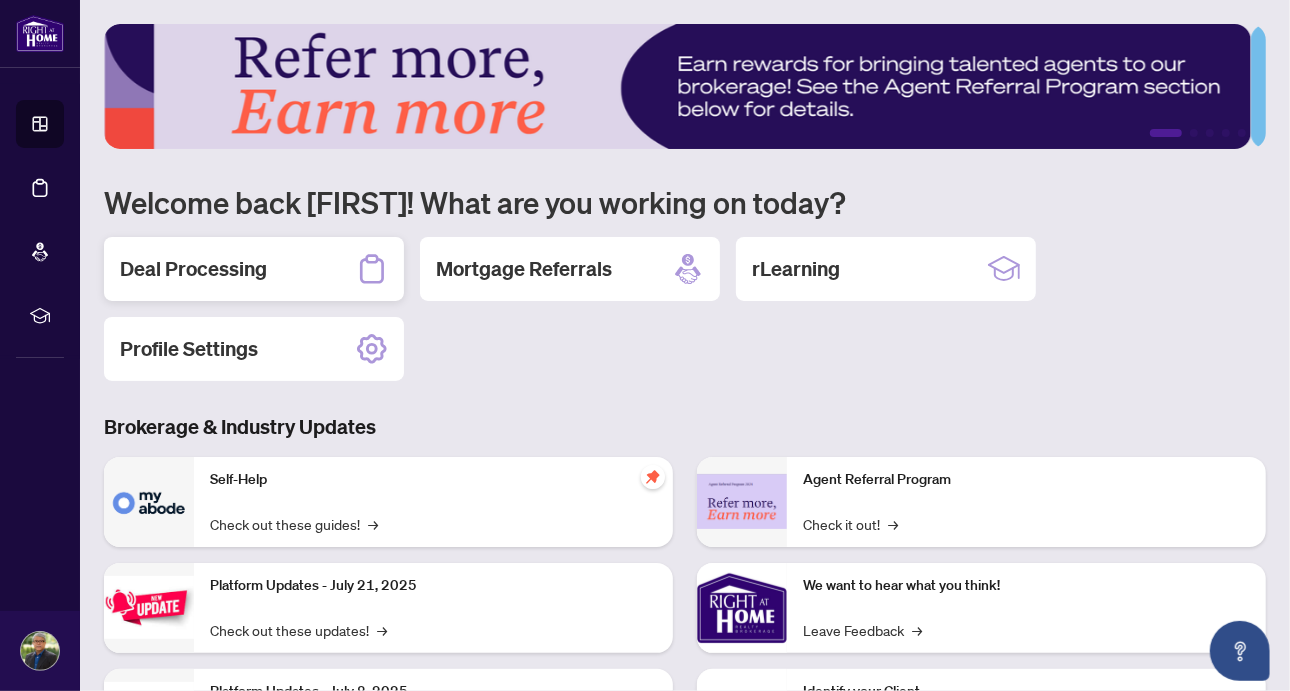 click on "Deal Processing" at bounding box center [193, 269] 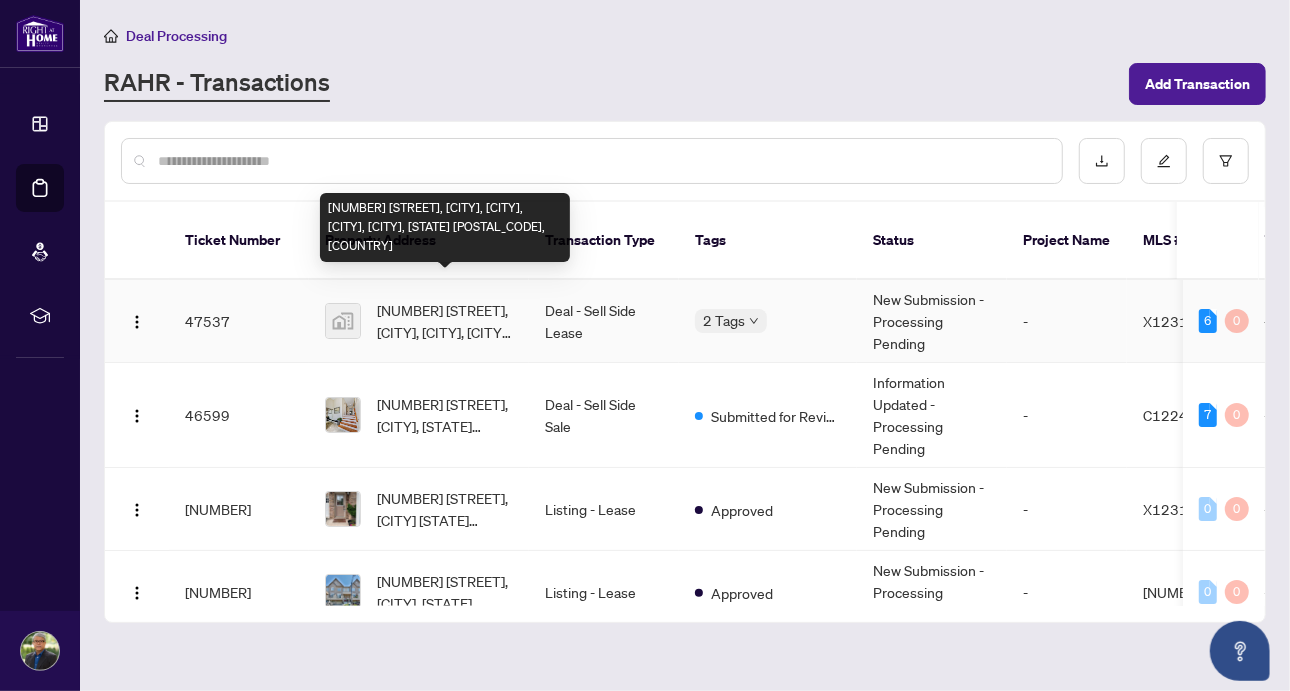 click on "[NUMBER] [STREET], [CITY], [CITY], [CITY], [CITY], [STATE] [POSTAL_CODE], [COUNTRY]" at bounding box center (445, 321) 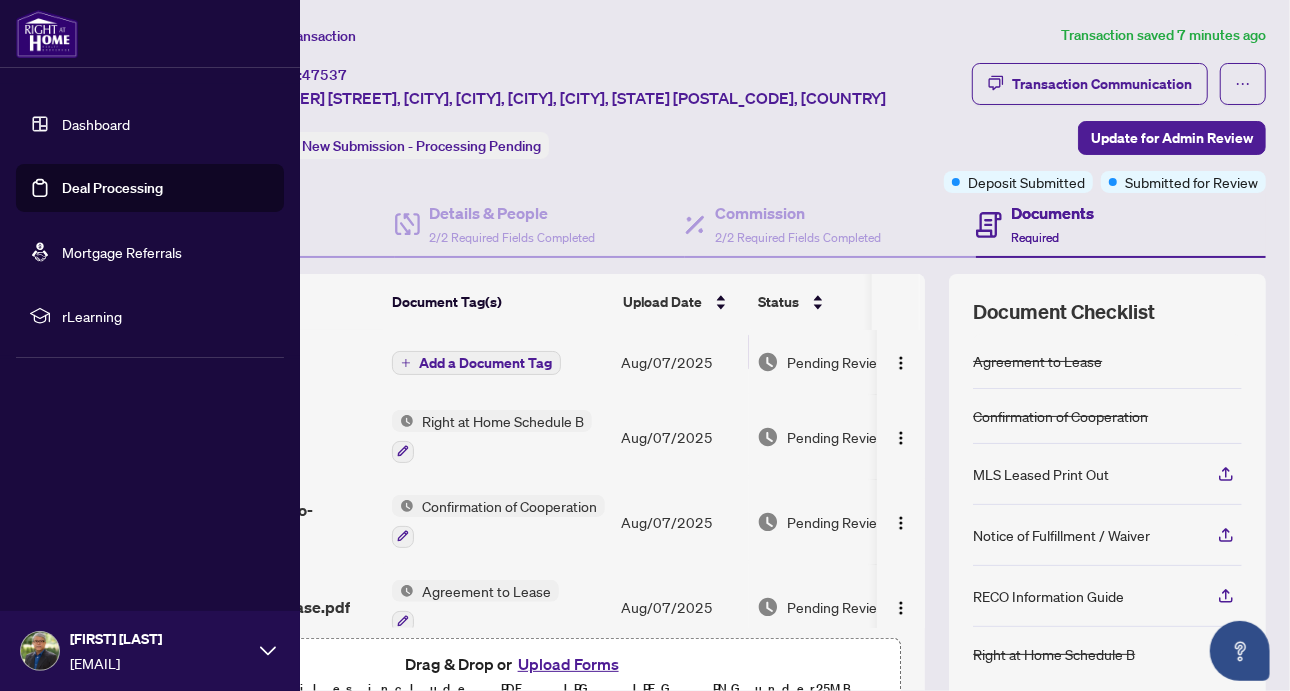 click on "Deal Processing" at bounding box center (112, 188) 